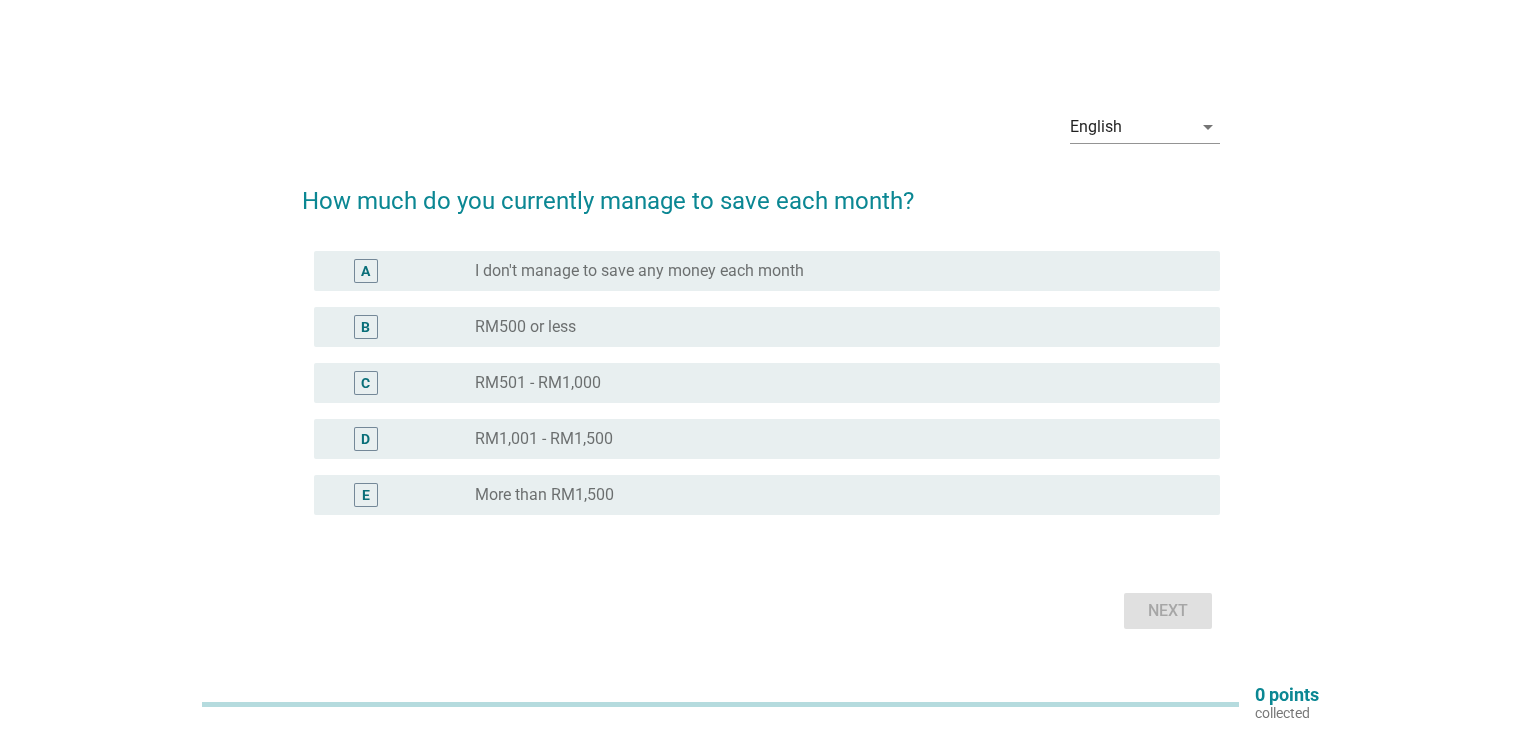 scroll, scrollTop: 0, scrollLeft: 0, axis: both 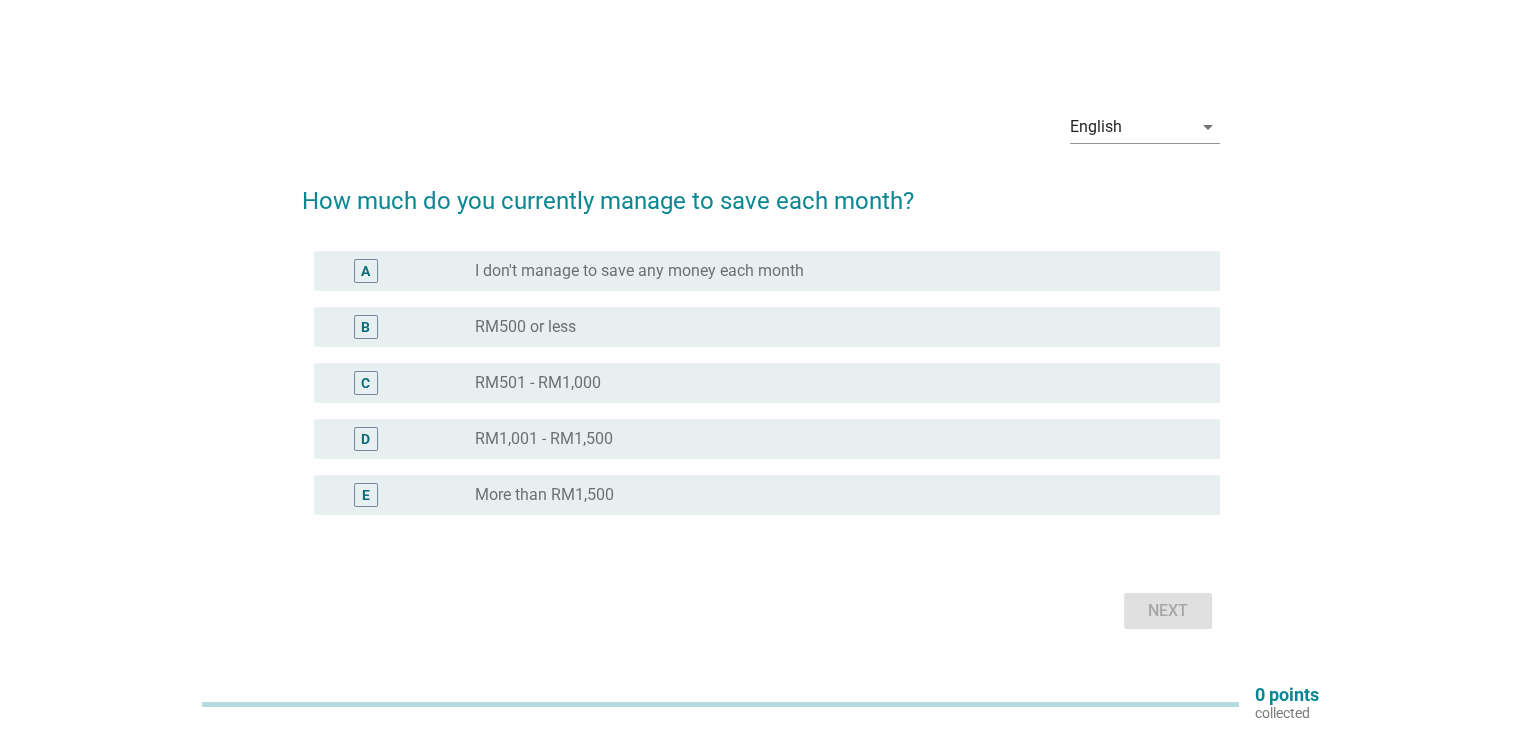 click on "radio_button_unchecked RM501 - RM1,000" at bounding box center [831, 383] 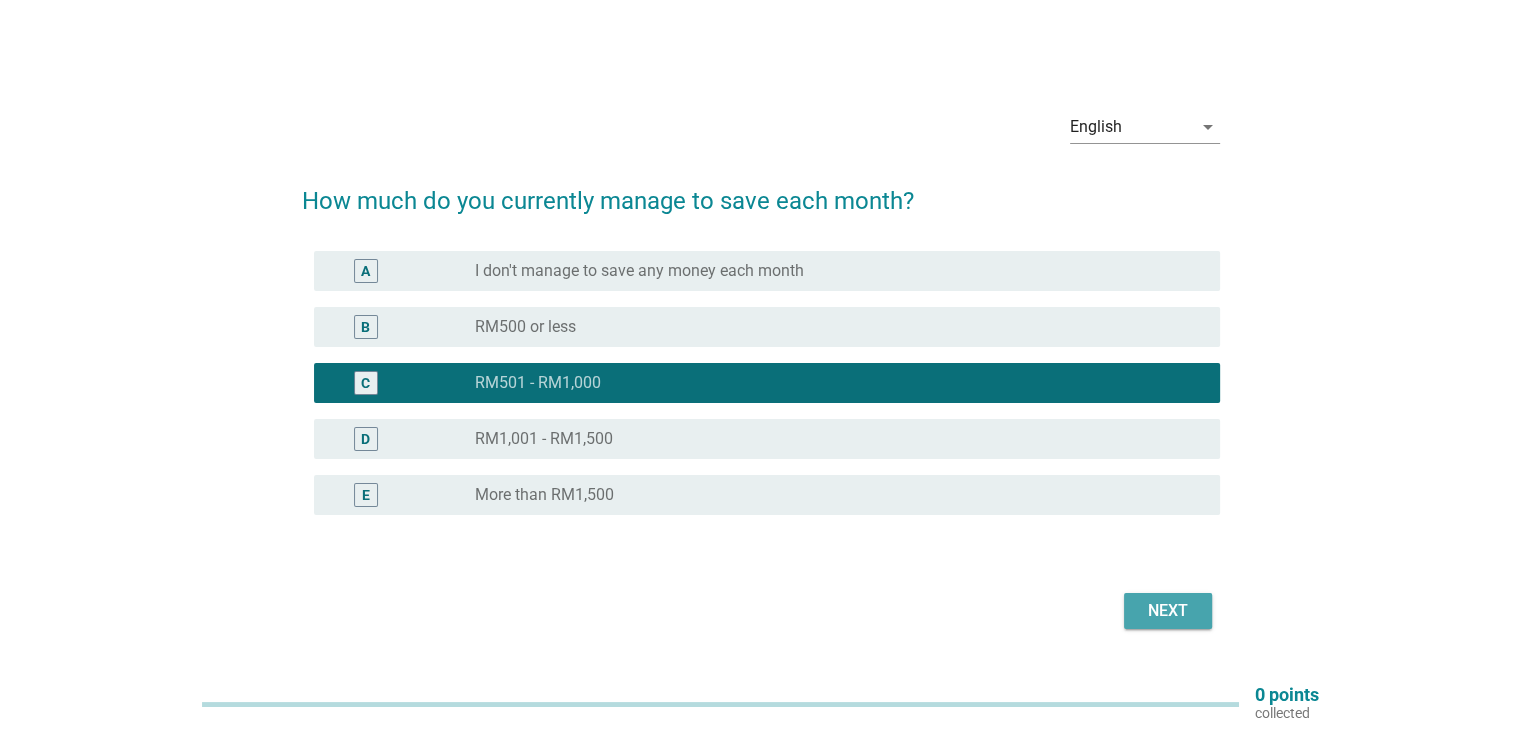 click on "Next" at bounding box center (1168, 611) 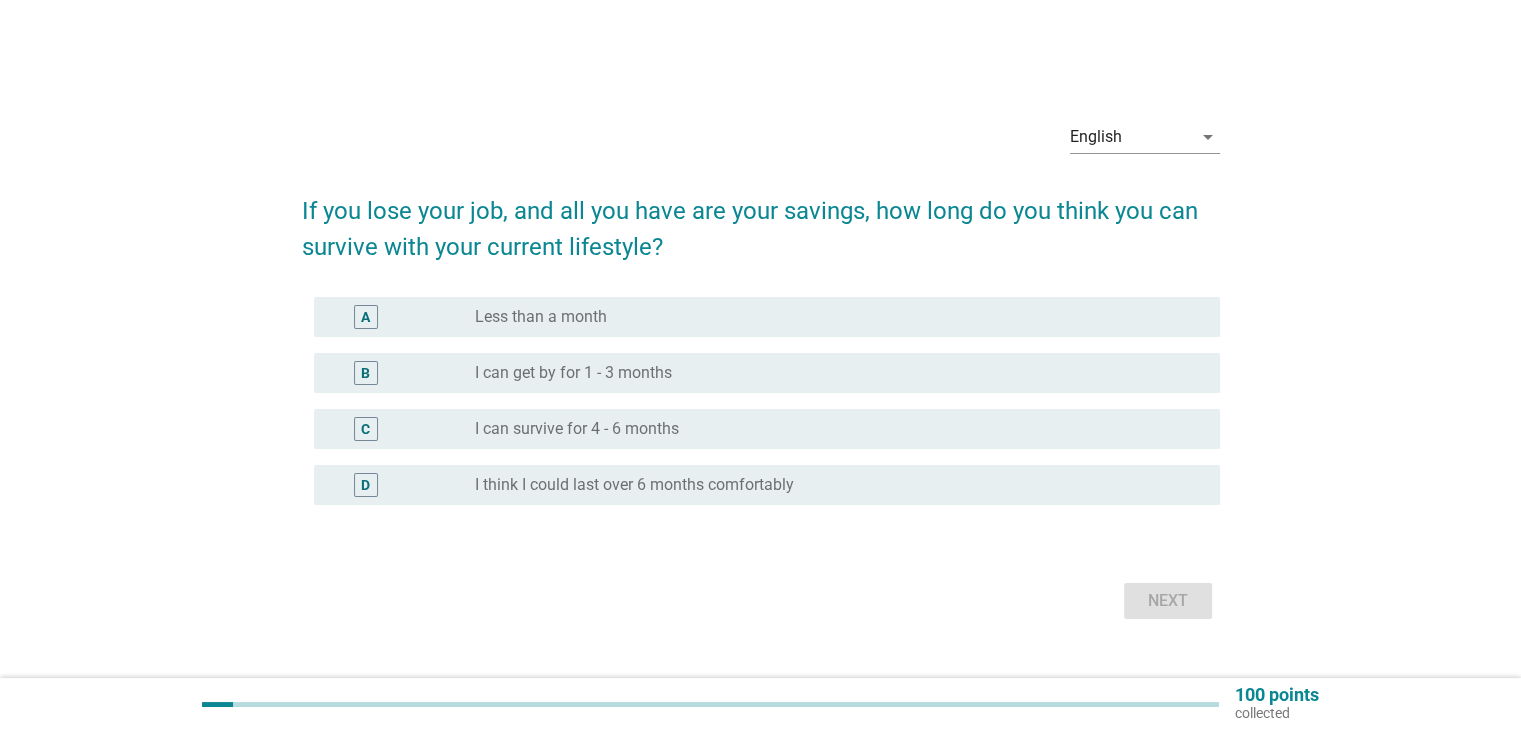 click on "I can survive for 4 - 6 months" at bounding box center [577, 429] 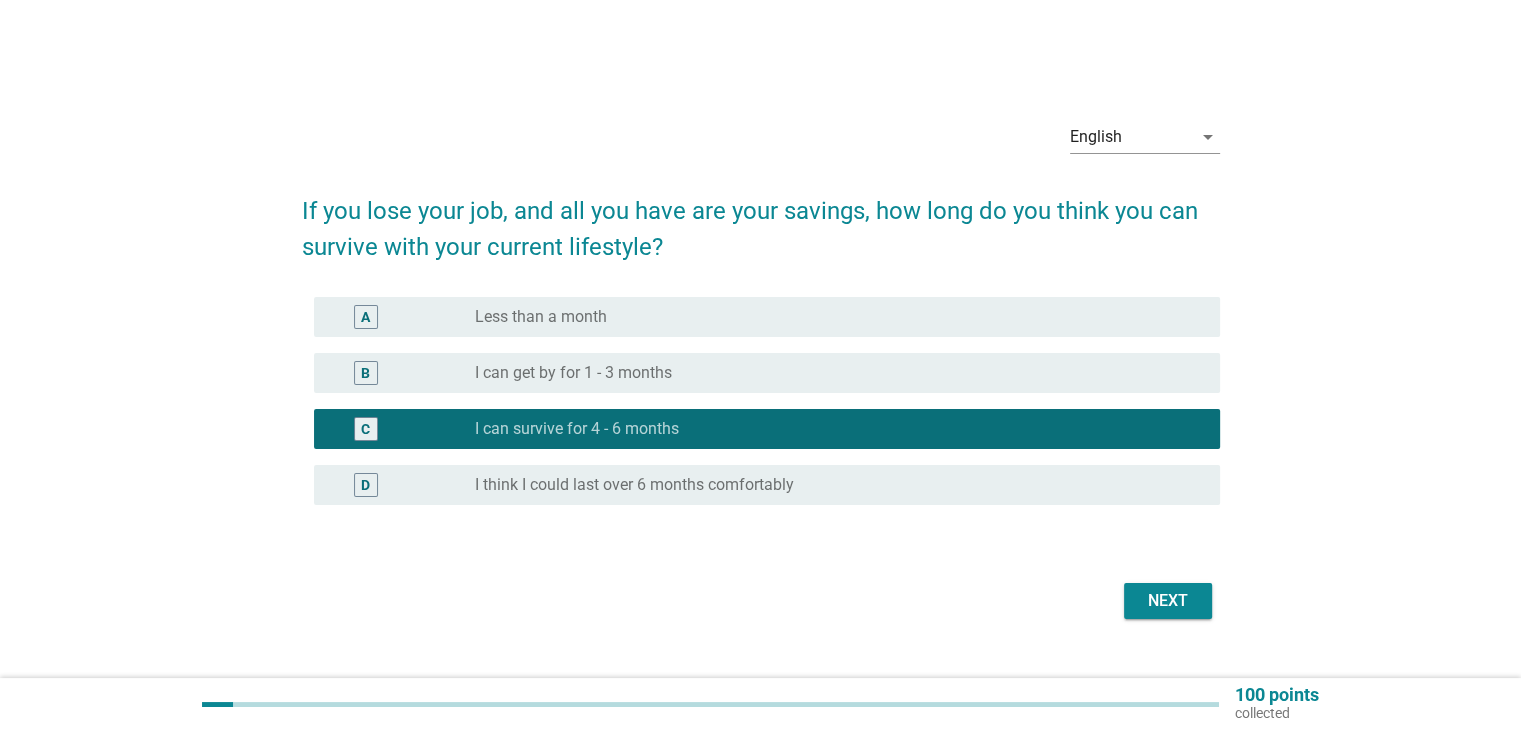 click on "Next" at bounding box center (1168, 601) 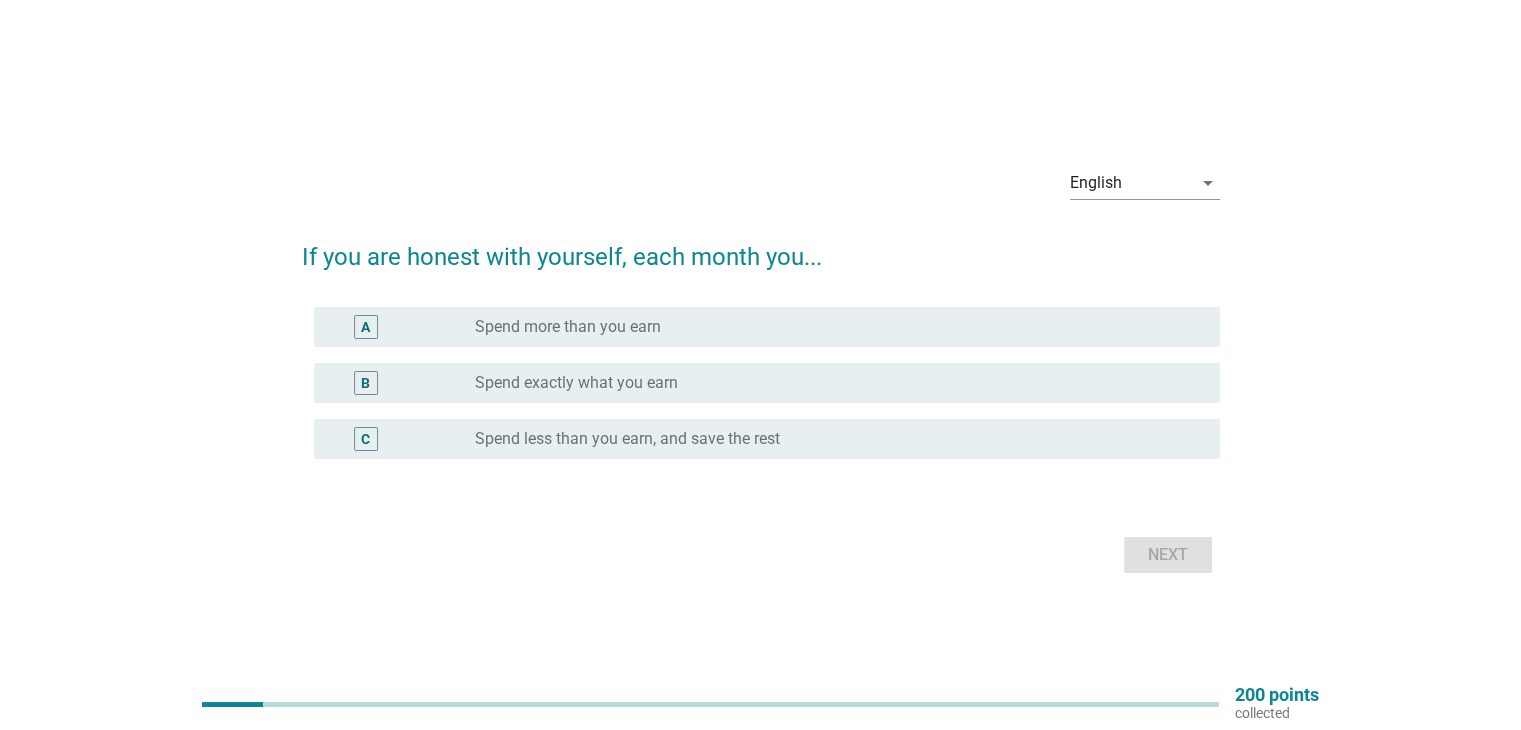 click on "Spend exactly what you earn" at bounding box center [576, 383] 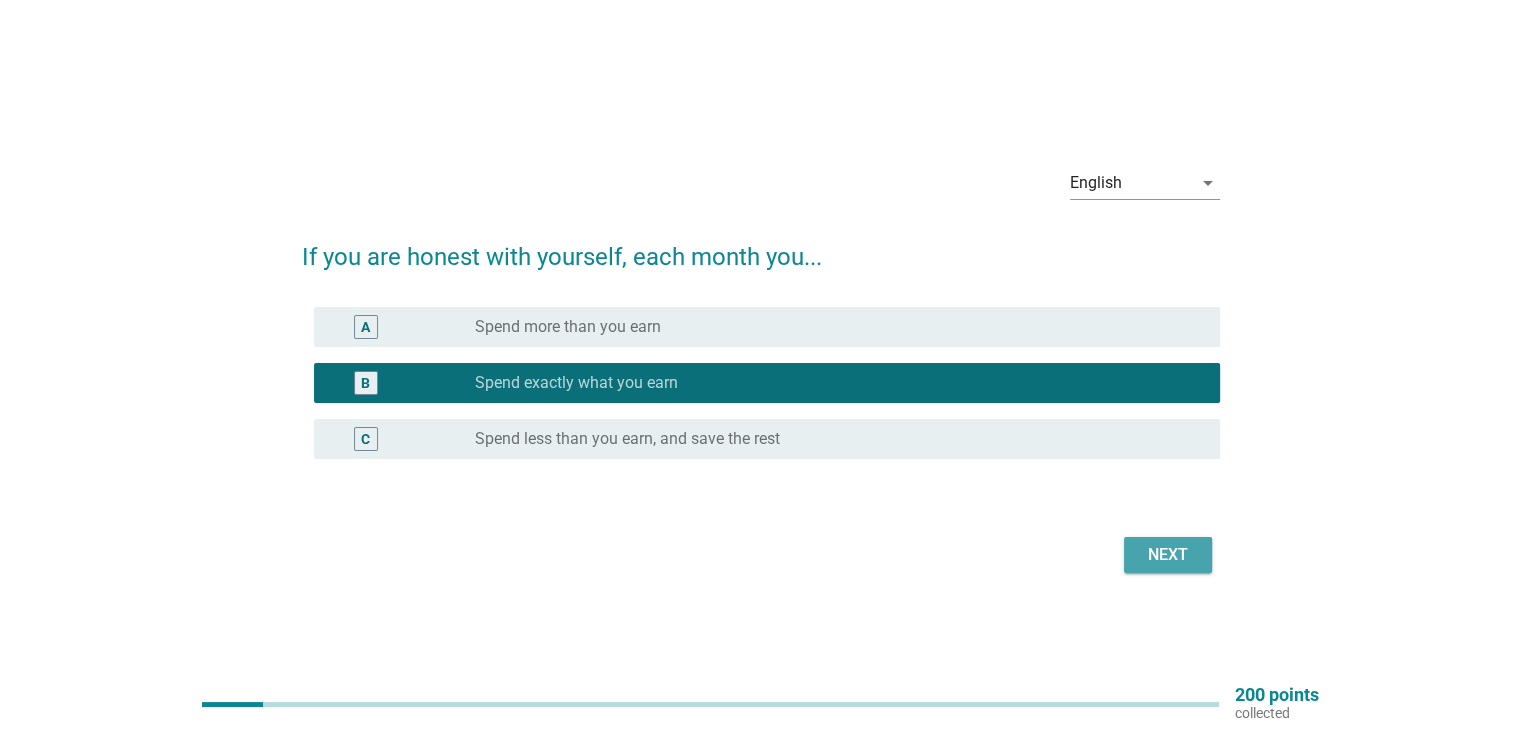 click on "Next" at bounding box center [1168, 555] 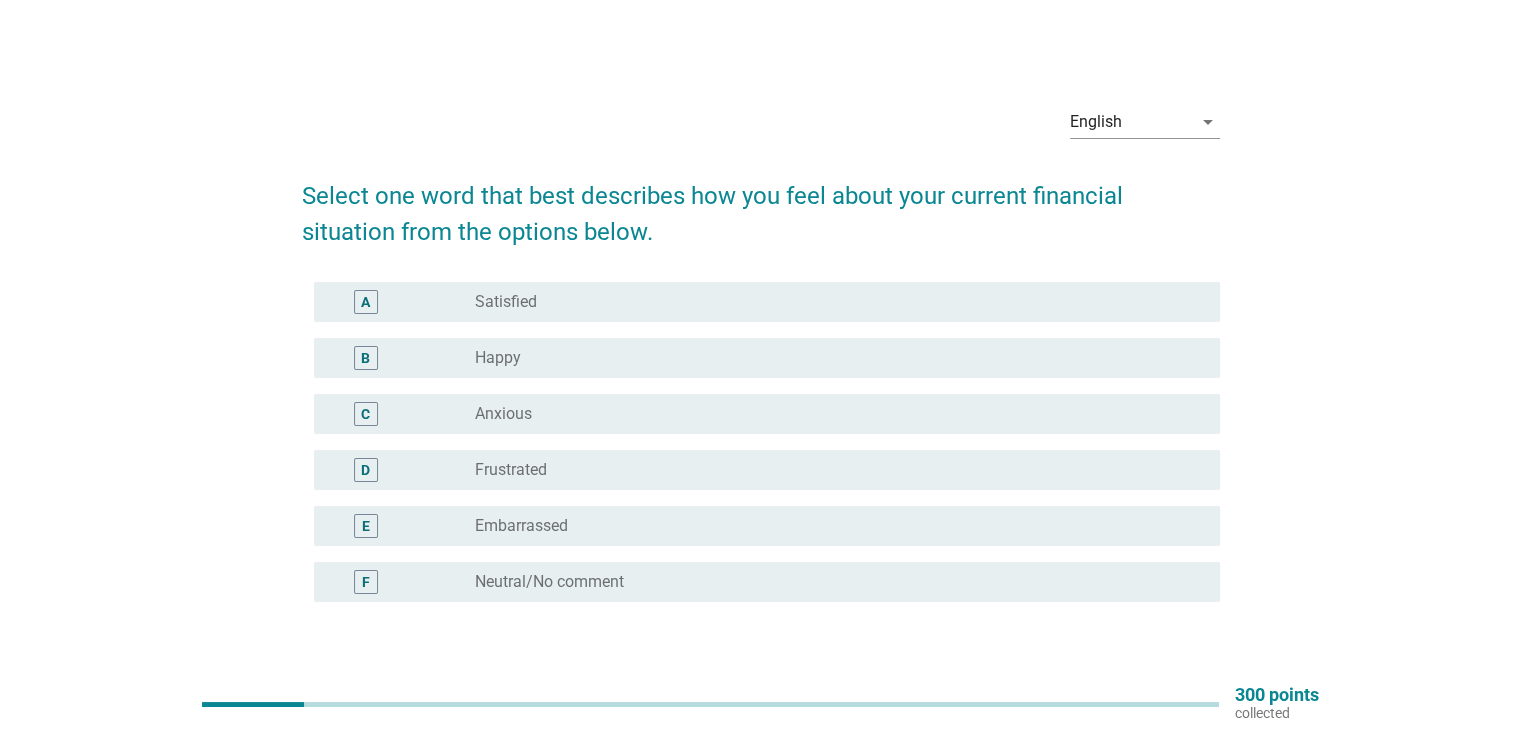 click on "radio_button_unchecked Anxious" at bounding box center [831, 414] 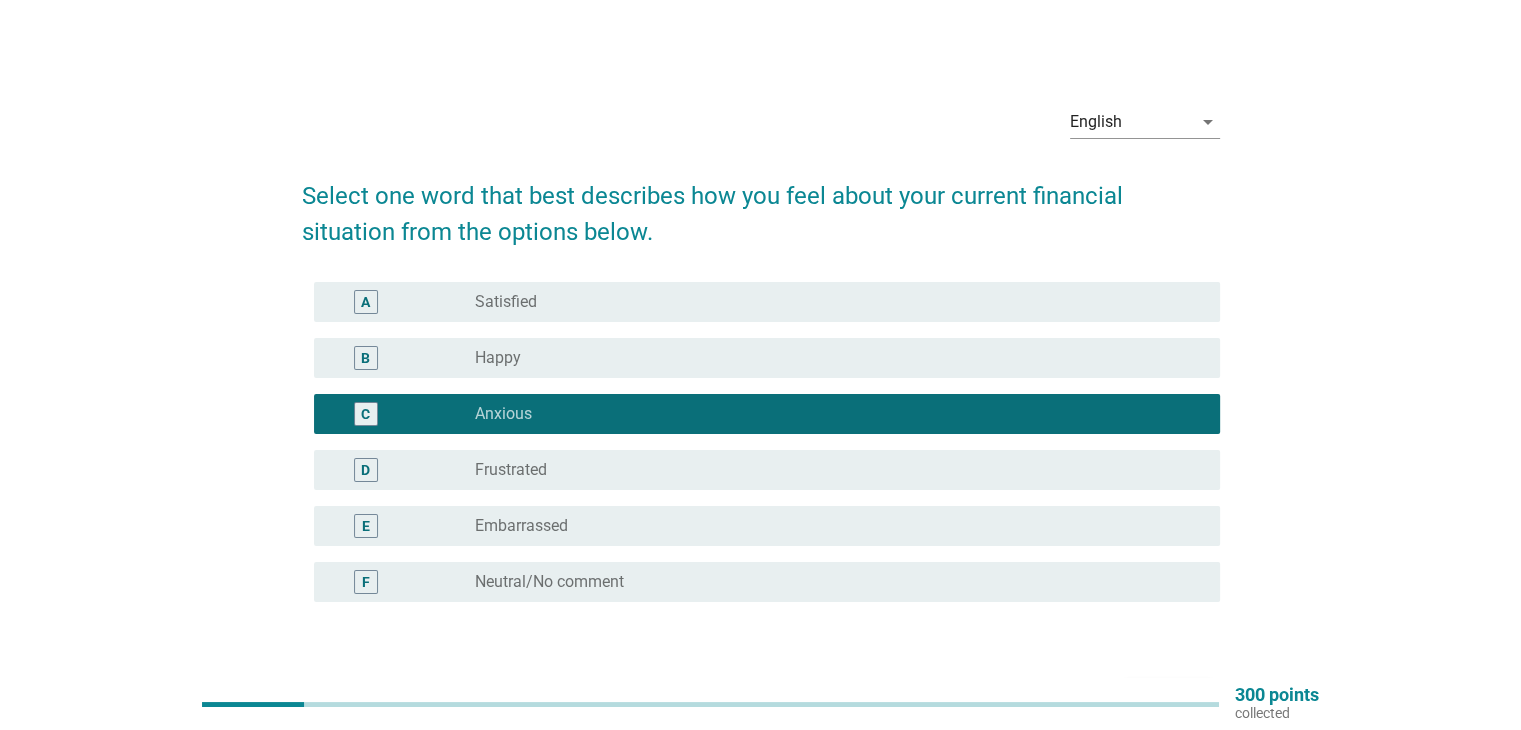 scroll, scrollTop: 134, scrollLeft: 0, axis: vertical 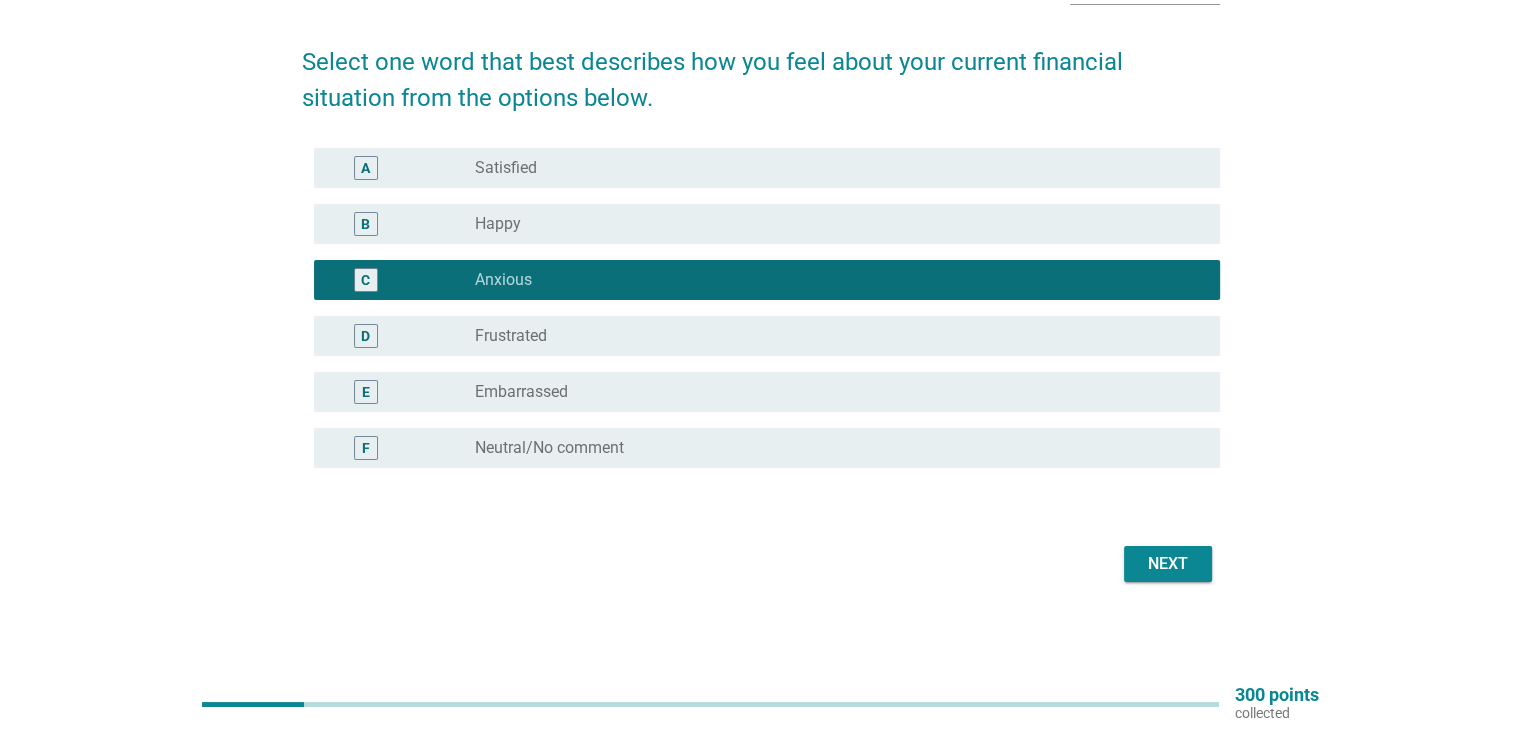 click on "Next" at bounding box center [1168, 564] 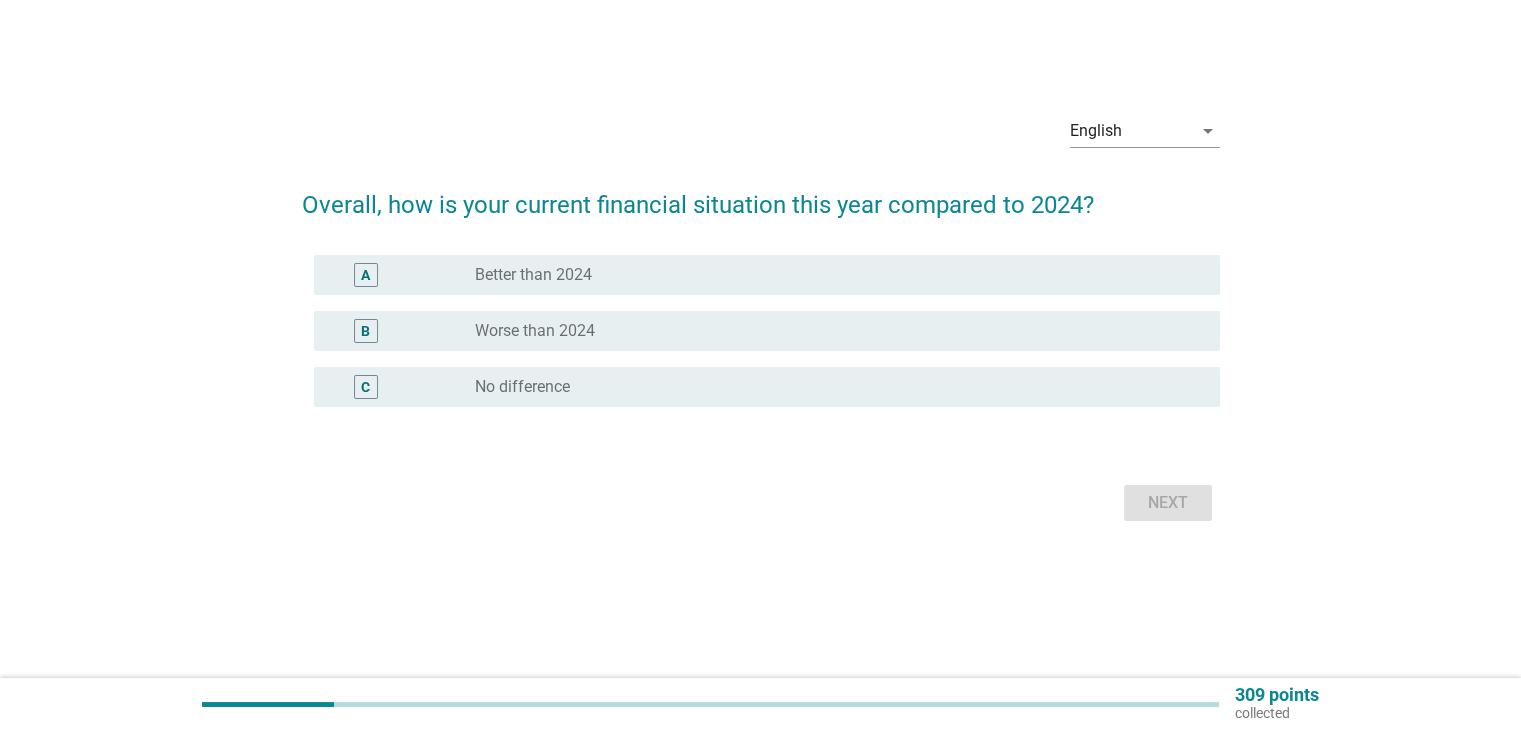 scroll, scrollTop: 0, scrollLeft: 0, axis: both 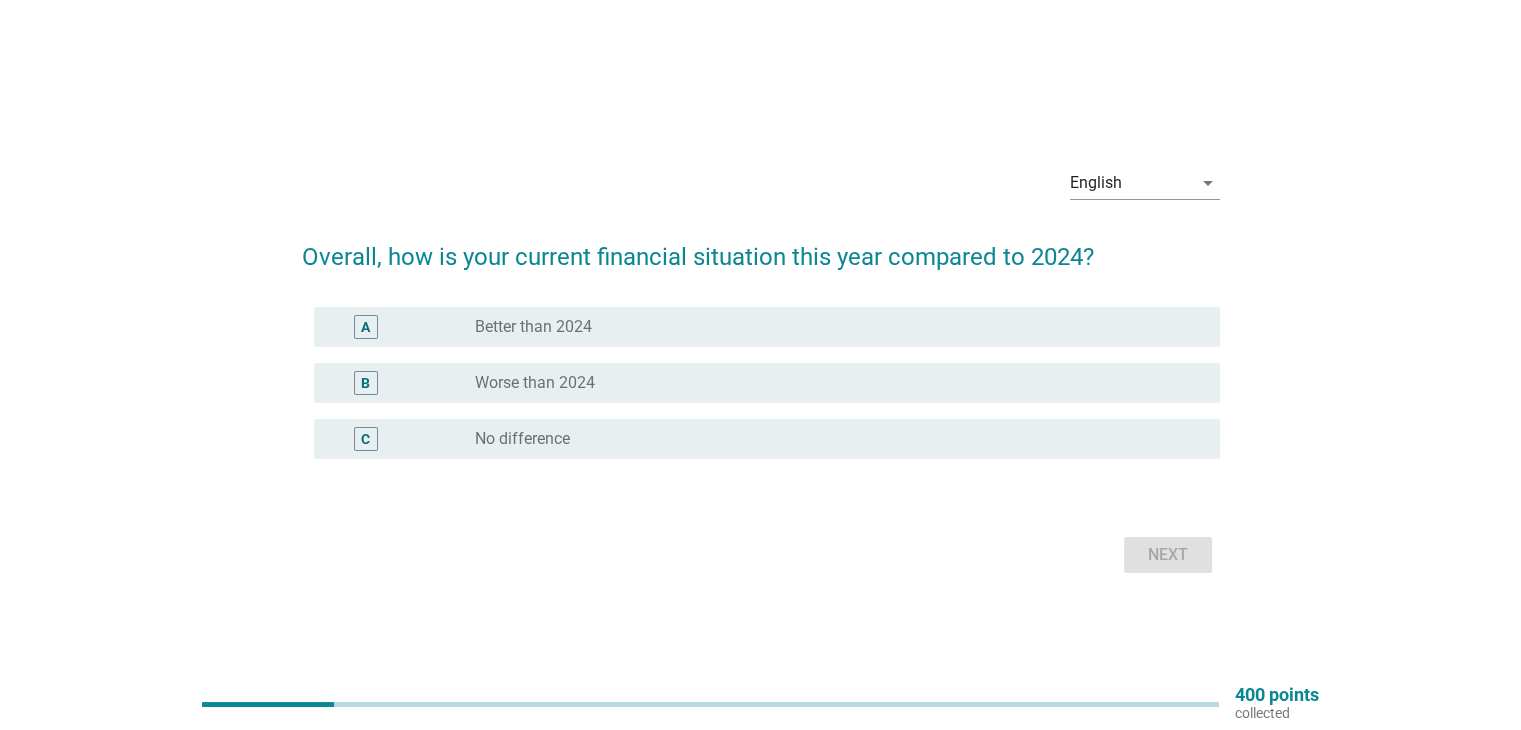 click on "radio_button_unchecked Better than 2024" at bounding box center (831, 327) 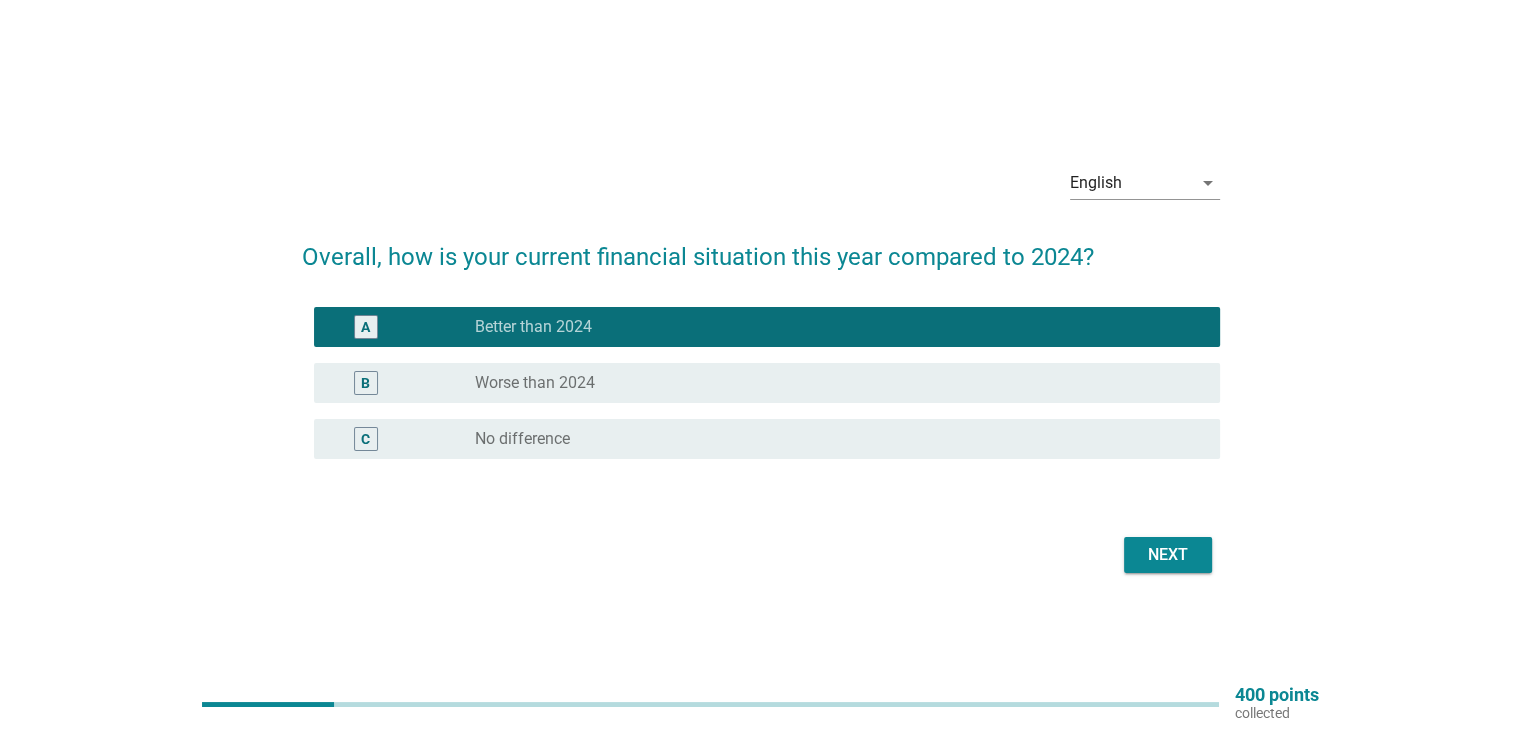 click on "radio_button_unchecked No difference" at bounding box center [831, 439] 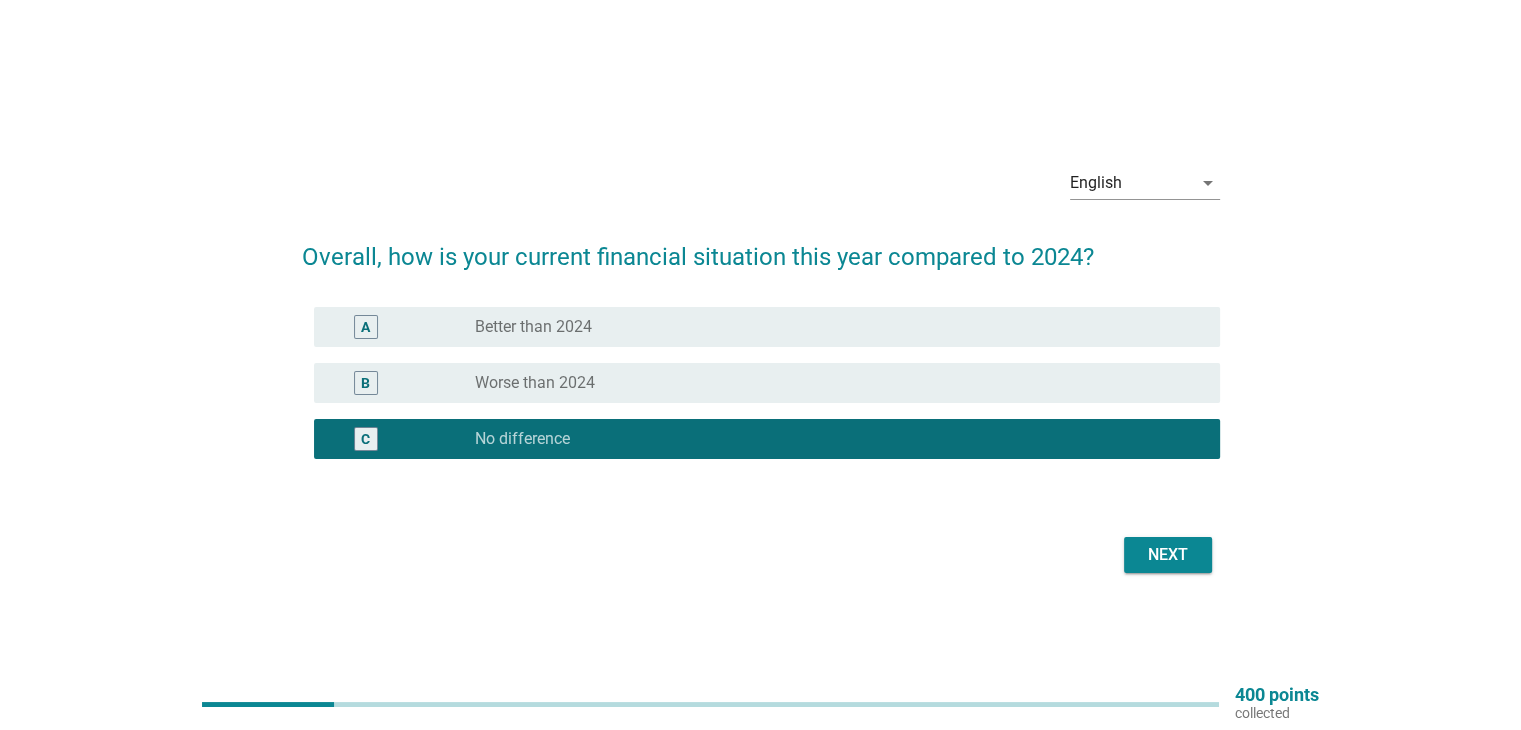 click on "radio_button_unchecked Worse than 2024" at bounding box center (831, 383) 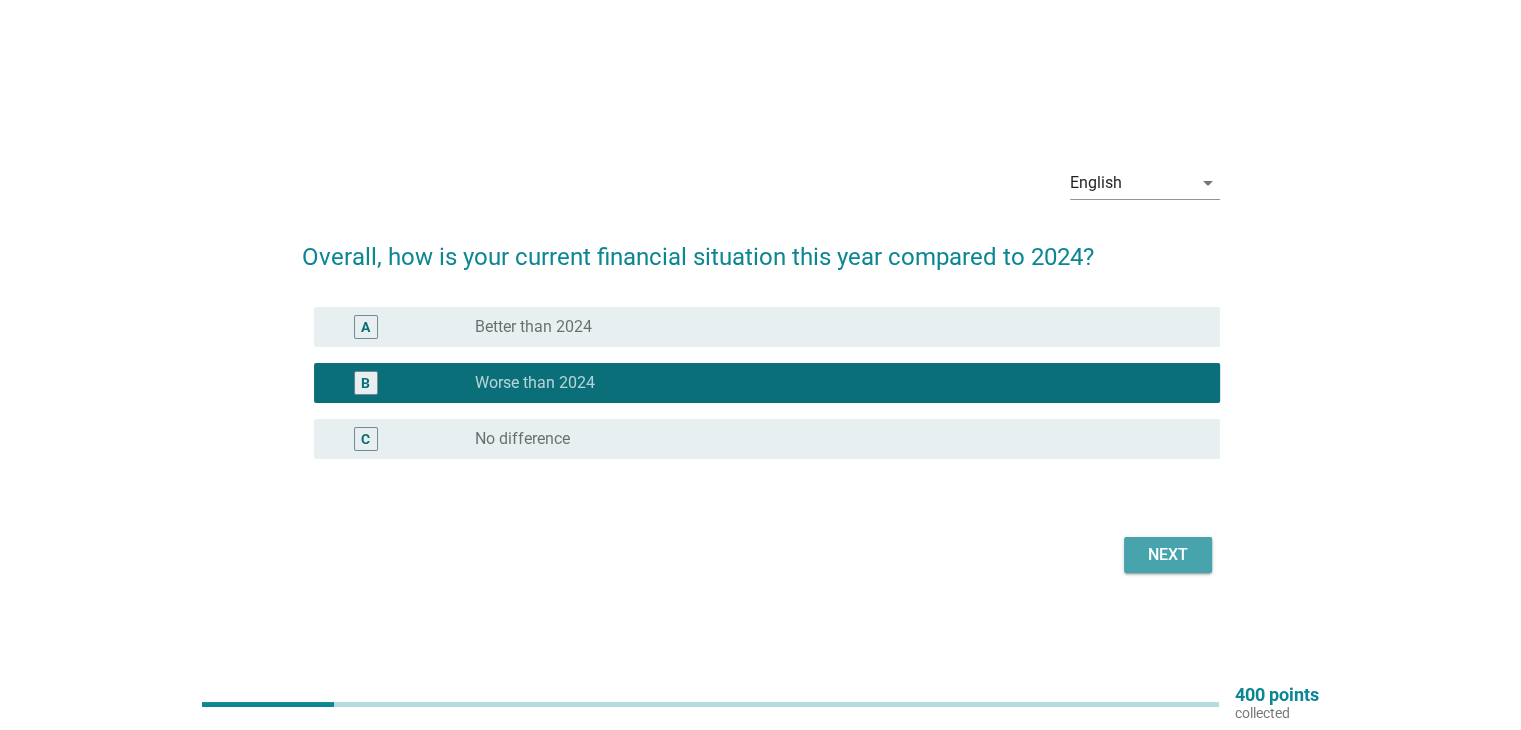 click on "Next" at bounding box center (1168, 555) 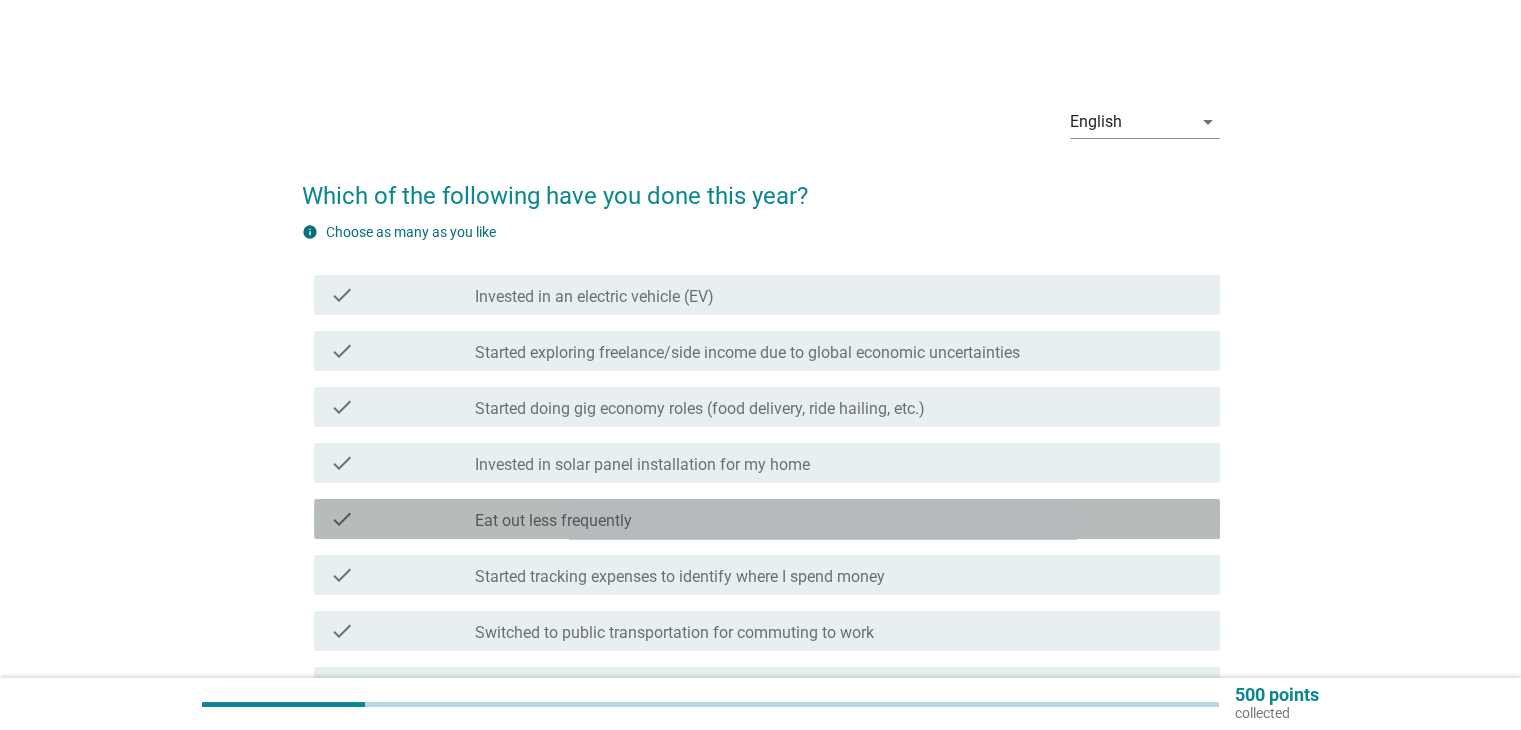 click on "check     check_box_outline_blank Eat out less frequently" at bounding box center [767, 519] 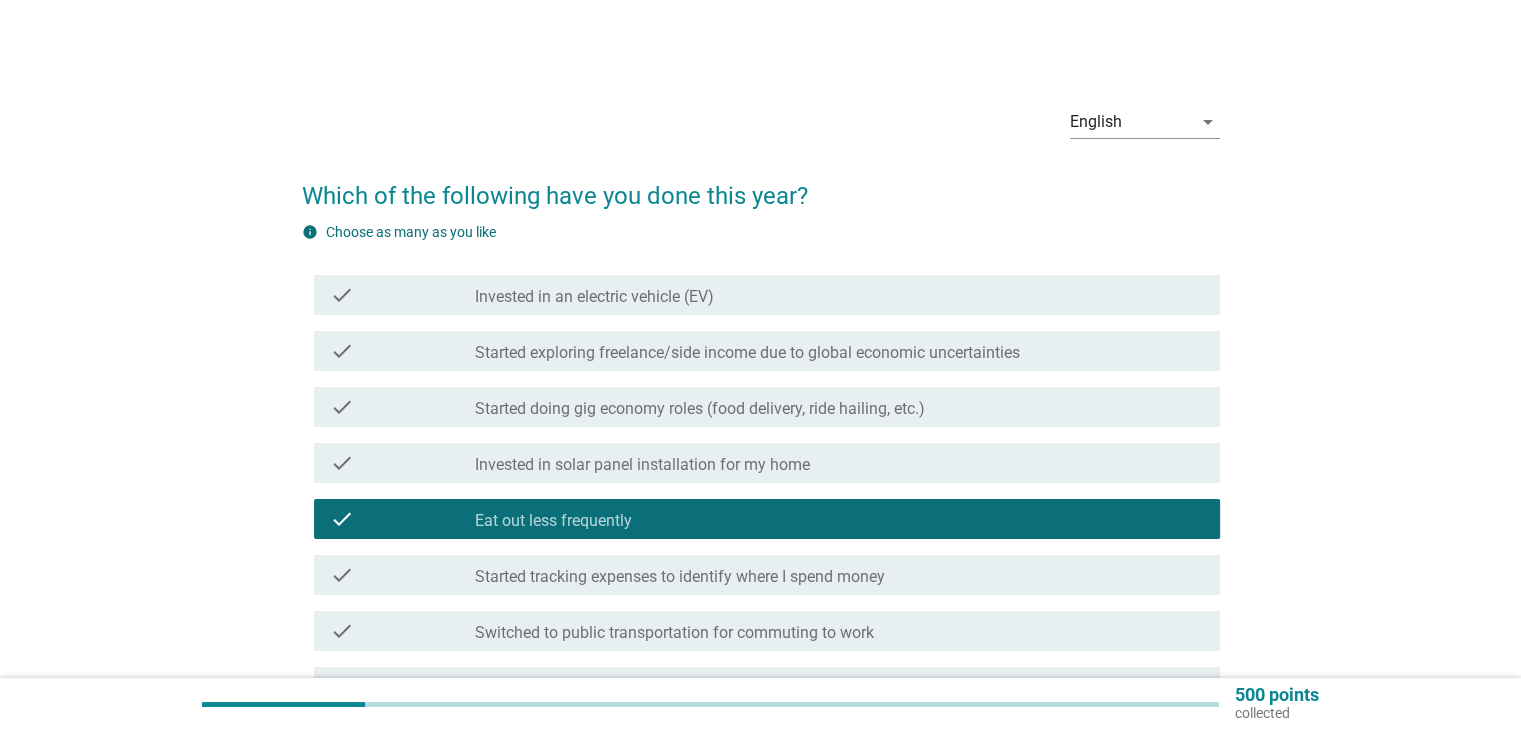 click on "check     check_box_outline_blank Eat out less frequently" at bounding box center [767, 519] 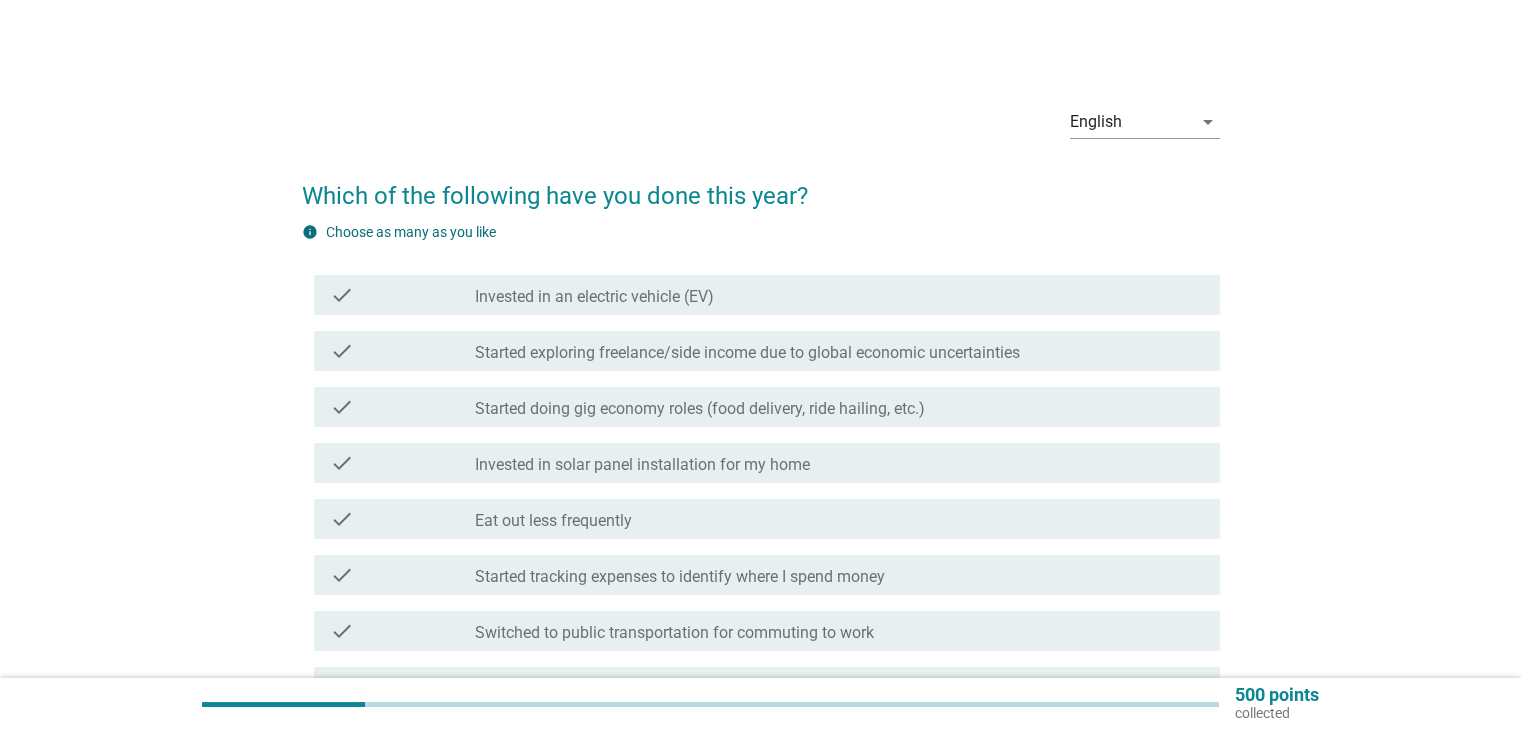 click on "check     check_box_outline_blank Started tracking expenses to identify where I spend money" at bounding box center (767, 575) 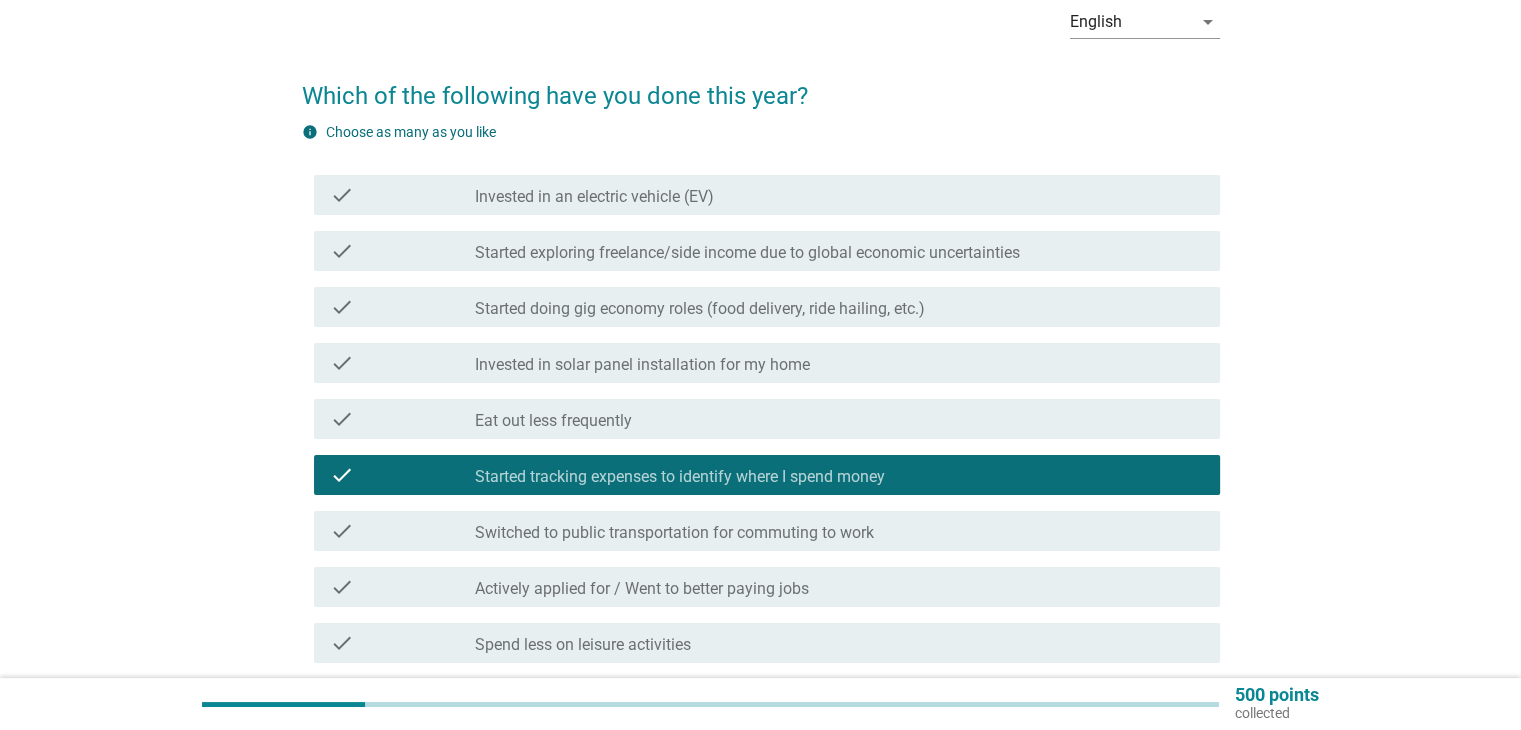 scroll, scrollTop: 200, scrollLeft: 0, axis: vertical 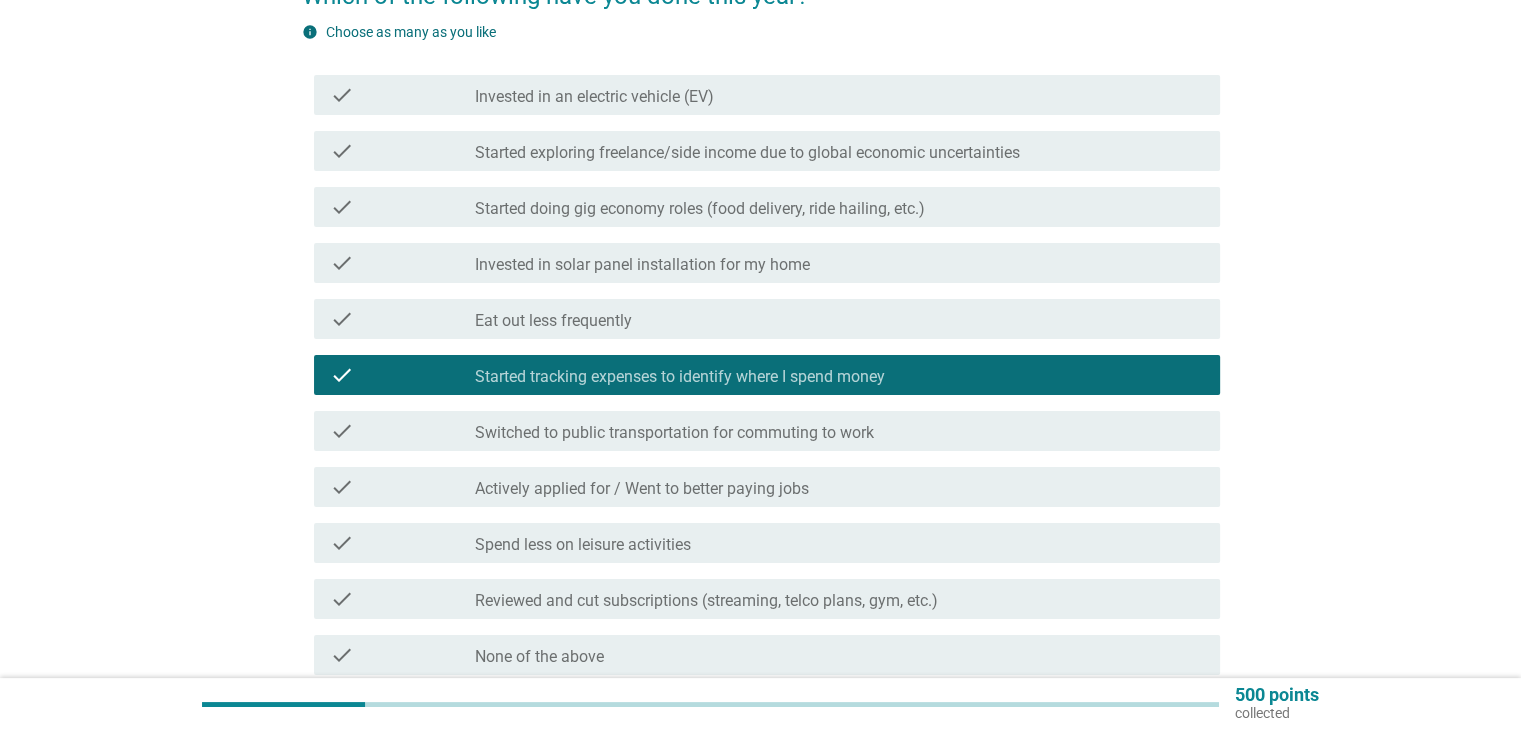 click on "check_box_outline_blank Spend less on leisure activities" at bounding box center (839, 543) 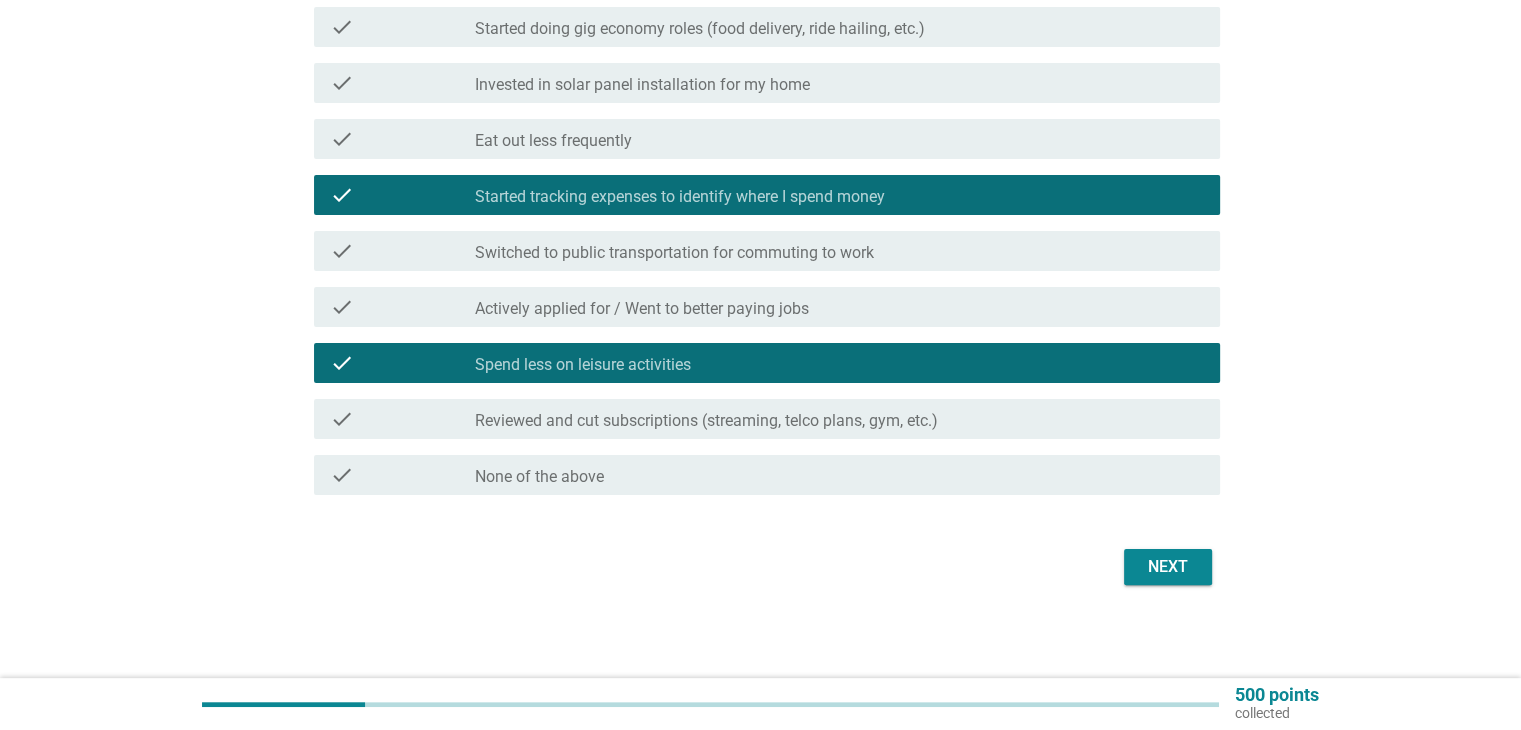 scroll, scrollTop: 383, scrollLeft: 0, axis: vertical 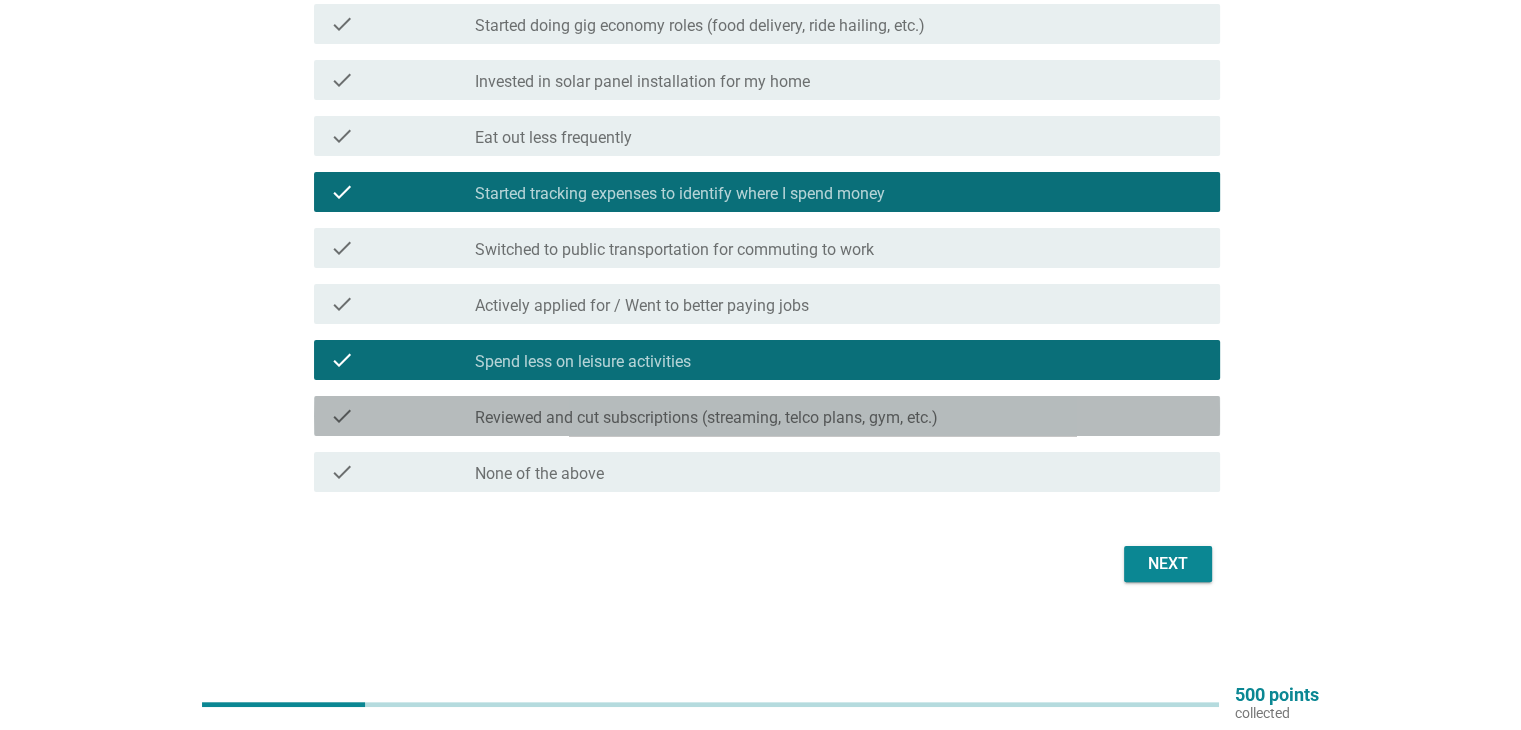 click on "check_box_outline_blank Reviewed and cut subscriptions (streaming, telco plans, gym, etc.)" at bounding box center (839, 416) 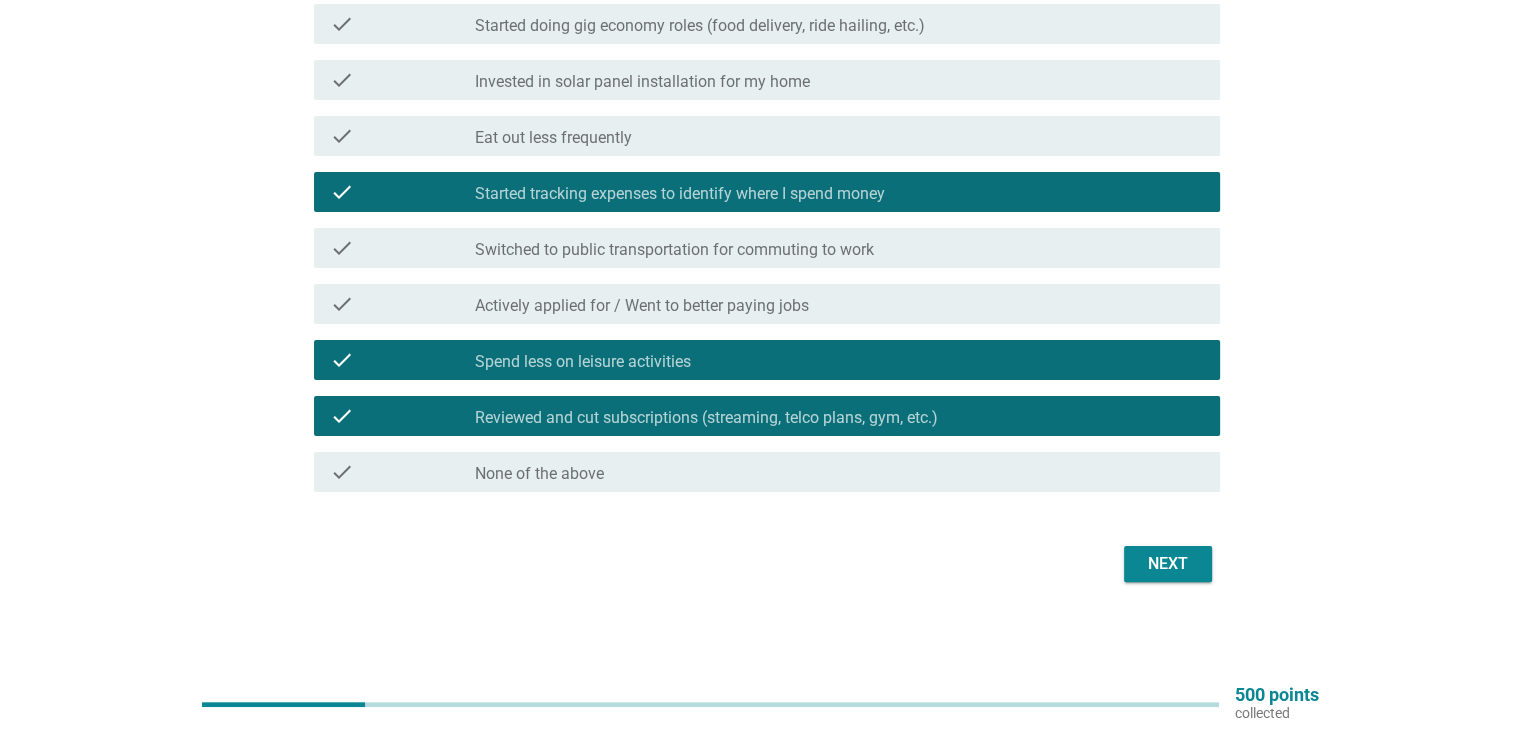 click on "Next" at bounding box center (1168, 564) 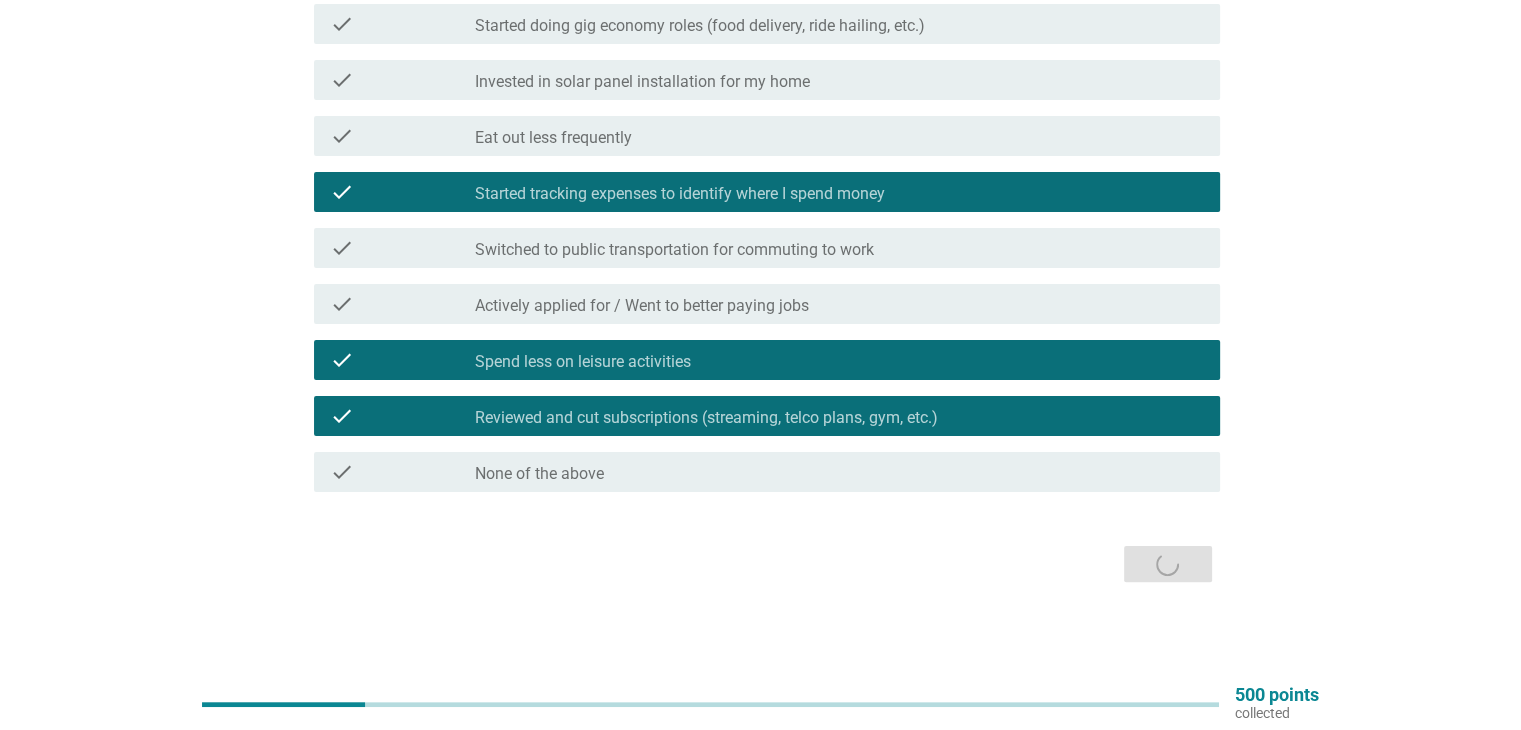 scroll, scrollTop: 0, scrollLeft: 0, axis: both 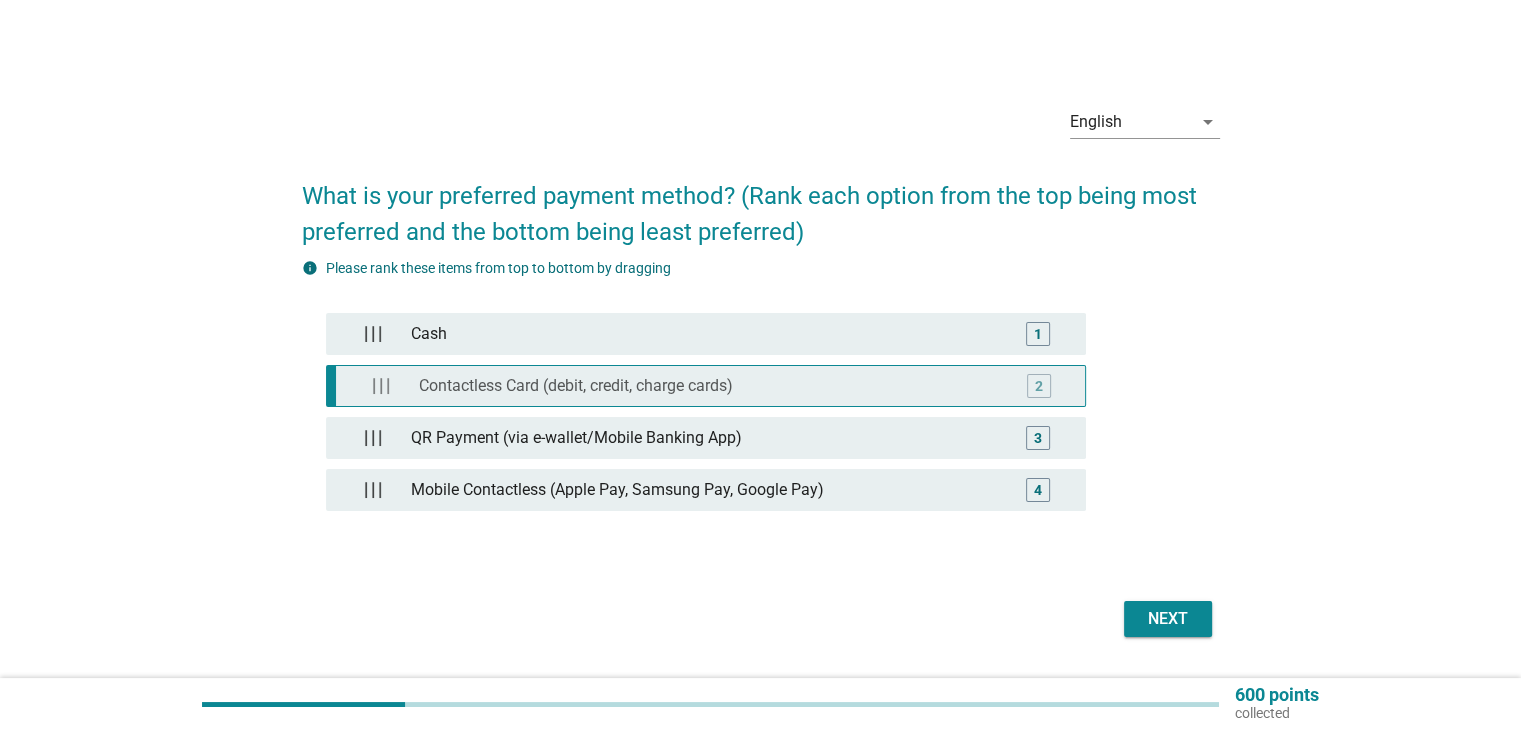 type 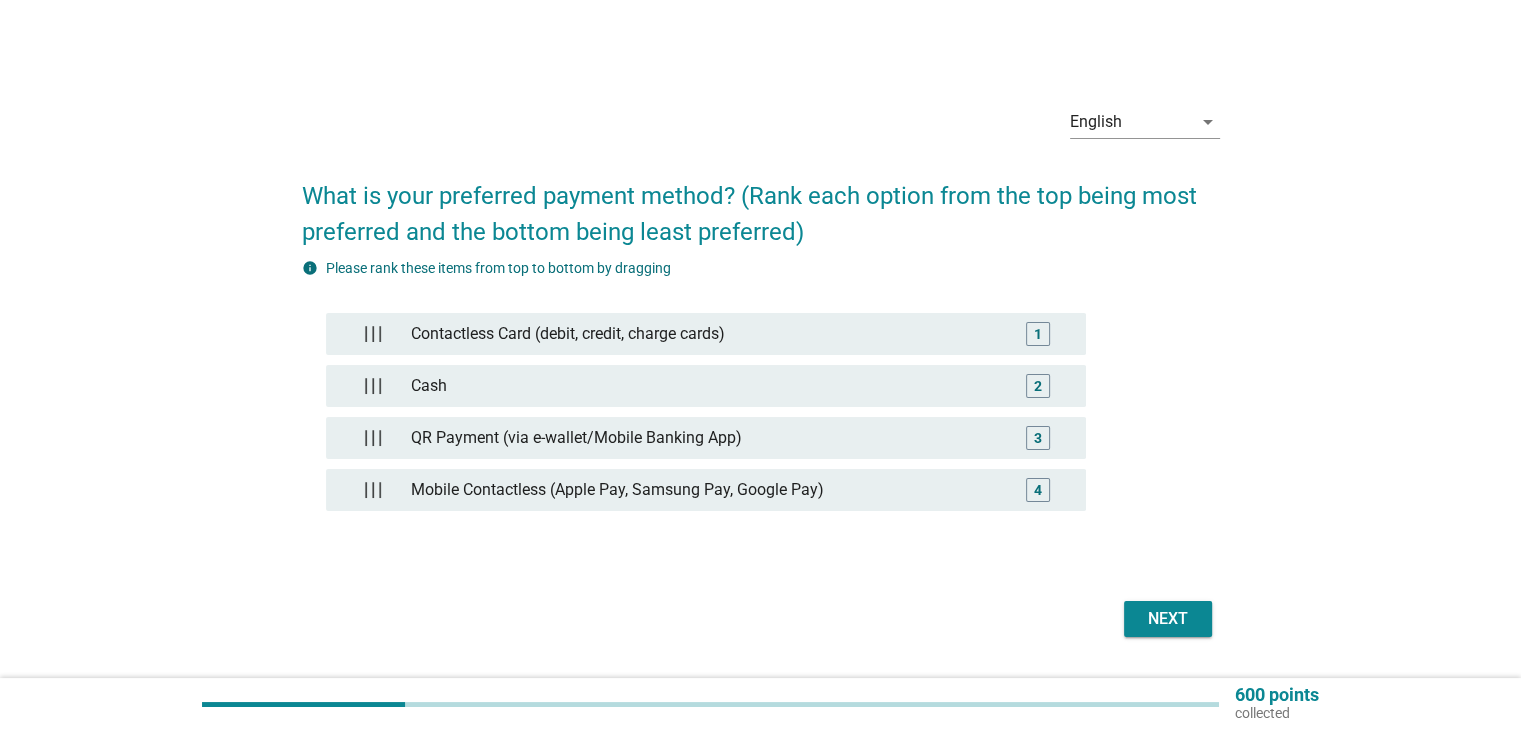 click on "Next" at bounding box center [1168, 619] 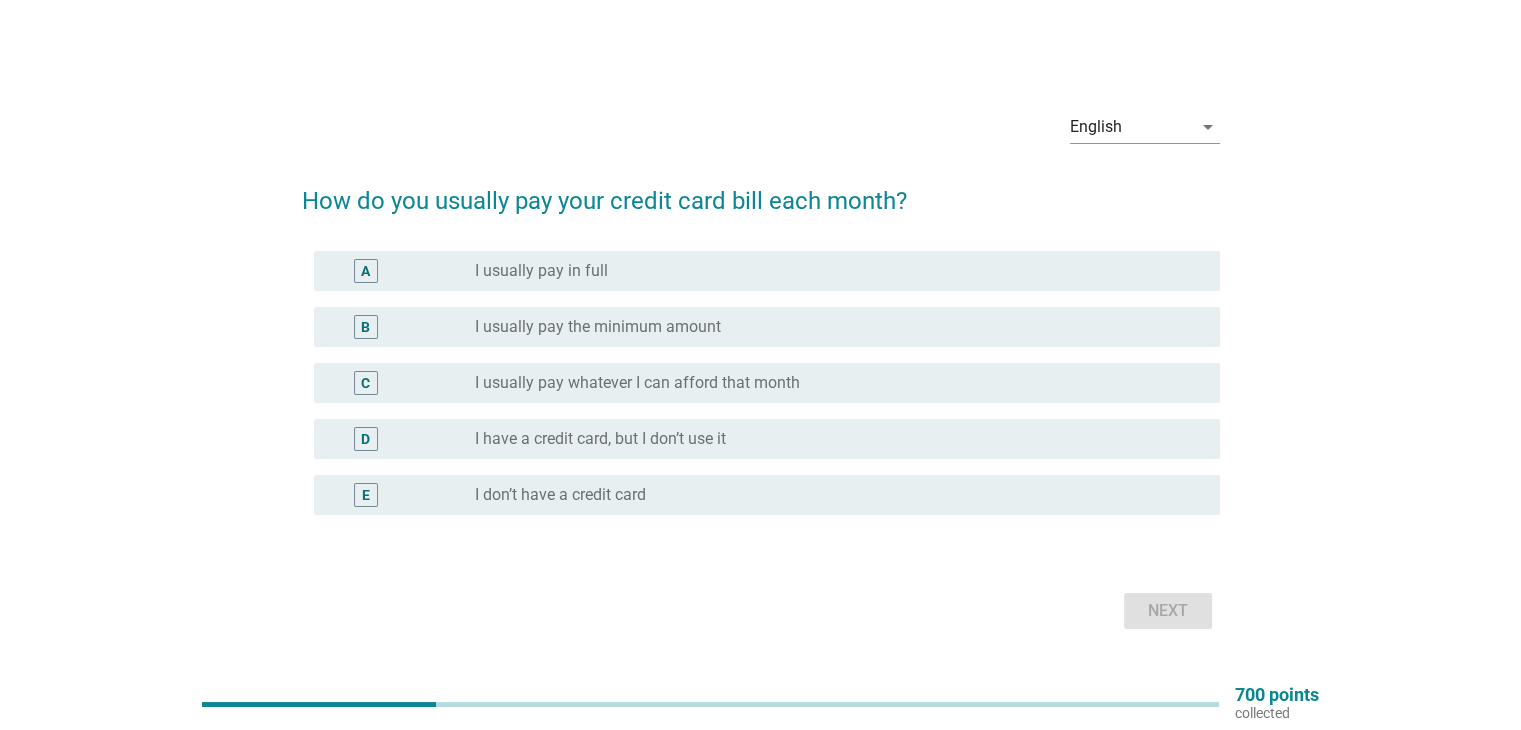 click on "radio_button_unchecked I usually pay in full" at bounding box center (831, 271) 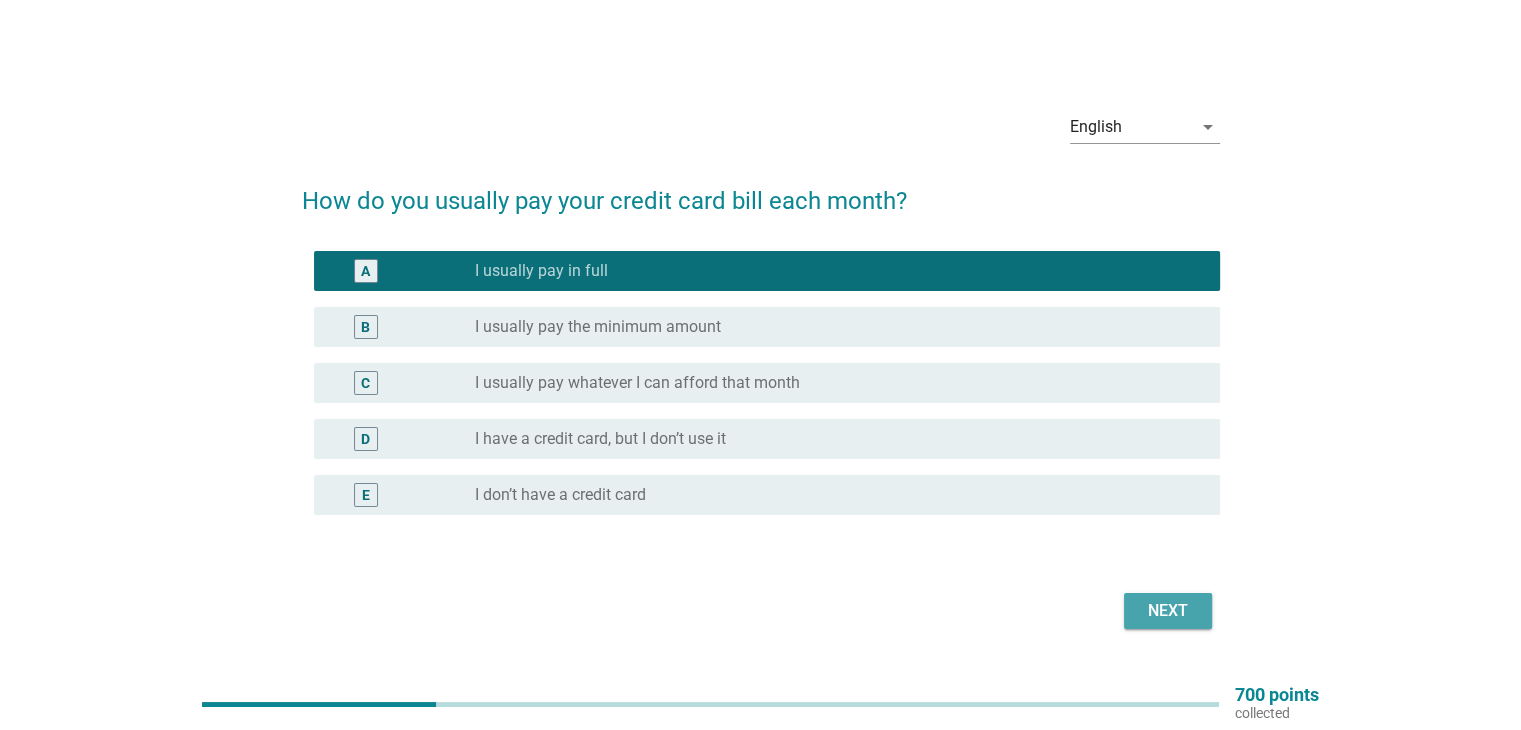 click on "Next" at bounding box center (1168, 611) 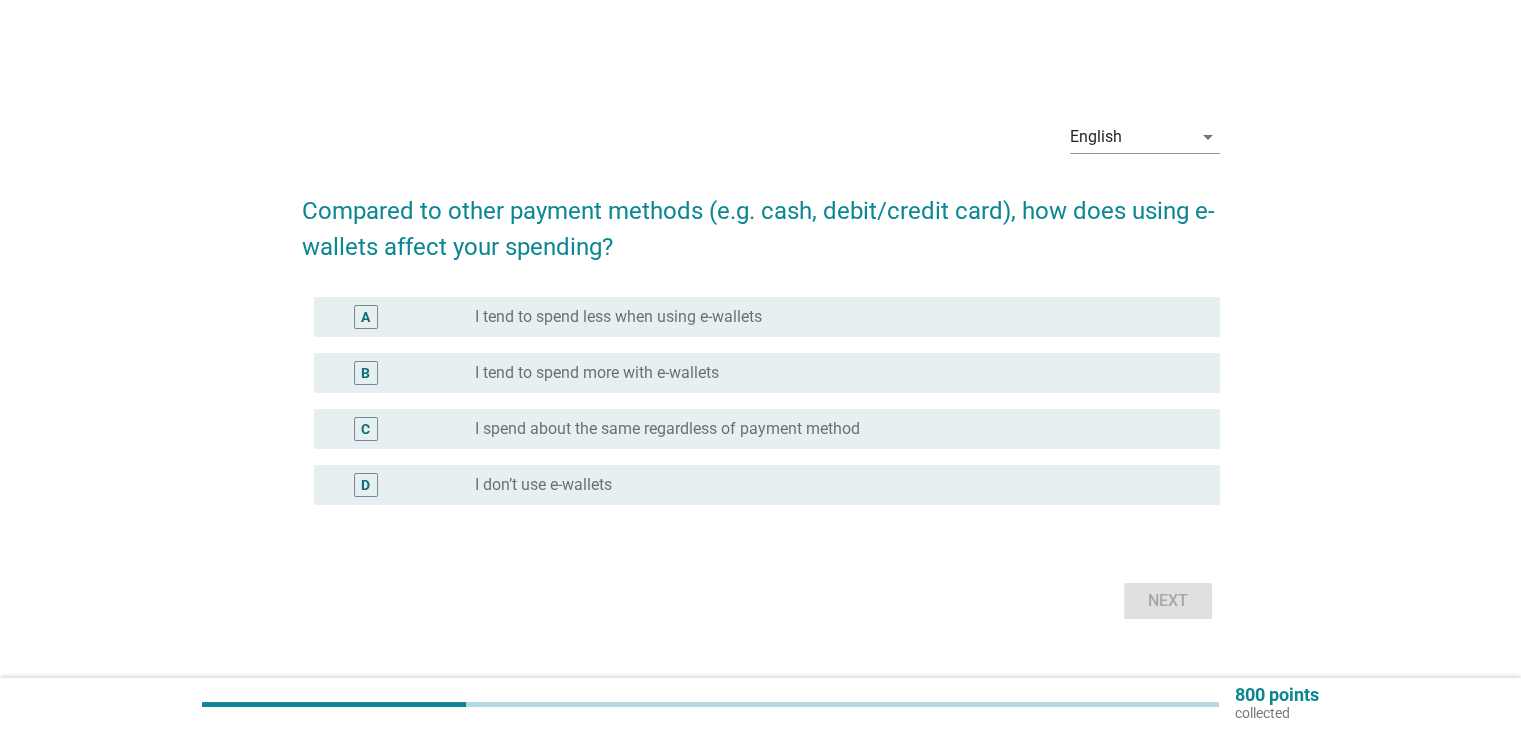 click on "radio_button_unchecked I spend about the same regardless of payment method" at bounding box center (839, 429) 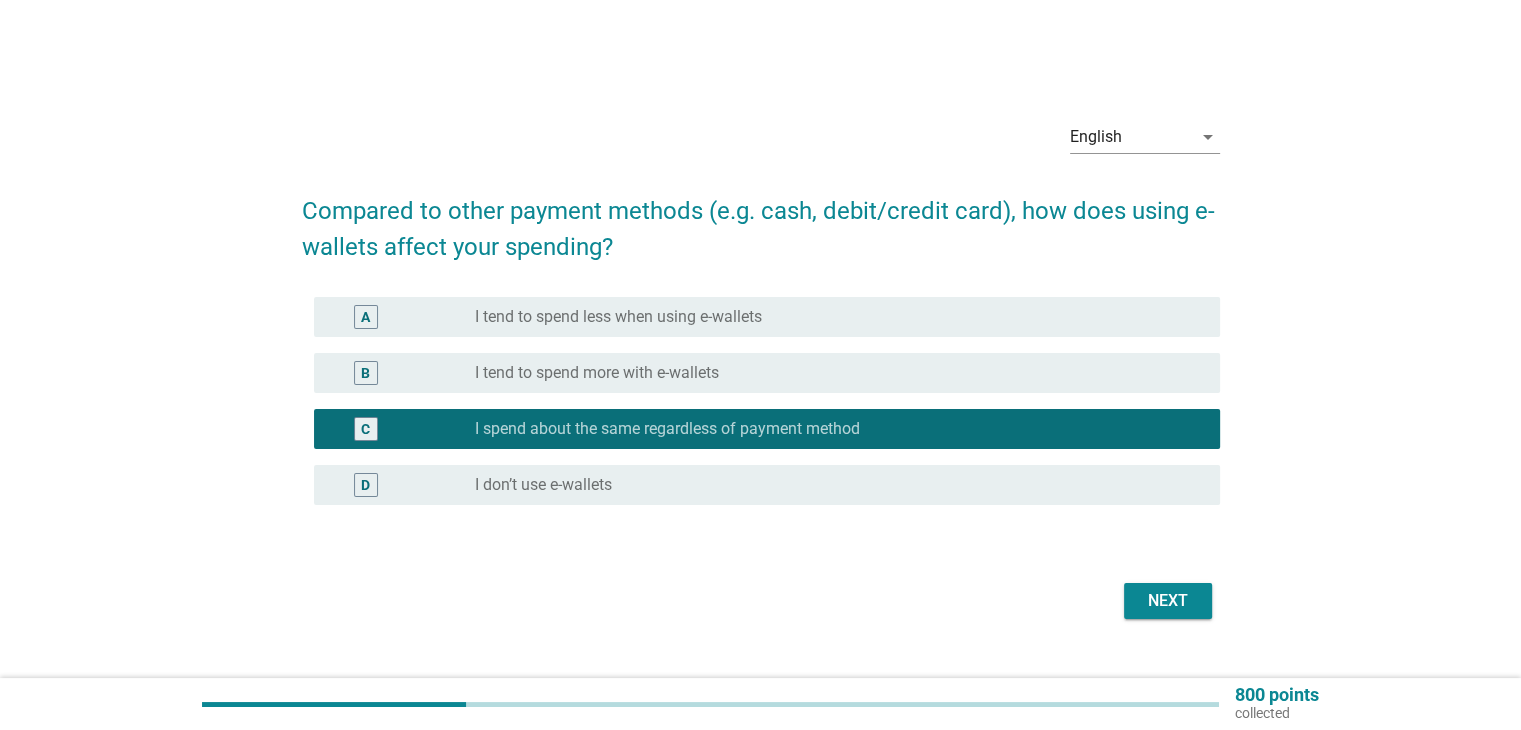 click on "Next" at bounding box center (1168, 601) 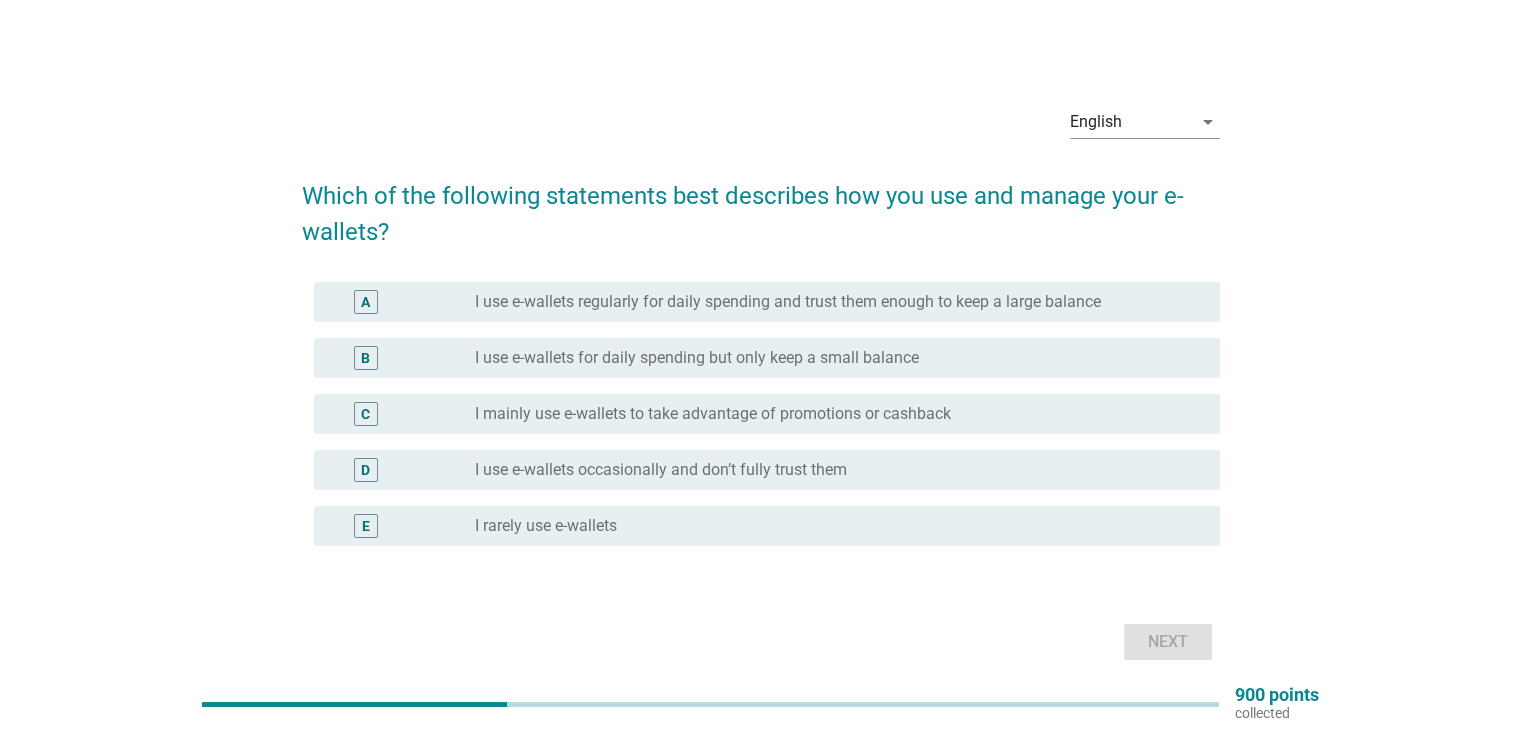 click on "I use e-wallets for daily spending but only keep a small balance" at bounding box center (697, 358) 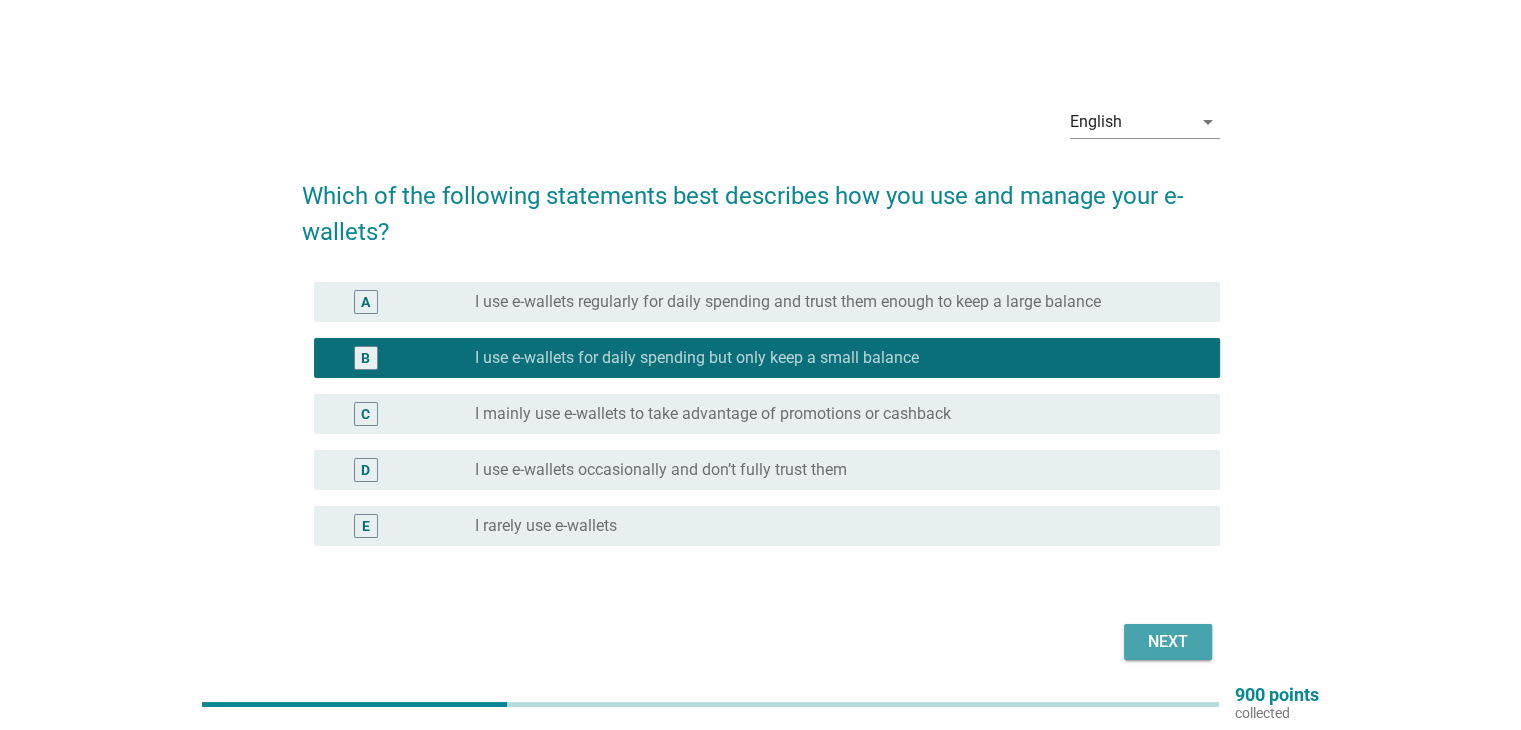 click on "Next" at bounding box center [1168, 642] 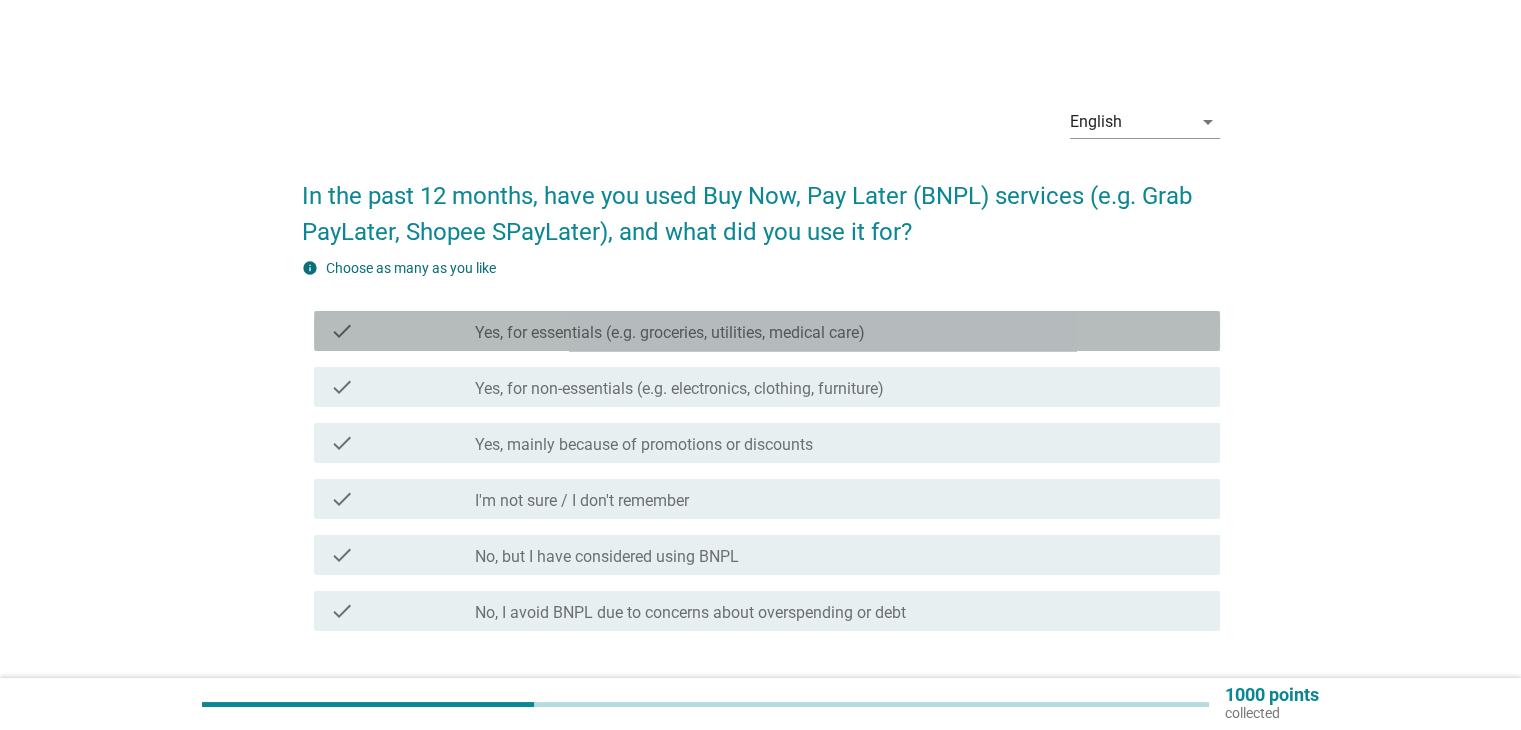 click on "Yes, for essentials (e.g. groceries, utilities, medical care)" at bounding box center [670, 333] 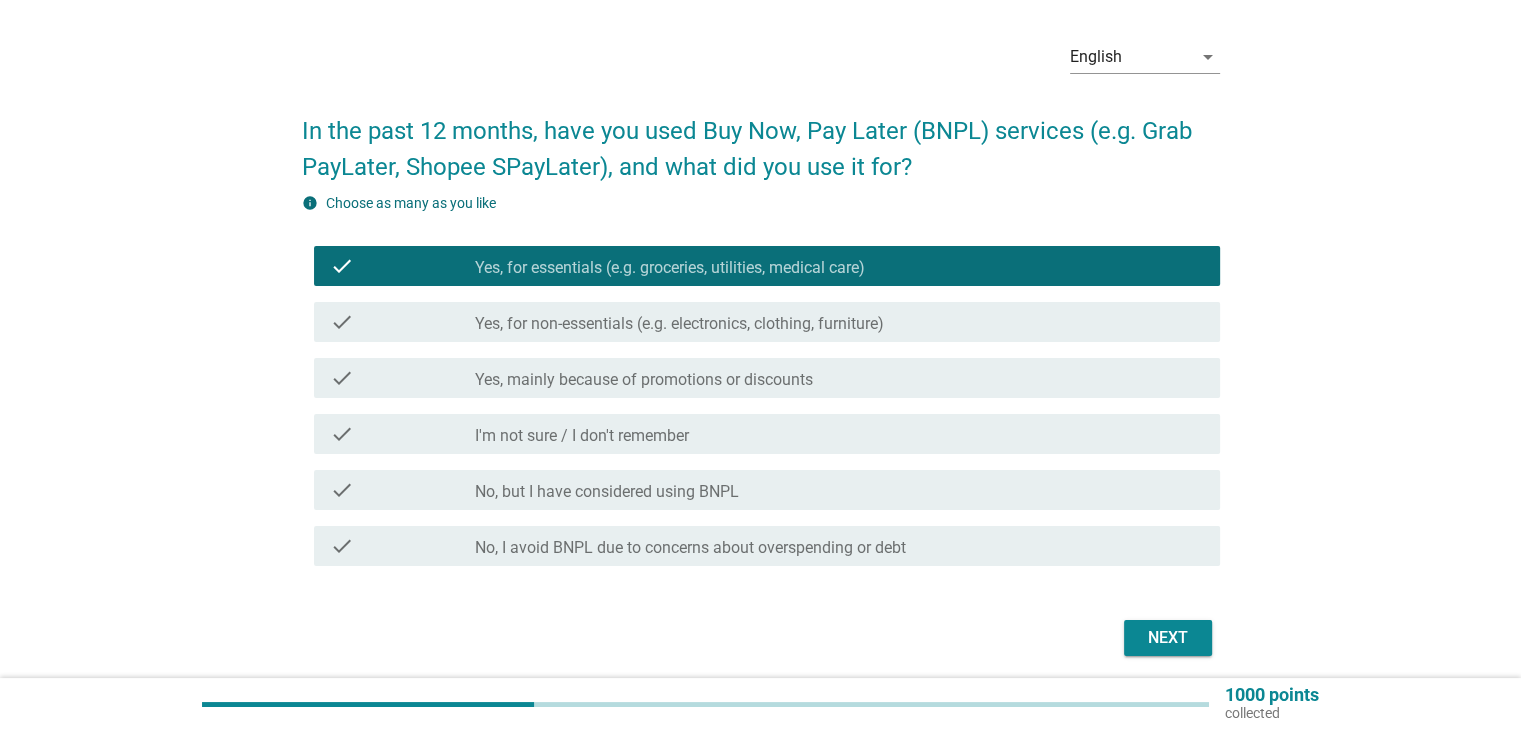 scroll, scrollTop: 139, scrollLeft: 0, axis: vertical 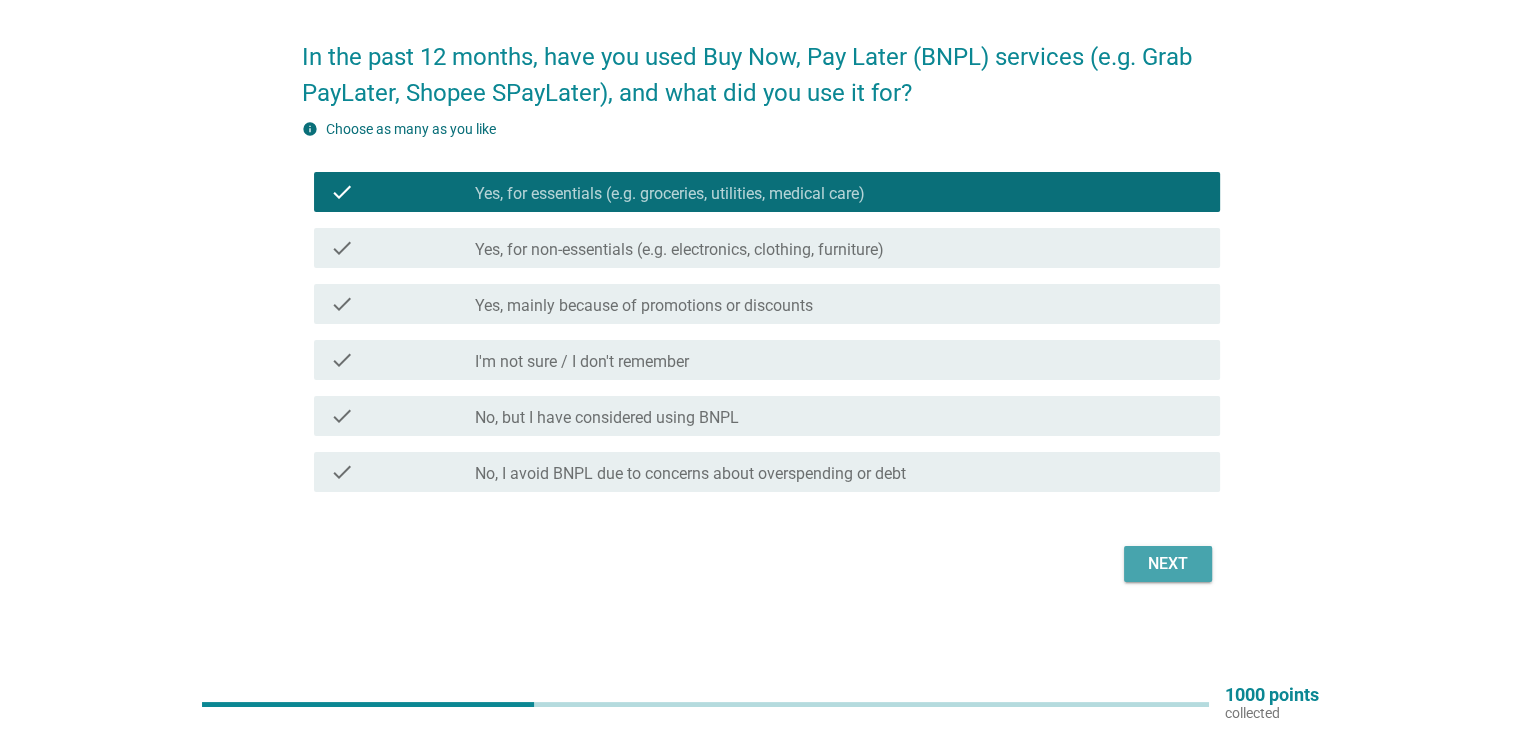 click on "Next" at bounding box center [1168, 564] 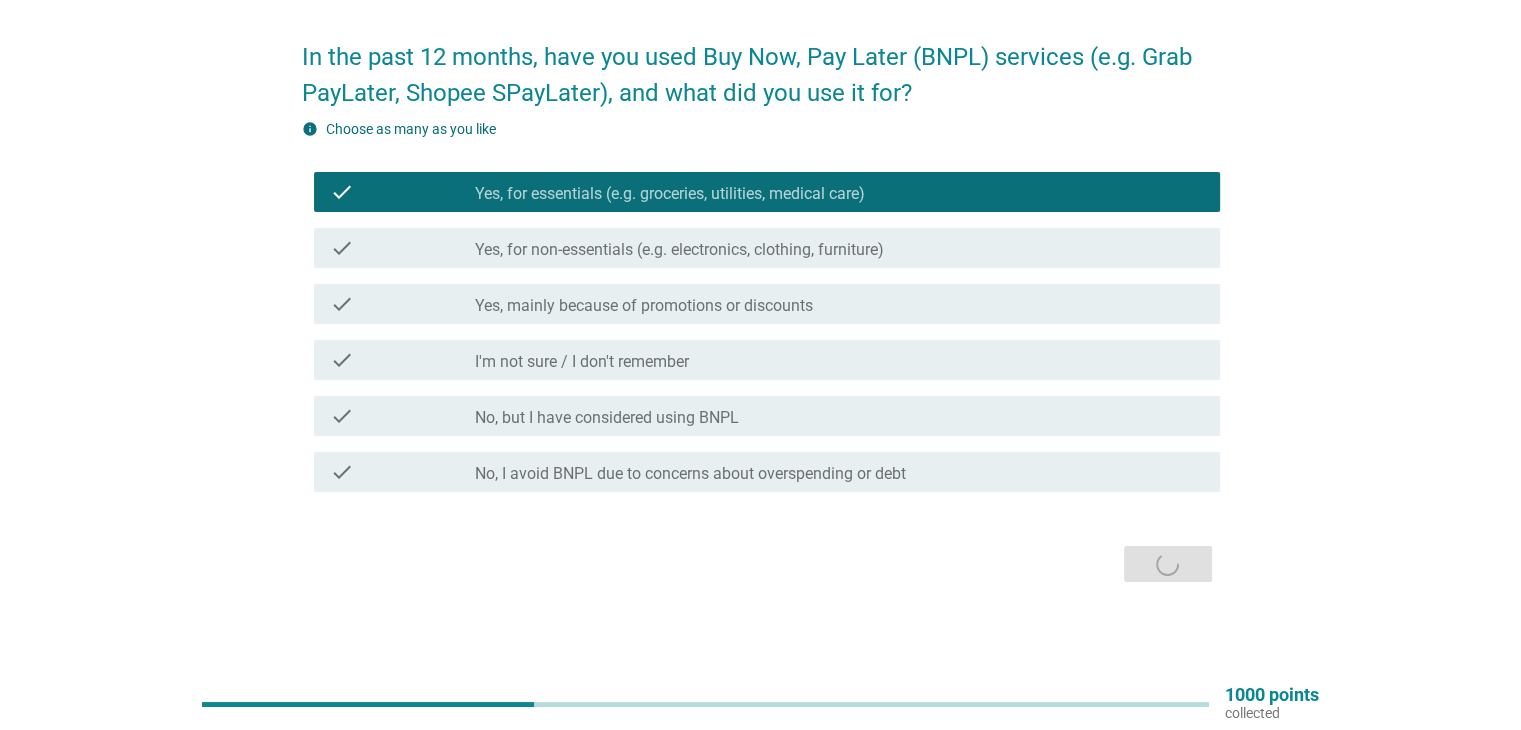 scroll, scrollTop: 0, scrollLeft: 0, axis: both 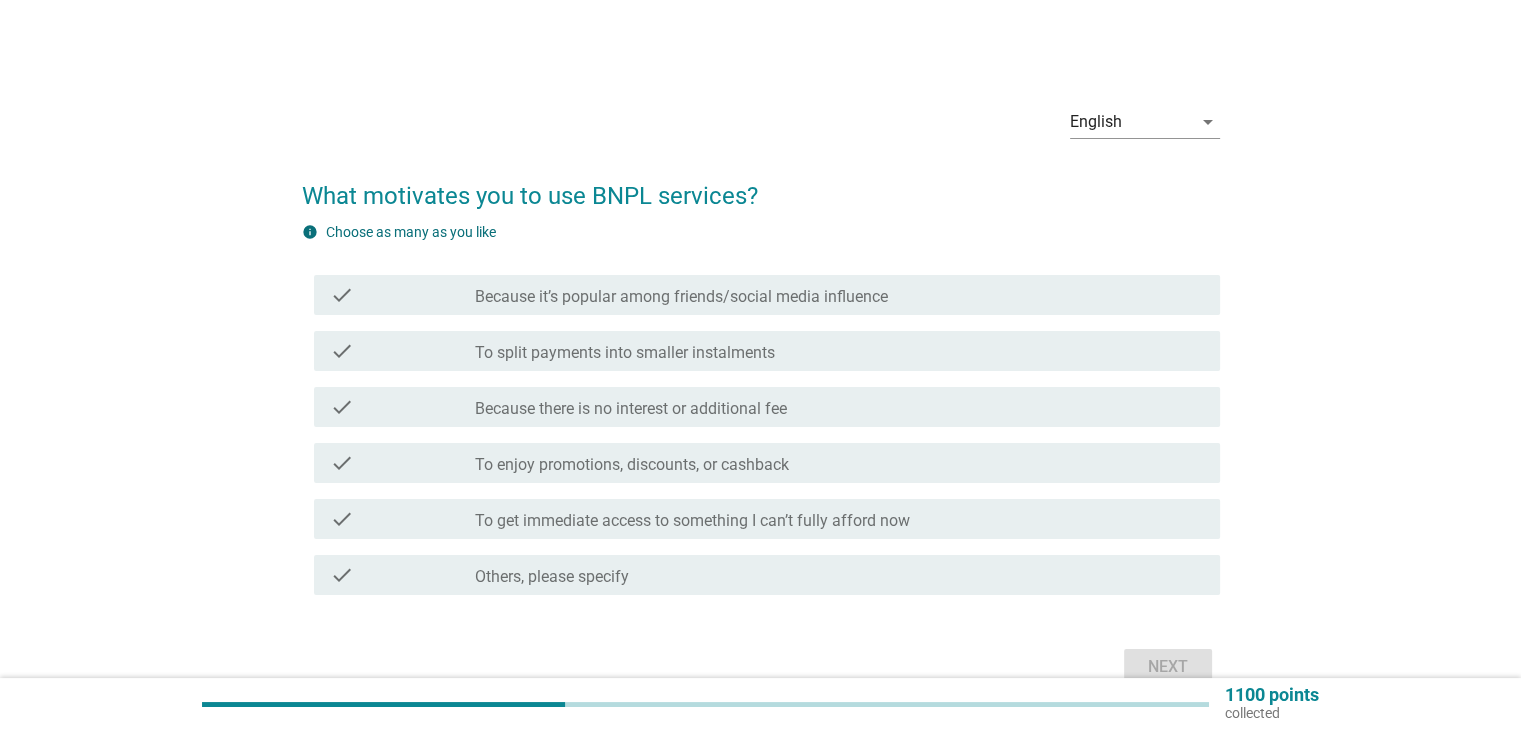 click on "check     check_box_outline_blank To split payments into smaller instalments" at bounding box center [767, 351] 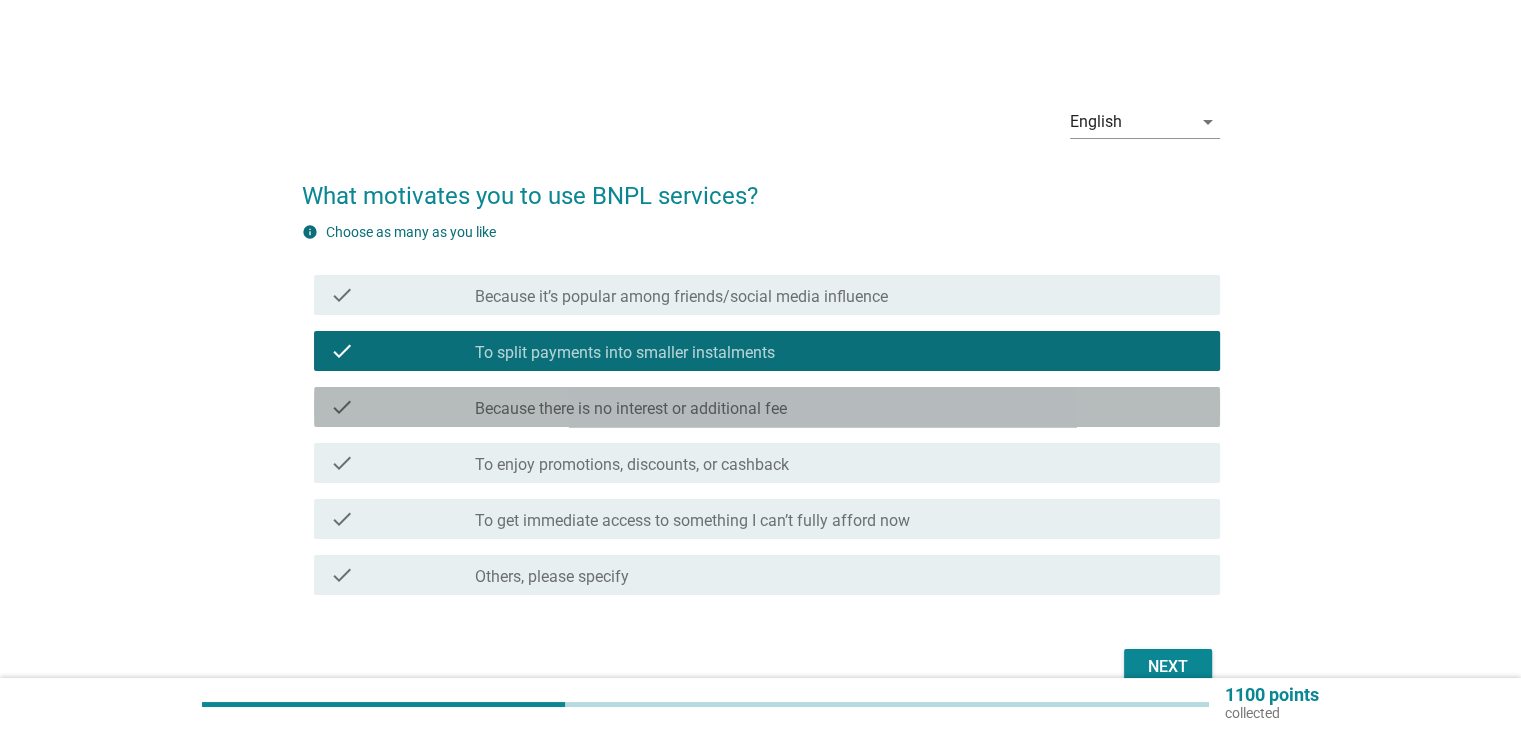 click on "Because there is no interest or additional fee" at bounding box center [631, 409] 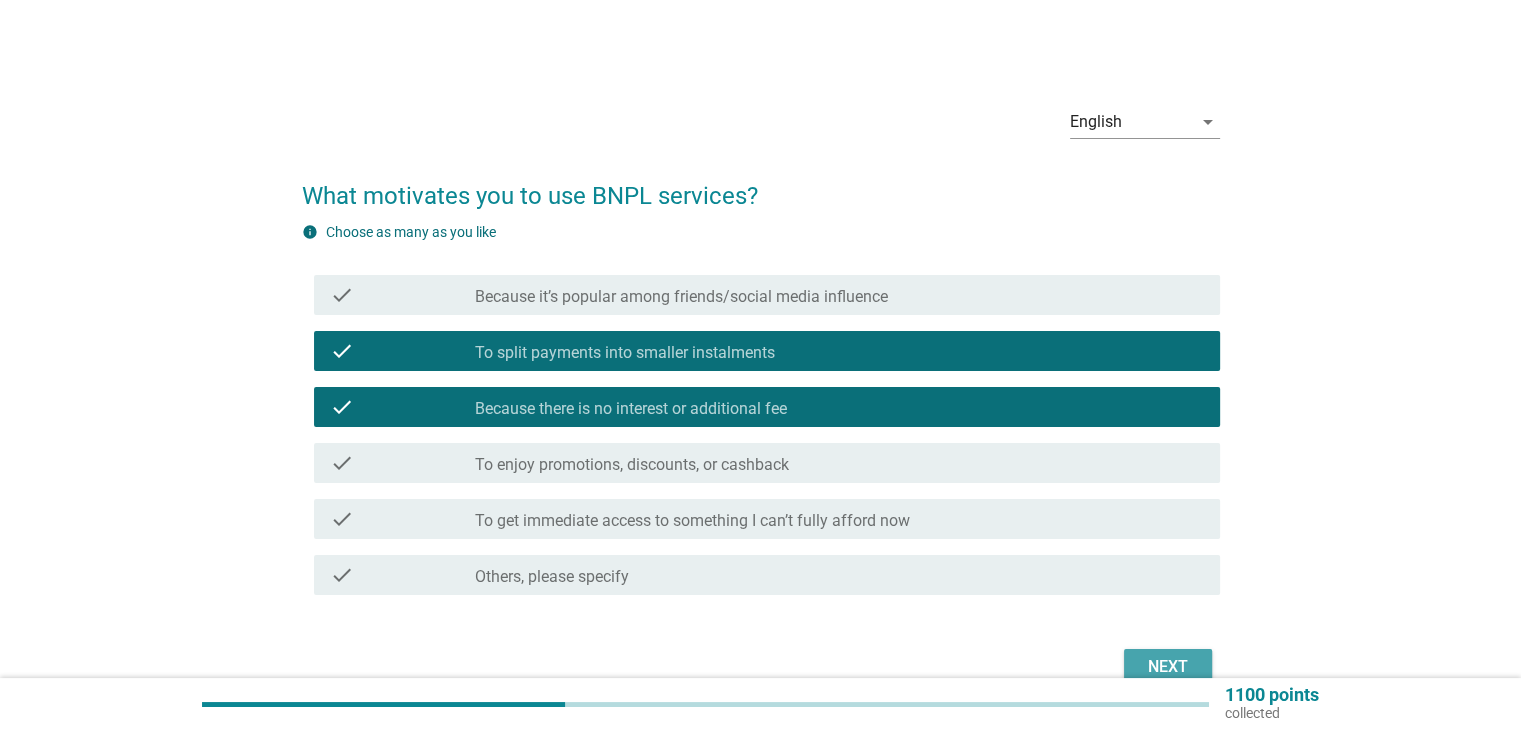 click on "Next" at bounding box center [1168, 667] 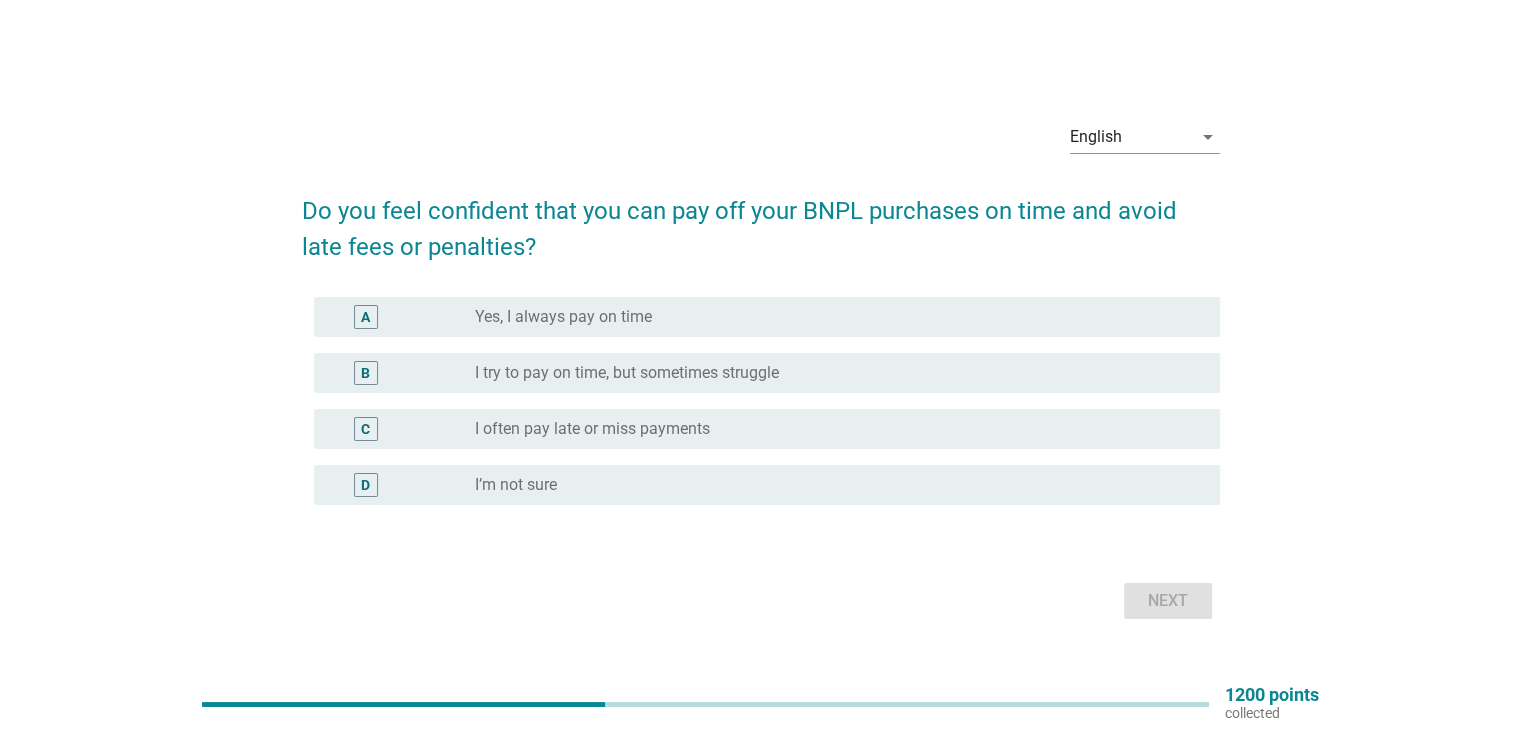 click on "I try to pay on time, but sometimes struggle" at bounding box center [627, 373] 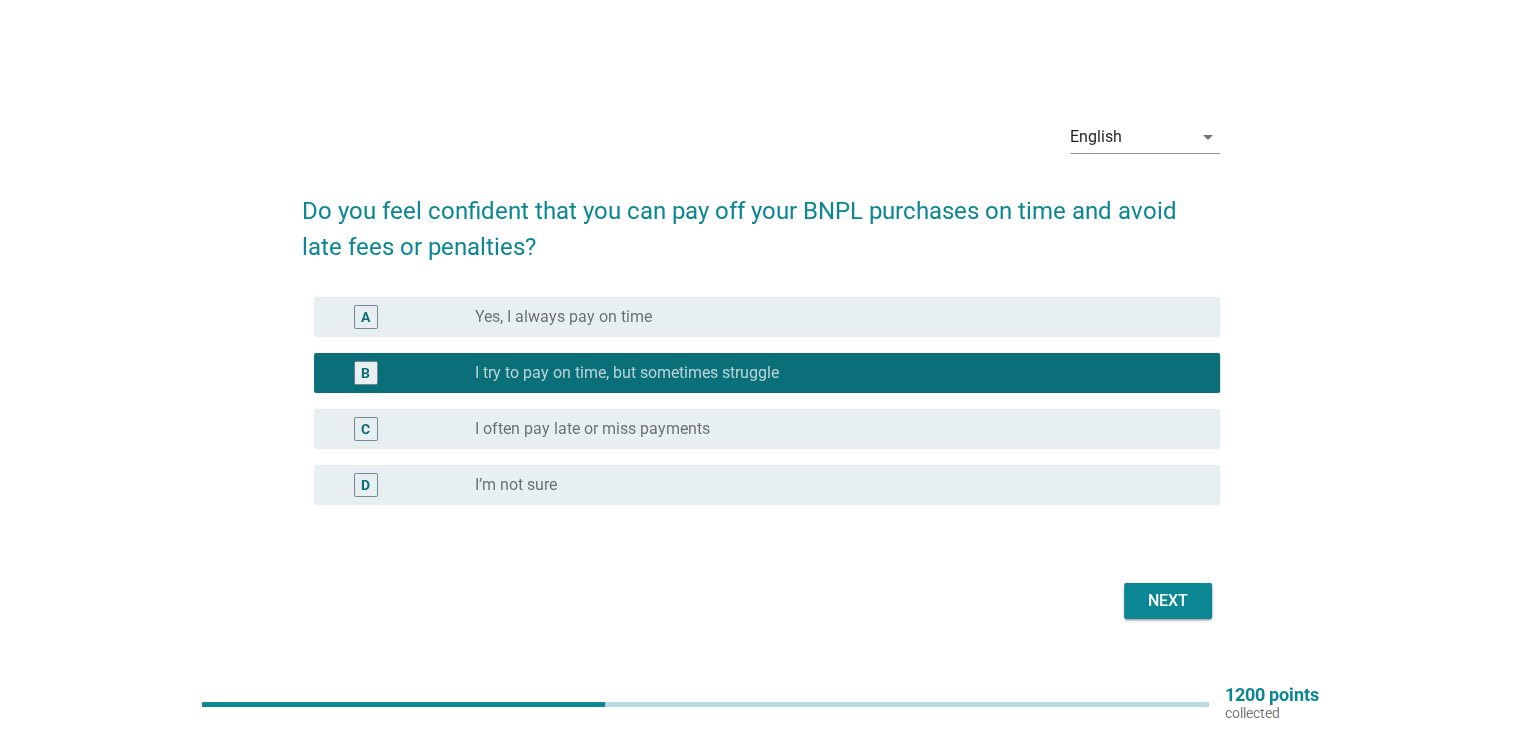 click on "Next" at bounding box center [1168, 601] 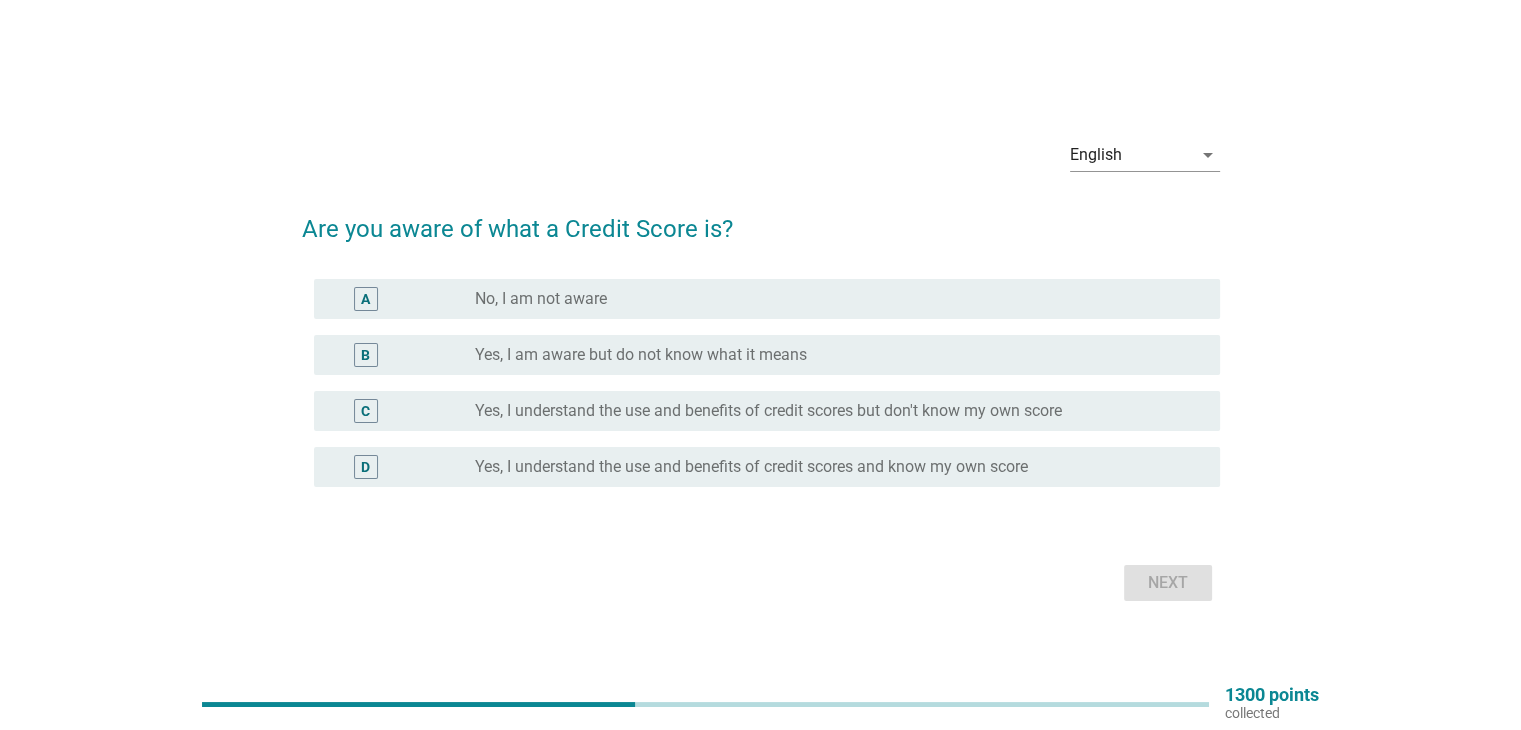 click on "Yes, I am aware but do not know what it means" at bounding box center [641, 355] 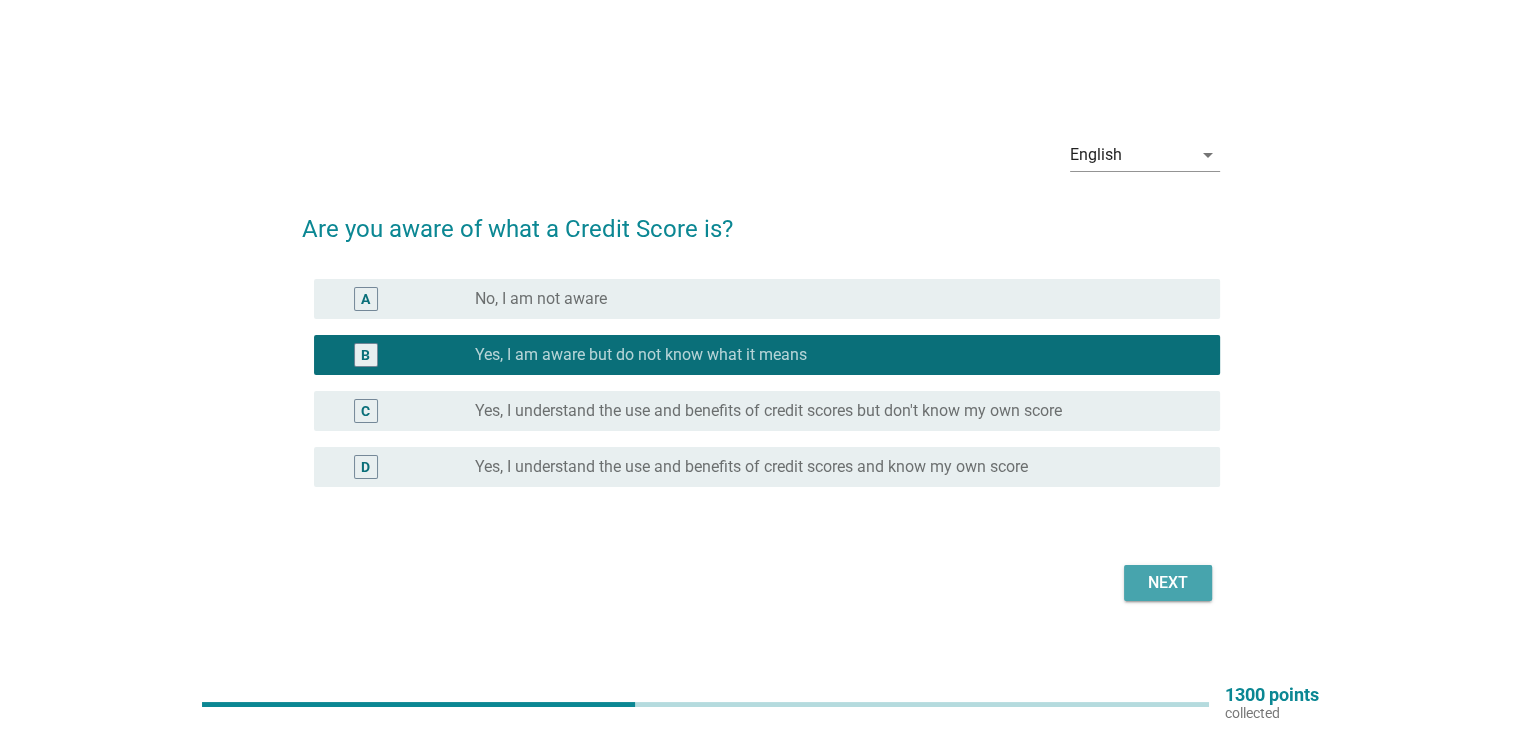 click on "Next" at bounding box center [1168, 583] 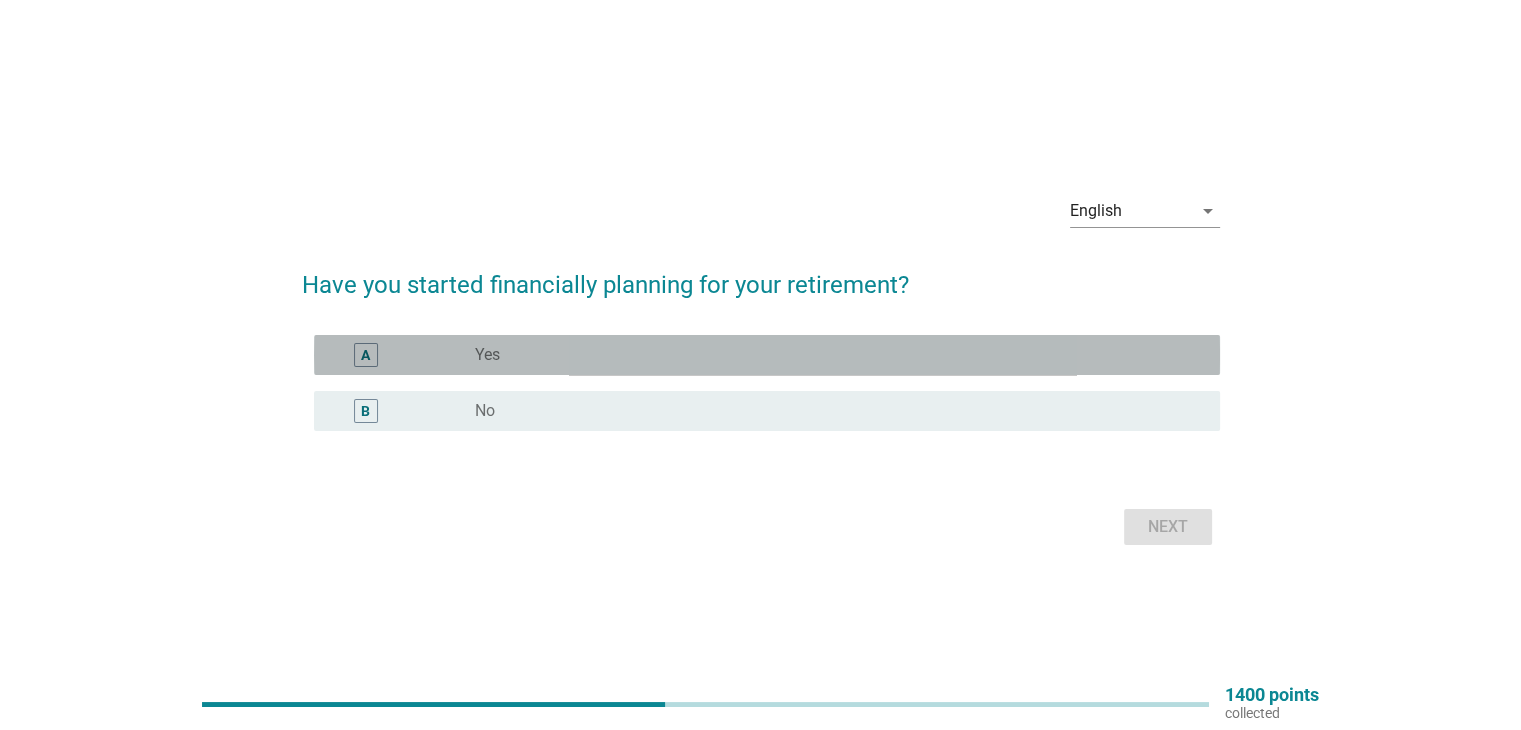 click on "radio_button_unchecked Yes" at bounding box center [831, 355] 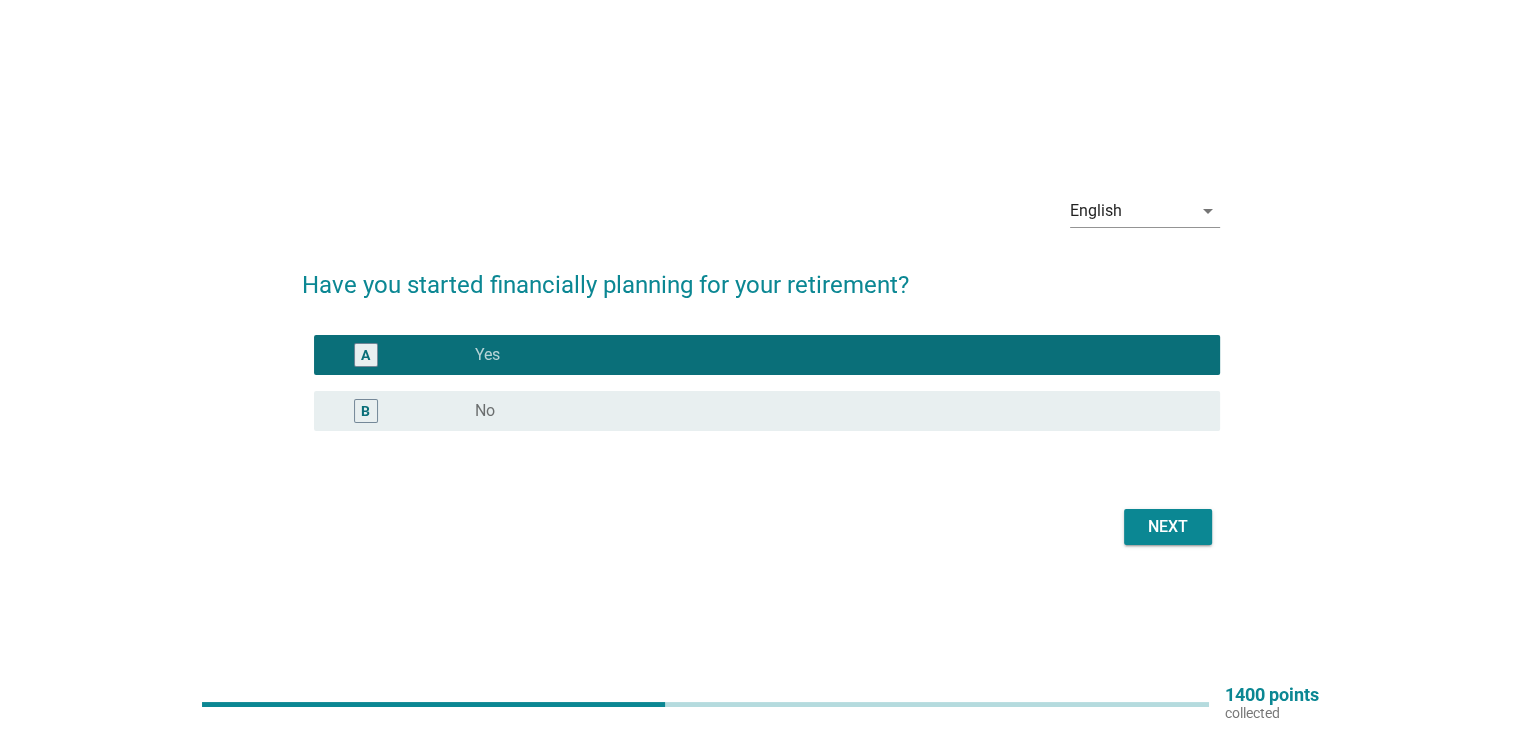 click on "Next" at bounding box center (1168, 527) 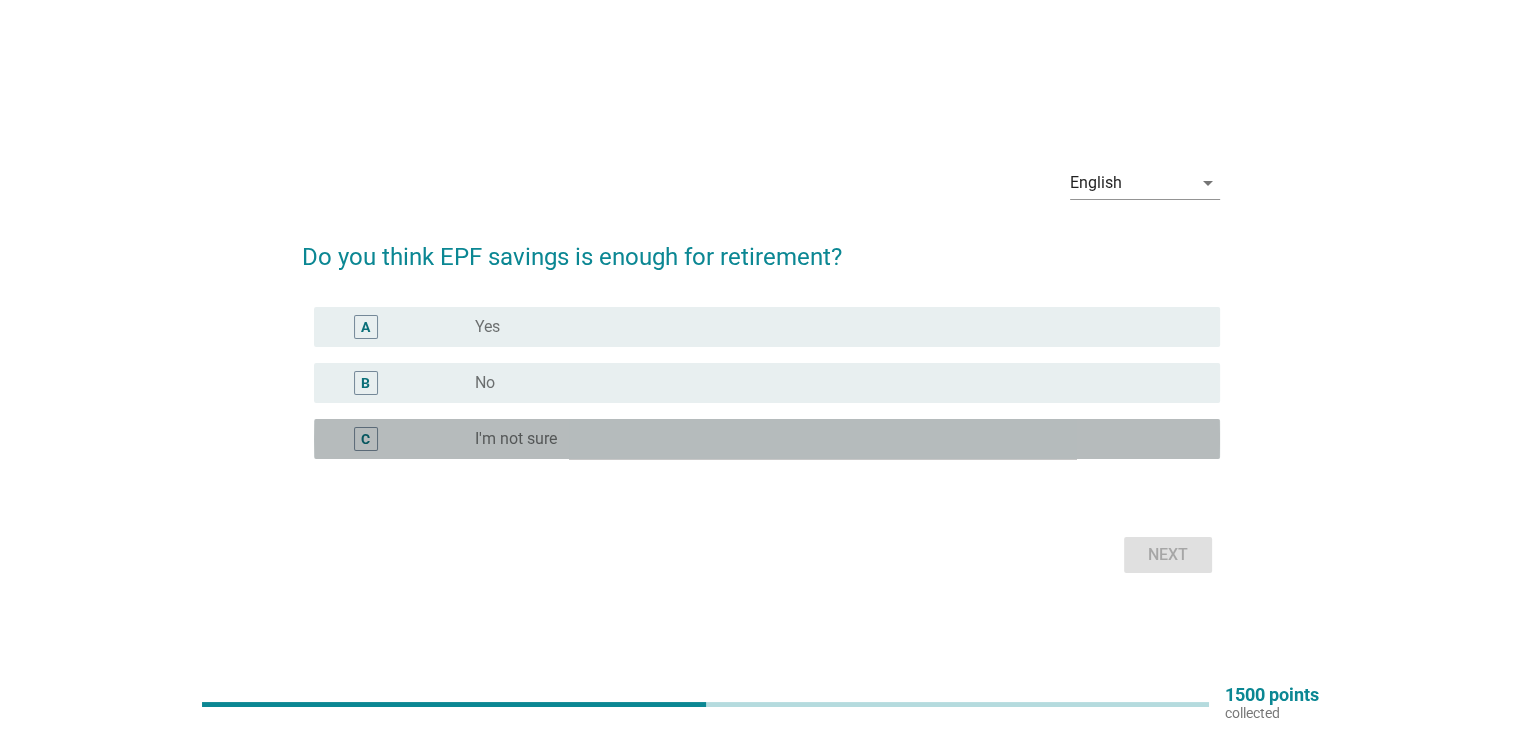 drag, startPoint x: 511, startPoint y: 429, endPoint x: 835, endPoint y: 477, distance: 327.53625 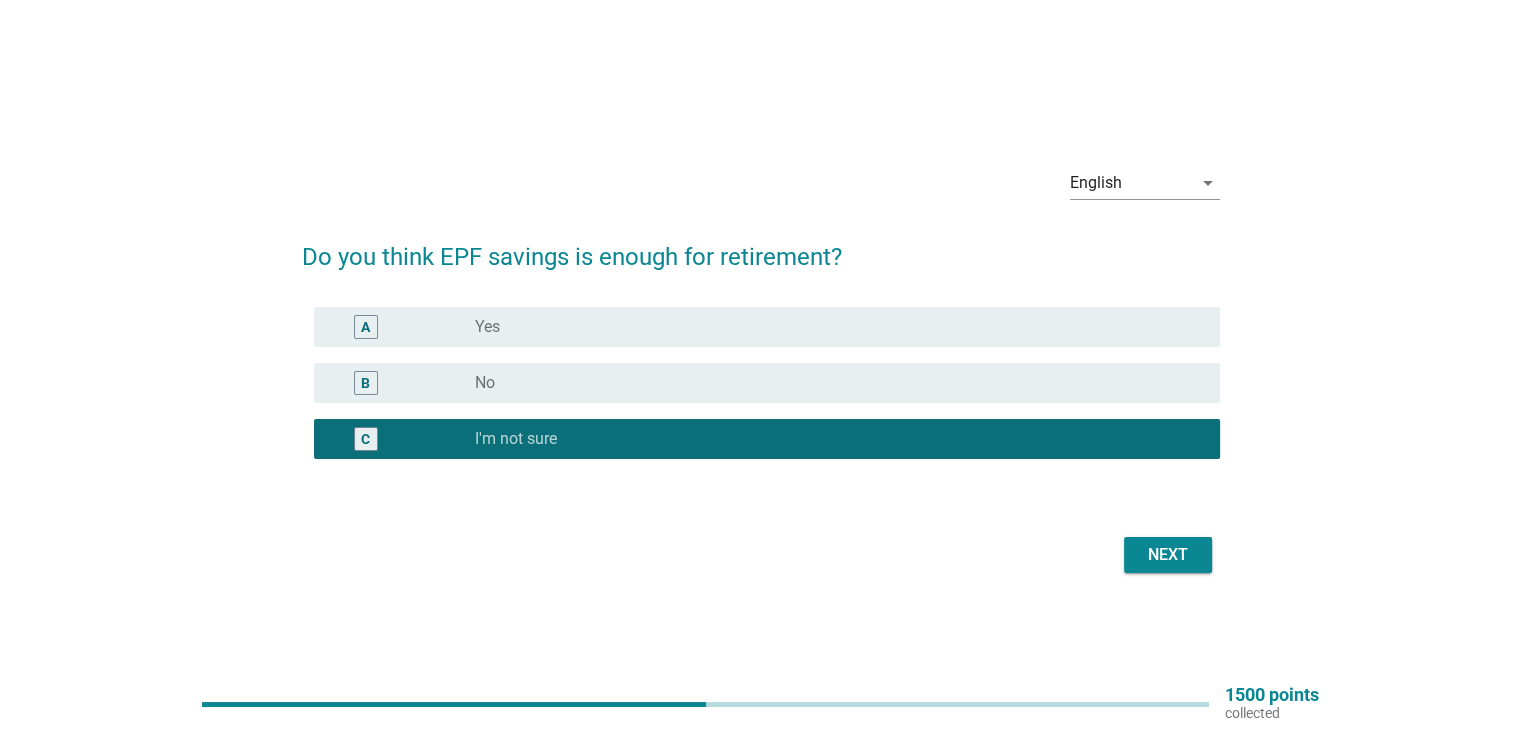 click on "English arrow_drop_down   Do you think EPF savings is enough for retirement?     A     radio_button_unchecked Yes   B     radio_button_unchecked No   C     radio_button_checked I'm not sure     Next" at bounding box center [761, 365] 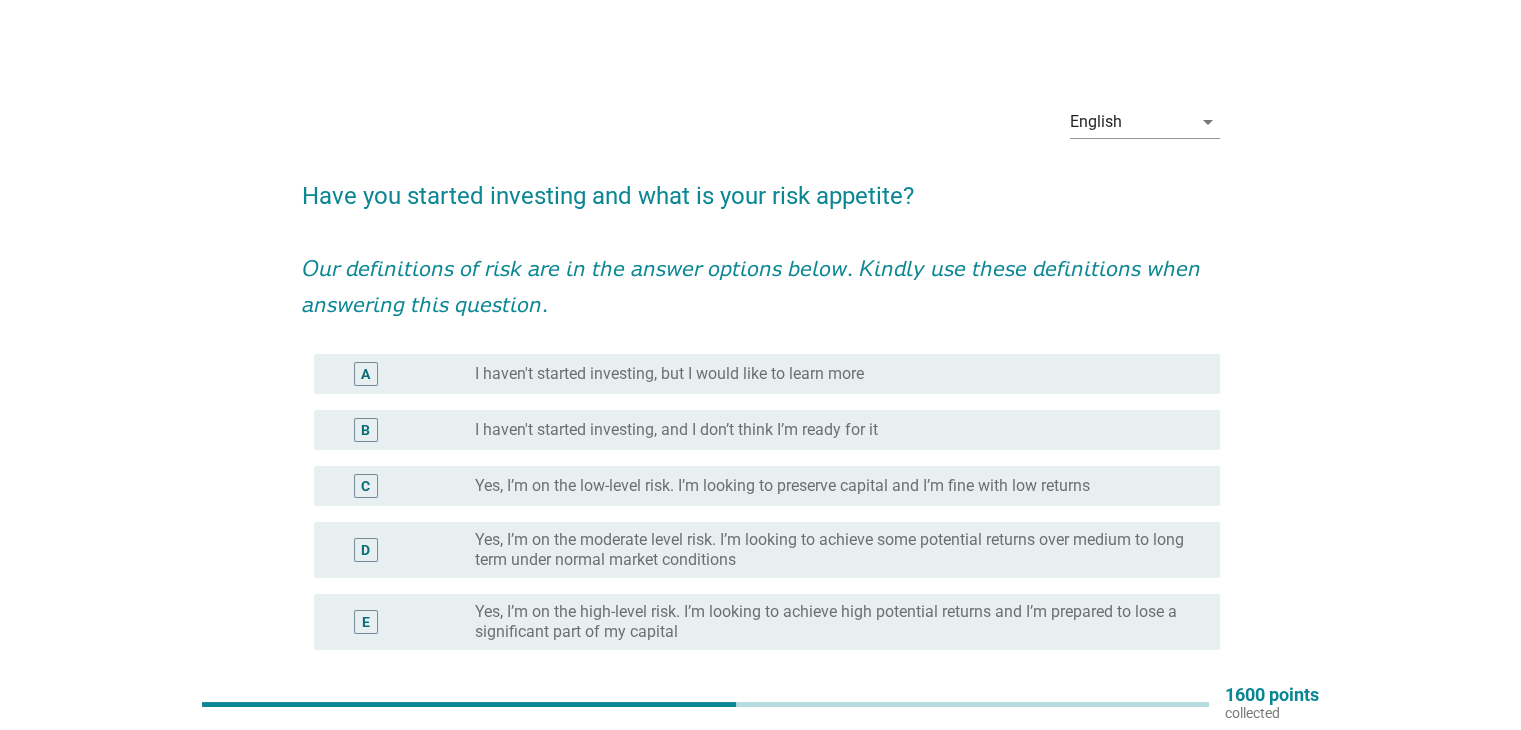 click on "Yes, I’m on the low-level risk. I’m looking to preserve capital and I’m fine with low returns" at bounding box center (782, 486) 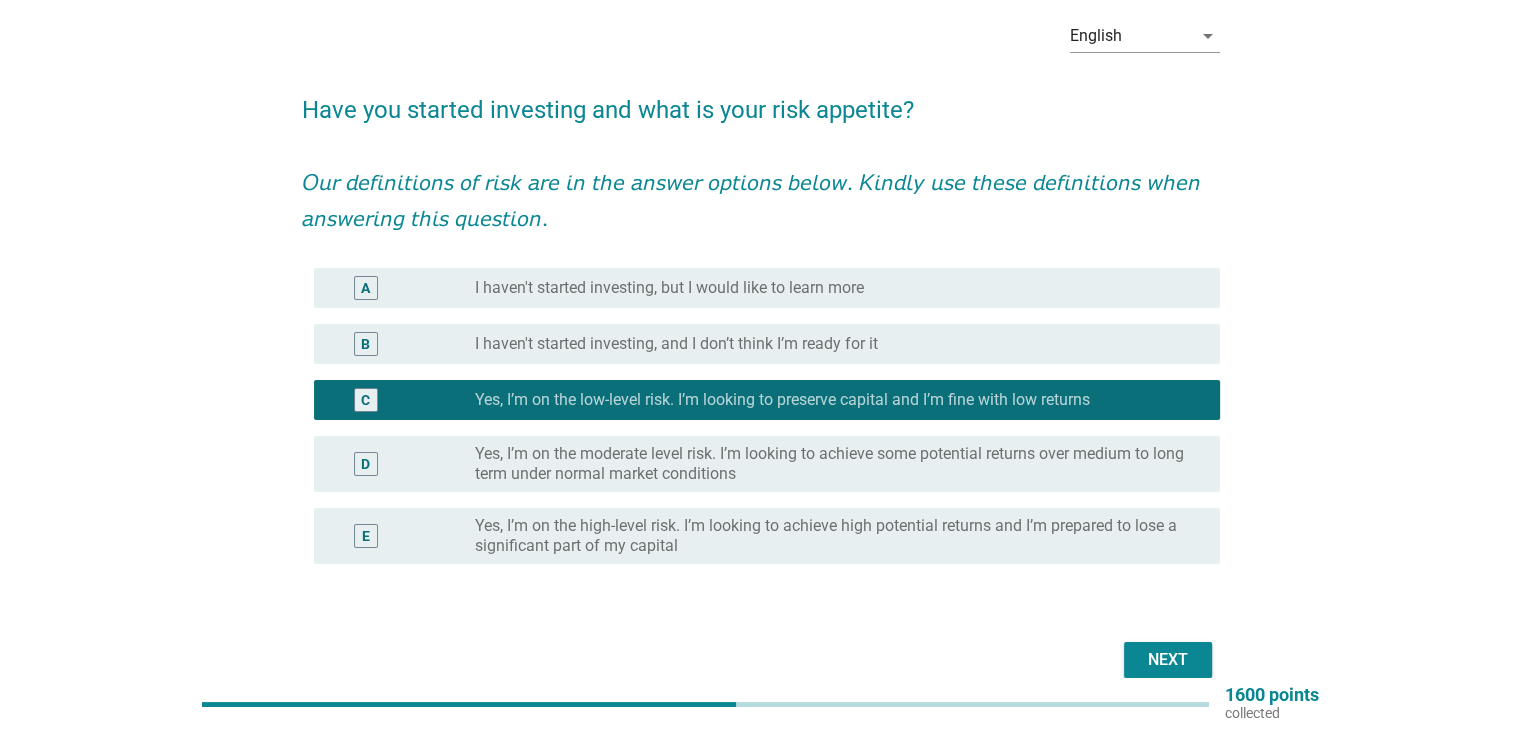 scroll, scrollTop: 182, scrollLeft: 0, axis: vertical 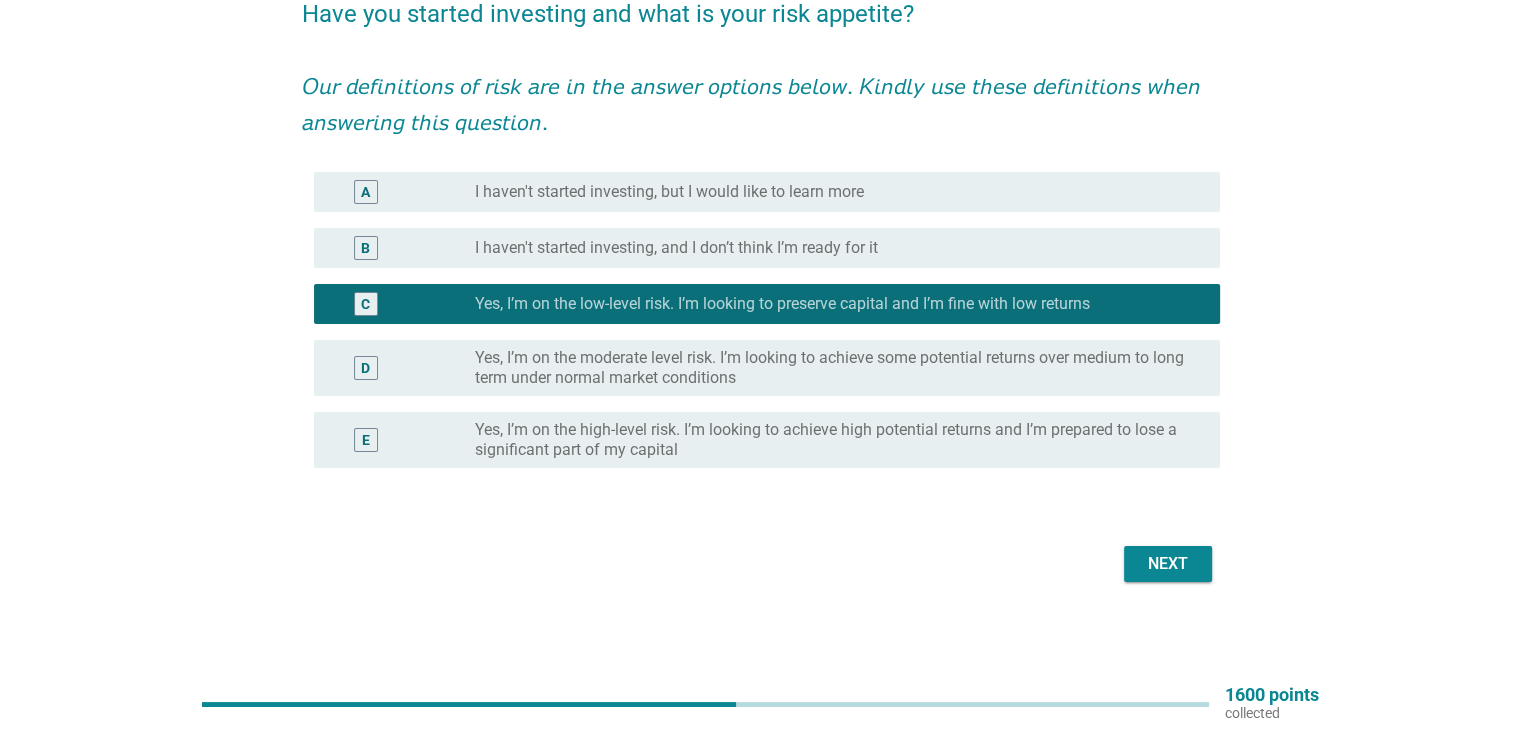 click on "Next" at bounding box center [1168, 564] 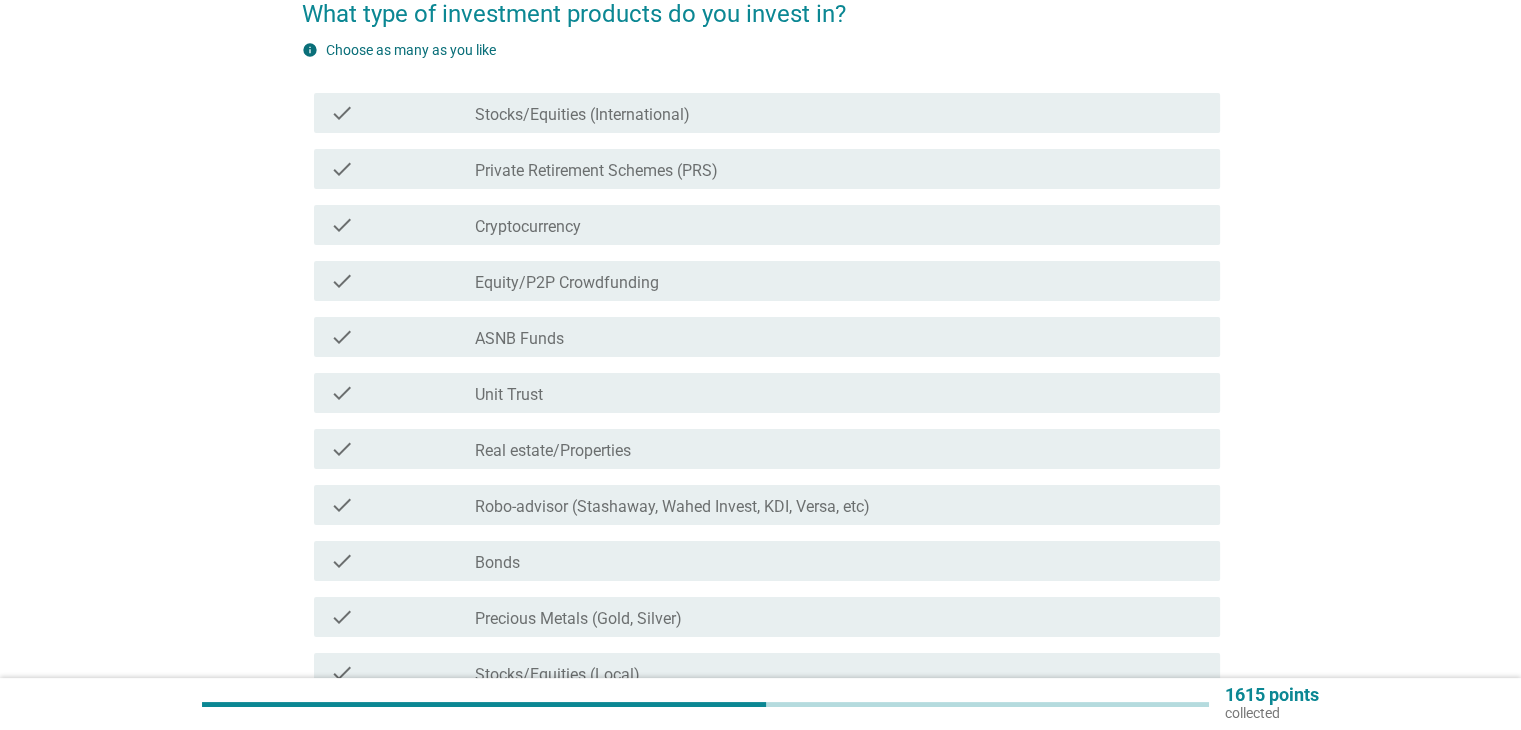 scroll, scrollTop: 0, scrollLeft: 0, axis: both 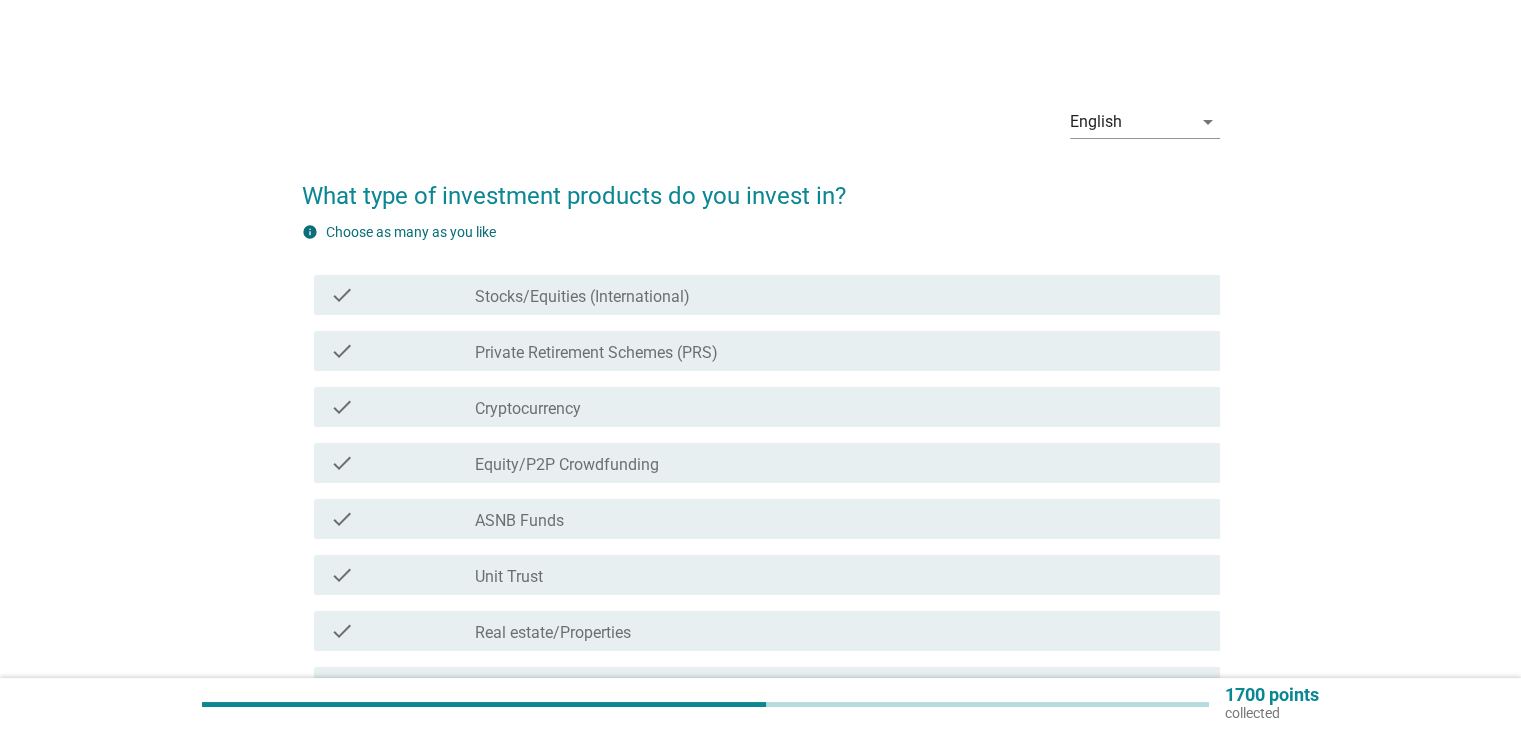 click on "Stocks/Equities (International)" at bounding box center [582, 297] 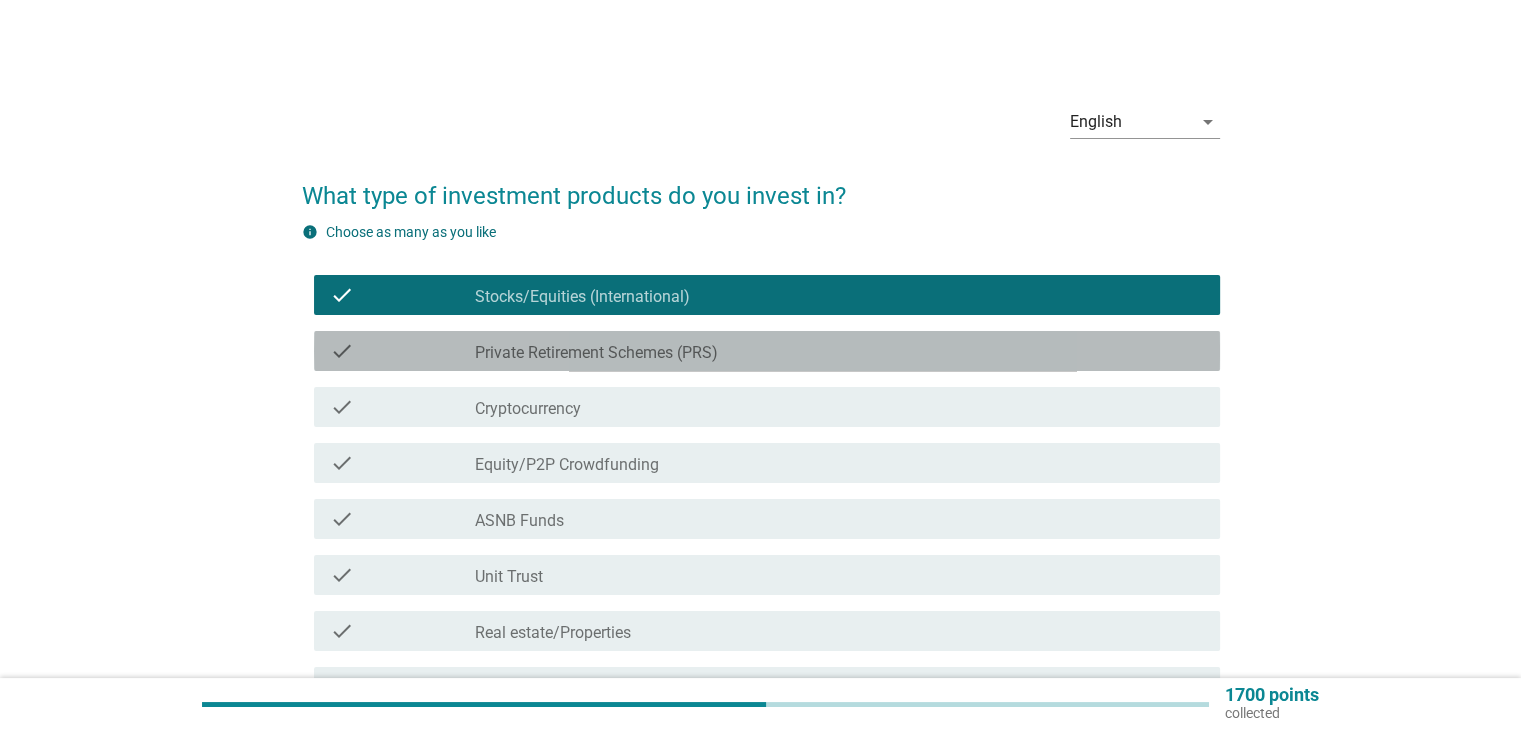 click on "Private Retirement Schemes (PRS)" at bounding box center [596, 353] 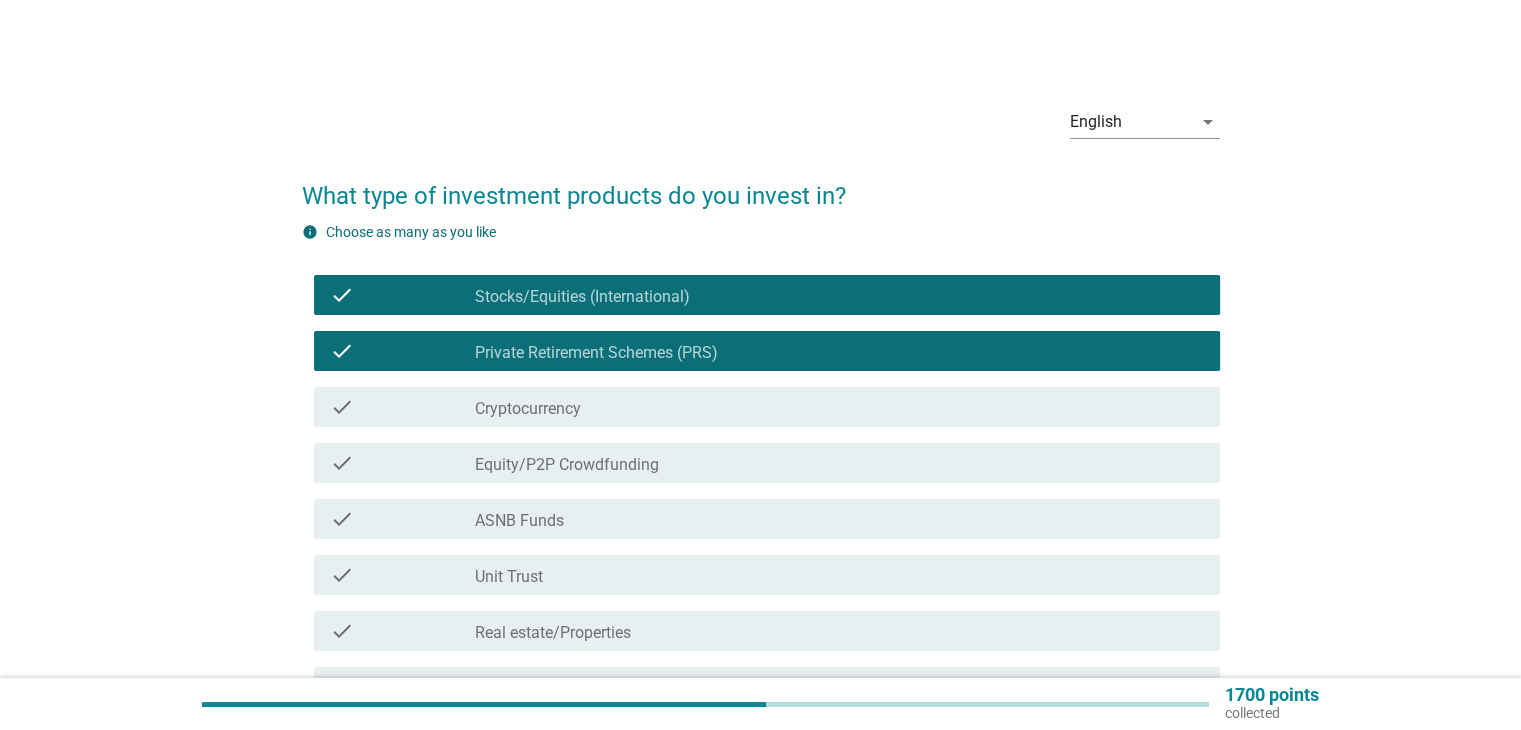 click on "check_box_outline_blank Cryptocurrency" at bounding box center [839, 407] 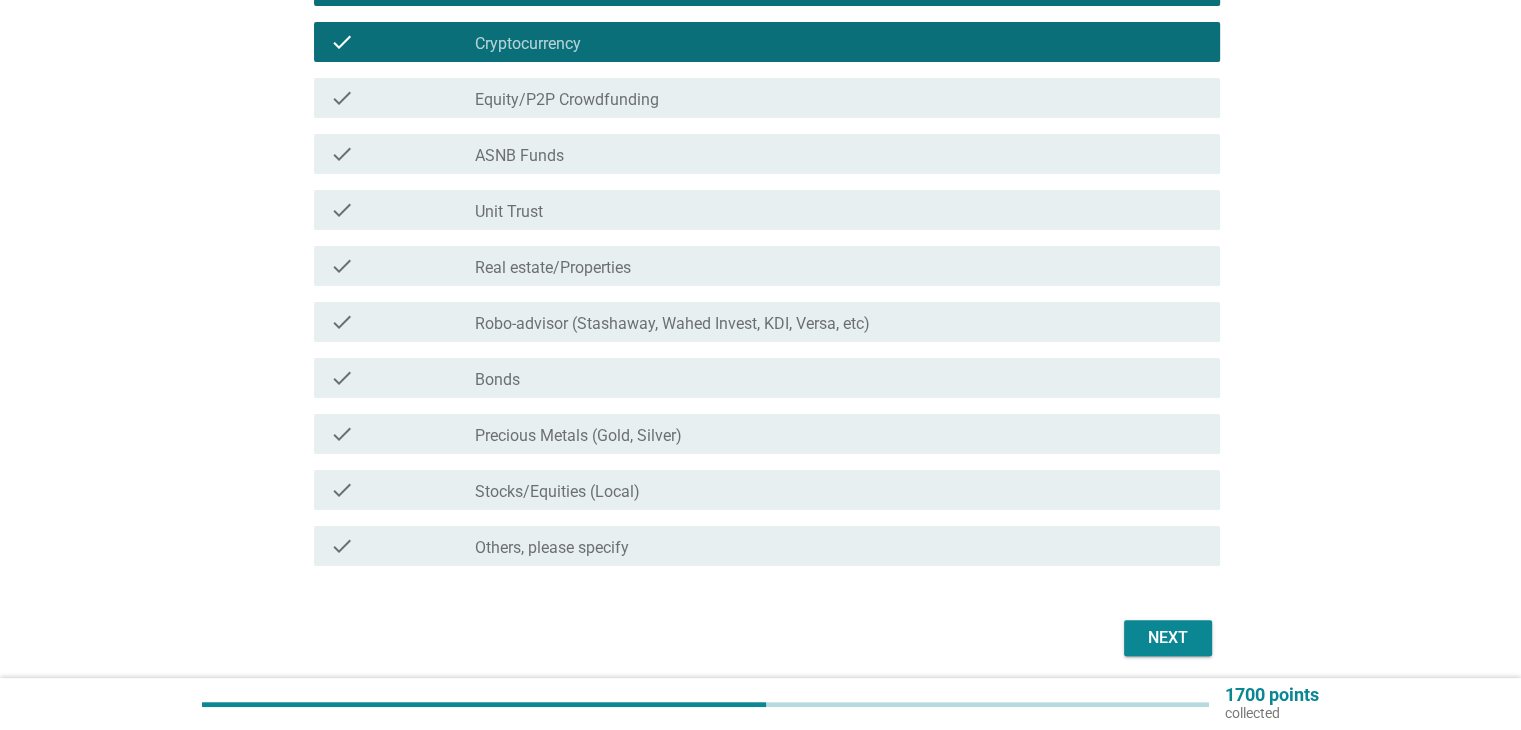 scroll, scrollTop: 400, scrollLeft: 0, axis: vertical 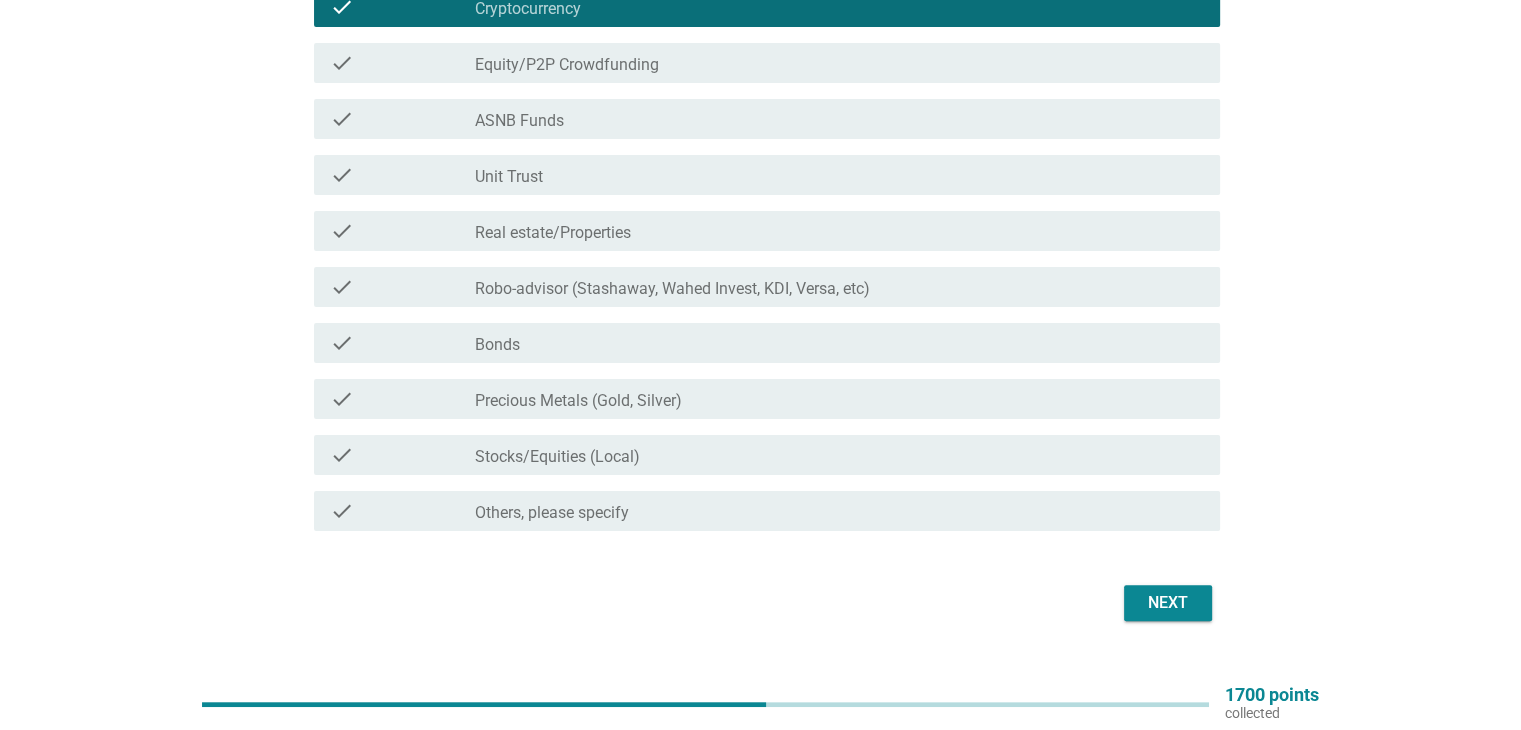 click on "check_box_outline_blank Stocks/Equities (Local)" at bounding box center (839, 455) 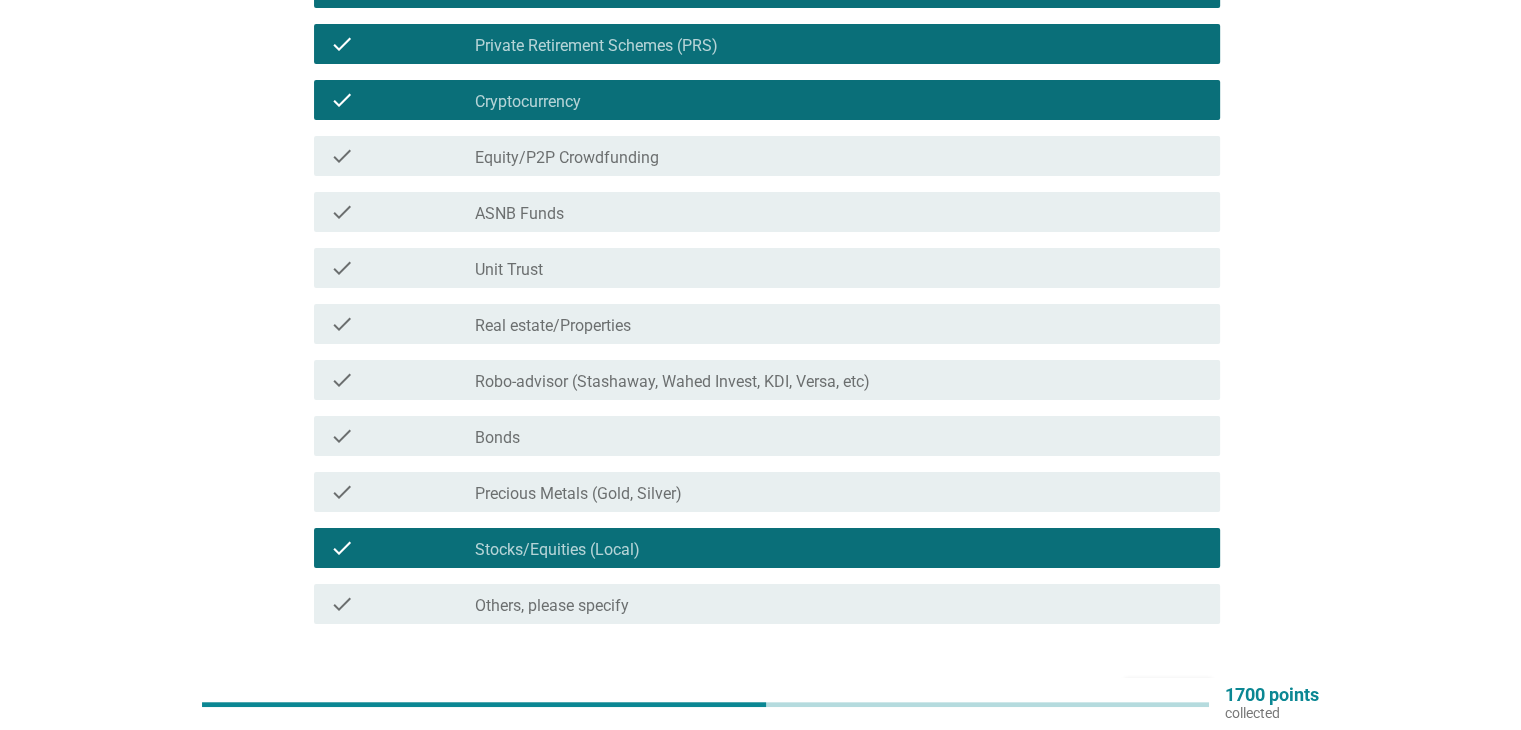scroll, scrollTop: 200, scrollLeft: 0, axis: vertical 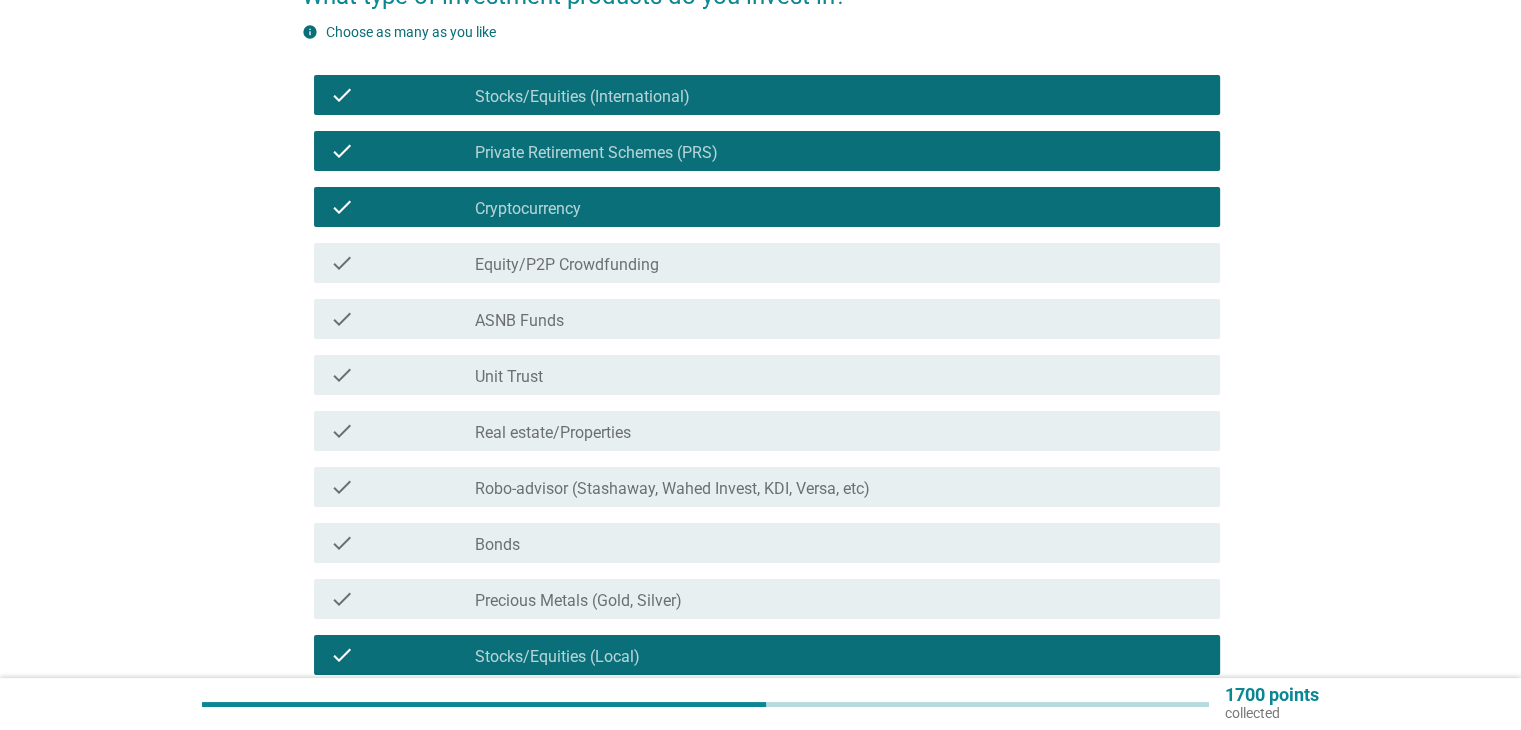 click on "check_box Stocks/Equities (International)" at bounding box center (839, 95) 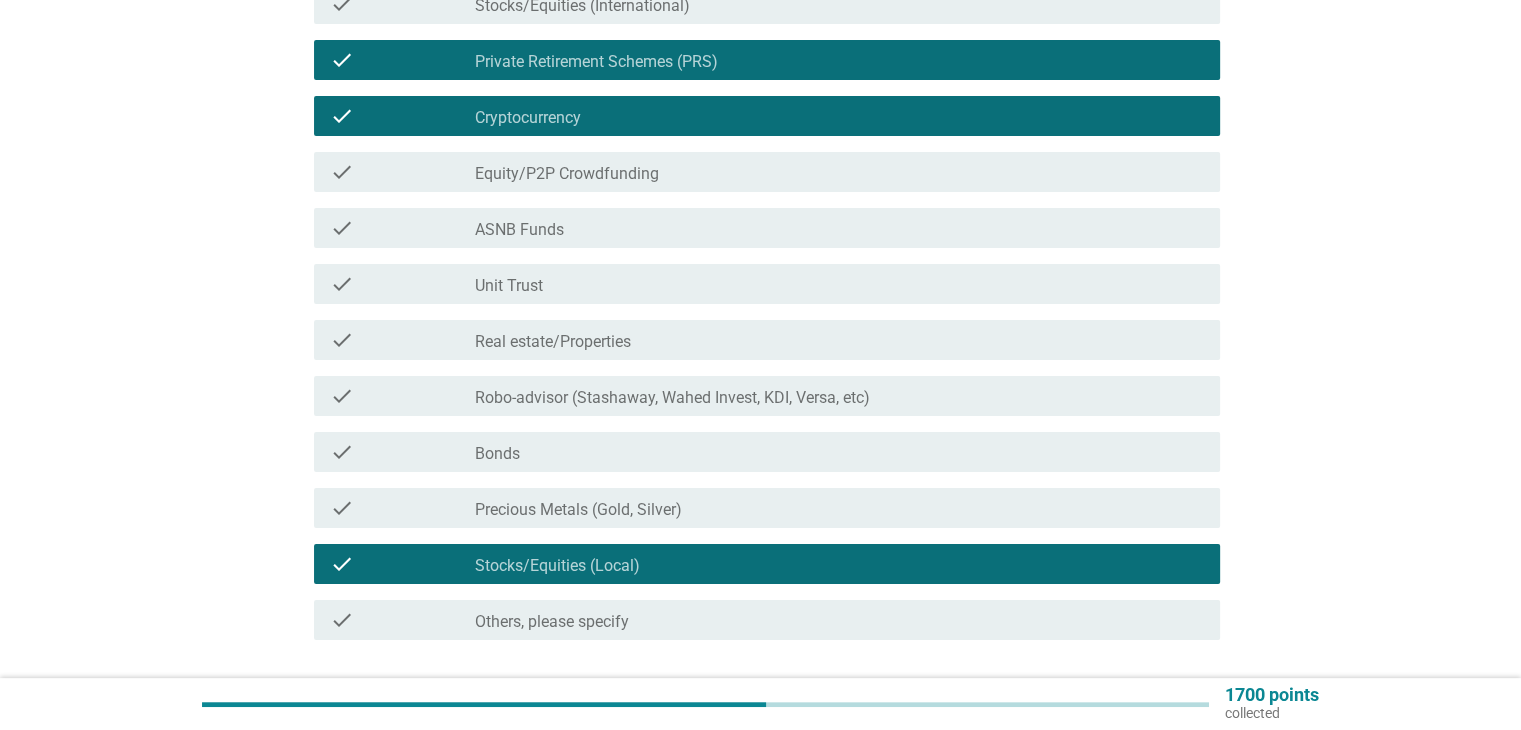 scroll, scrollTop: 400, scrollLeft: 0, axis: vertical 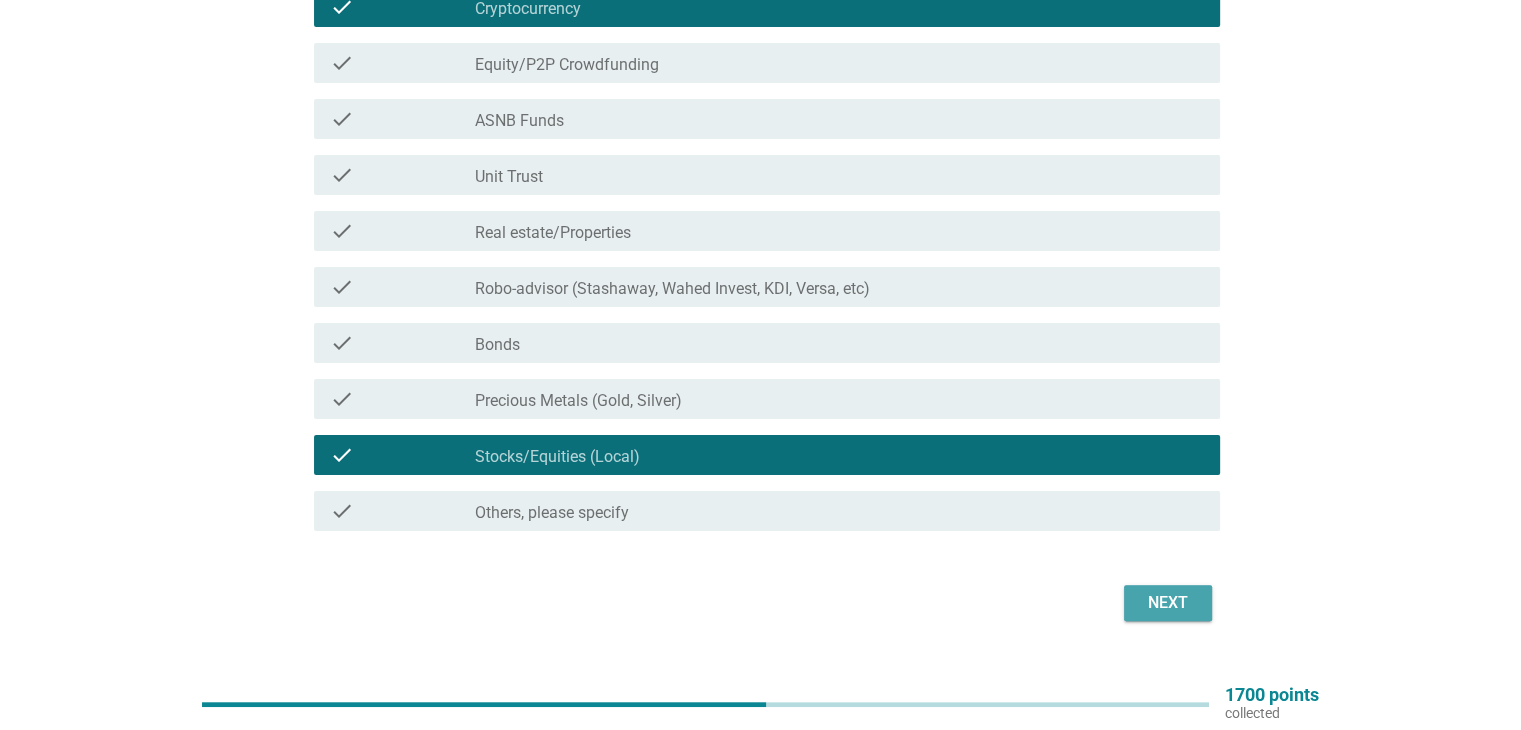 click on "Next" at bounding box center [1168, 603] 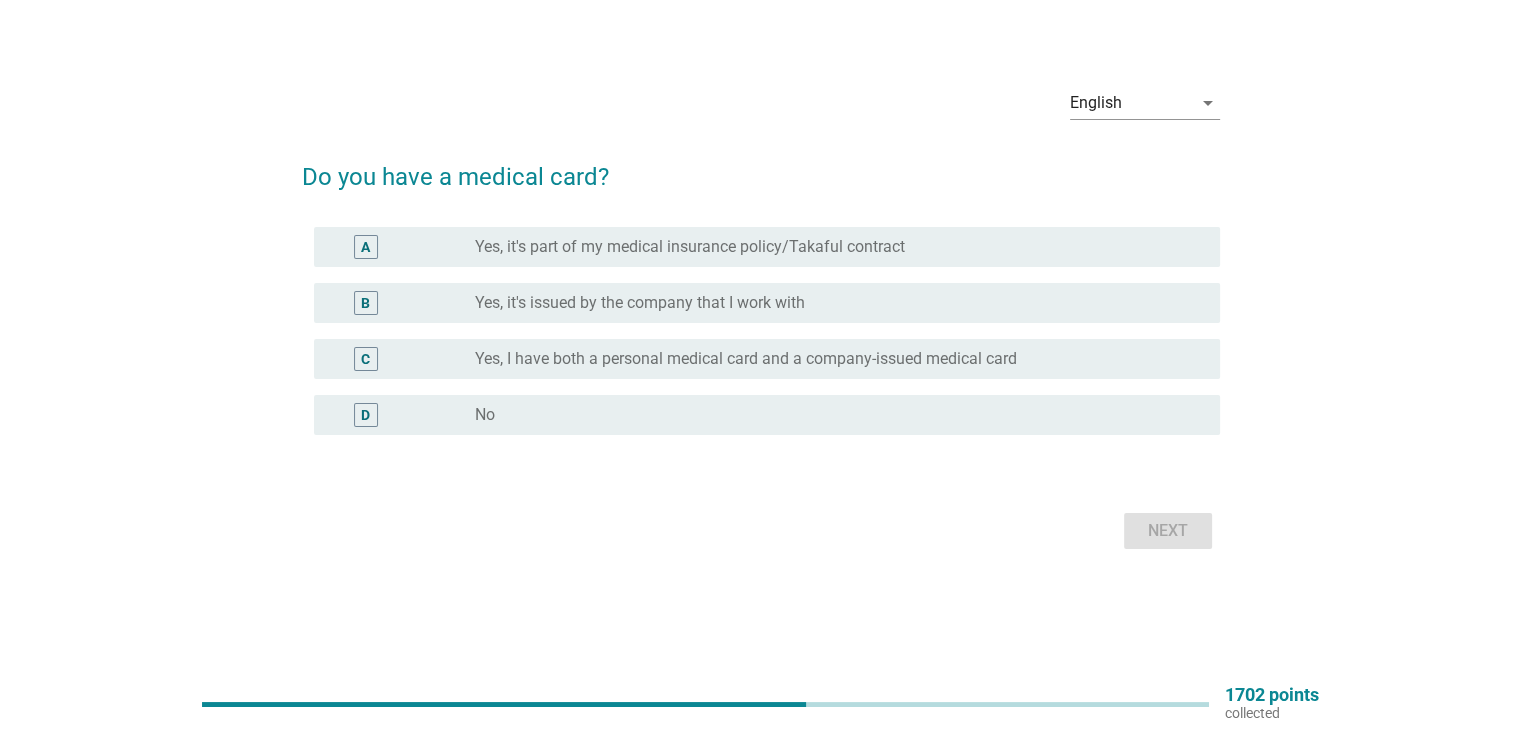 scroll, scrollTop: 0, scrollLeft: 0, axis: both 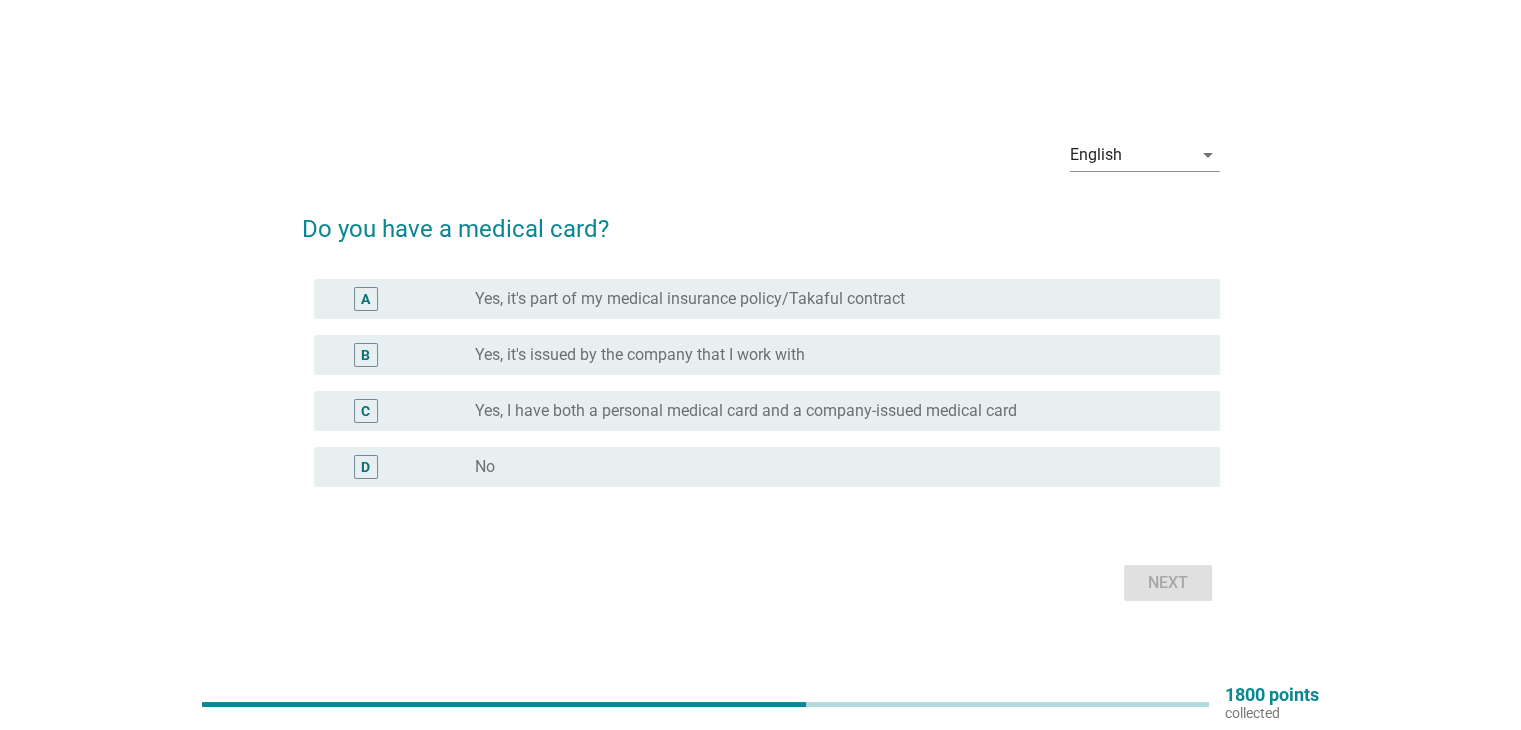click on "Yes, it's issued by the company that I work with" at bounding box center (640, 355) 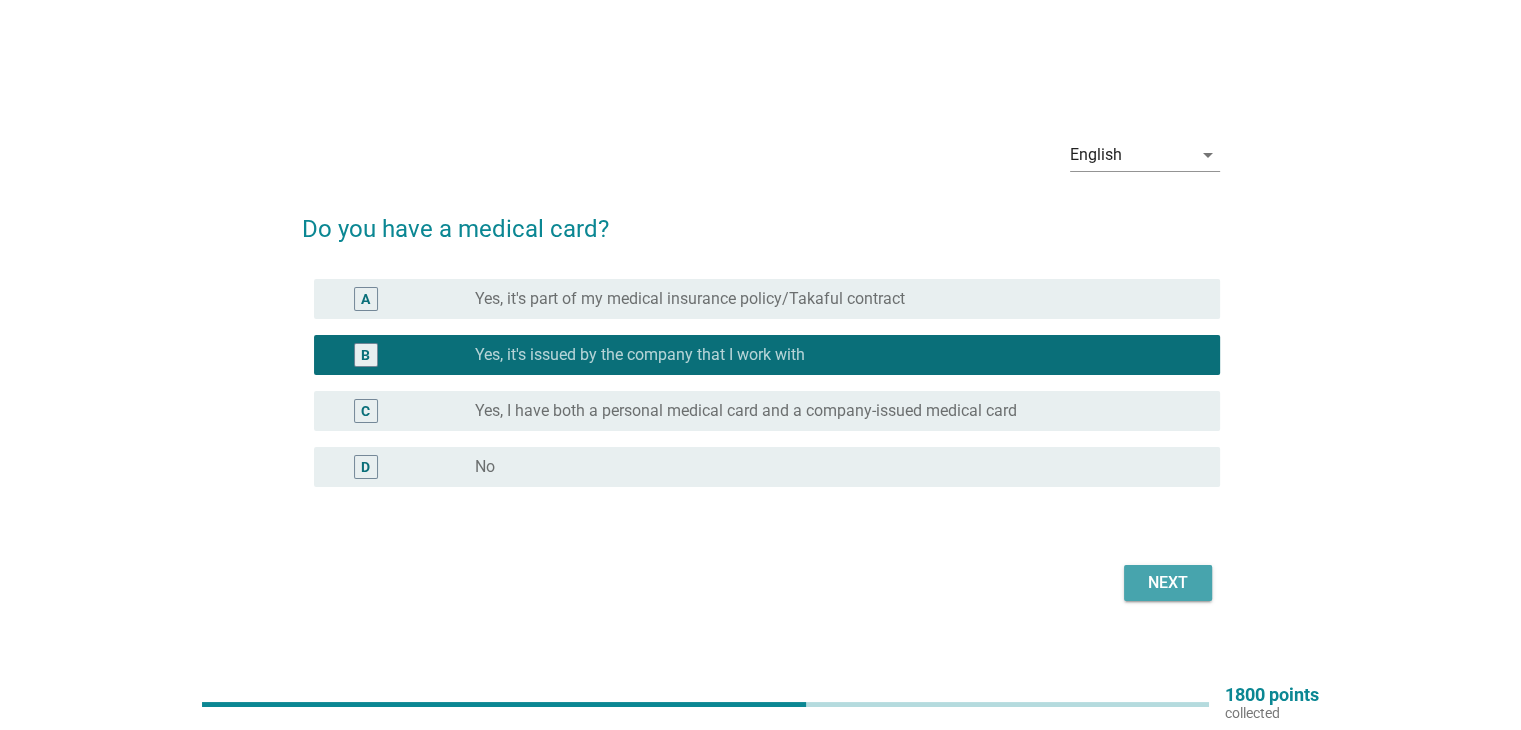 click on "Next" at bounding box center [1168, 583] 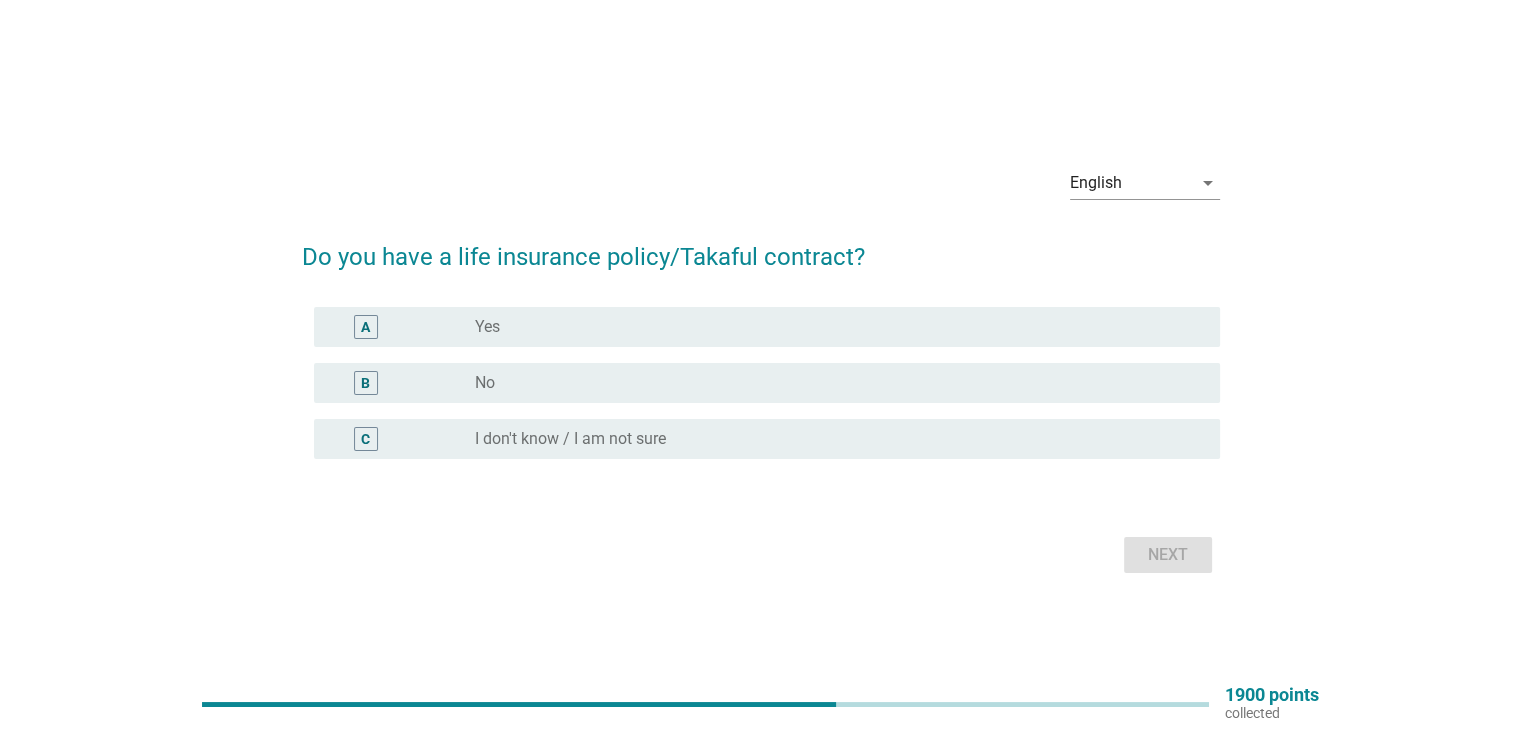 click on "radio_button_unchecked Yes" at bounding box center [831, 327] 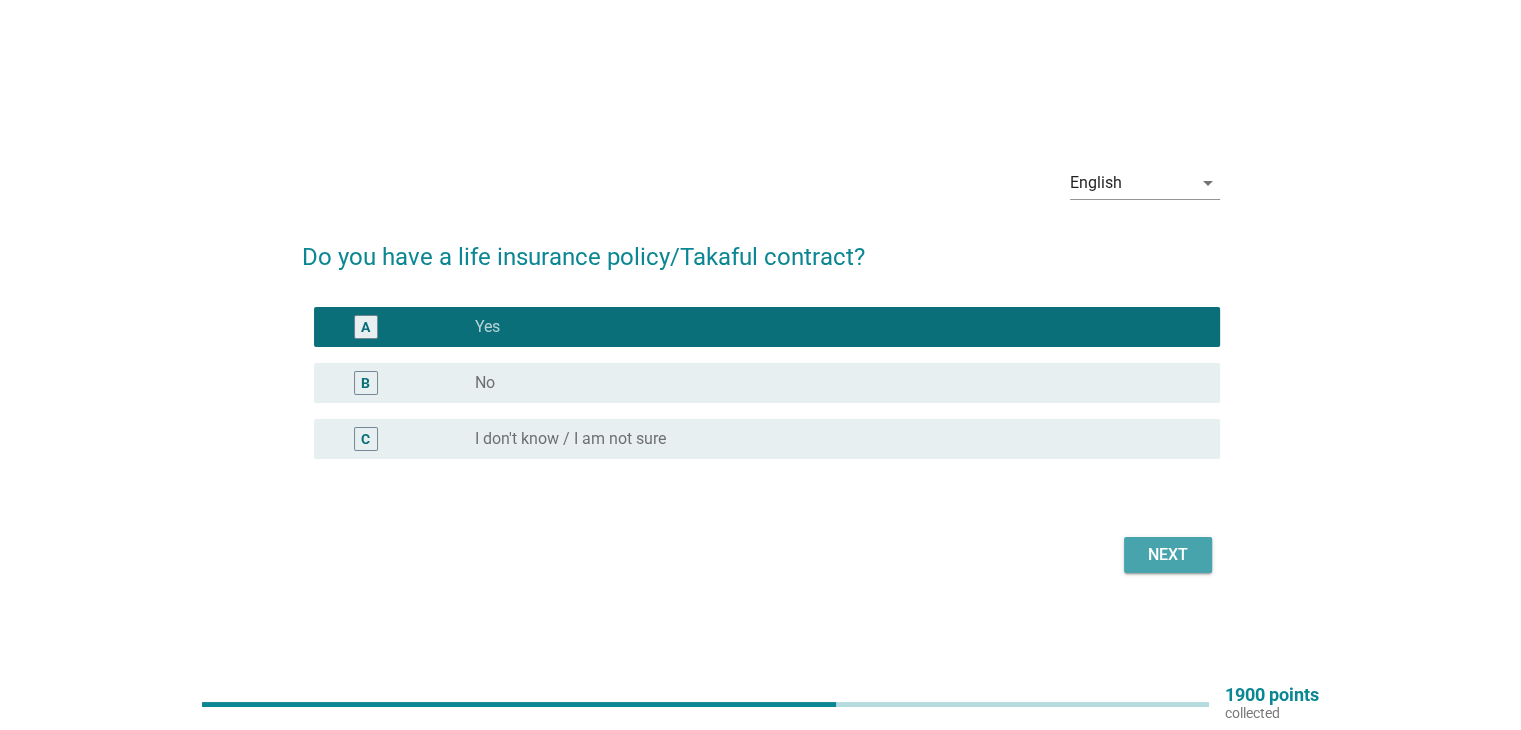 click on "Next" at bounding box center [1168, 555] 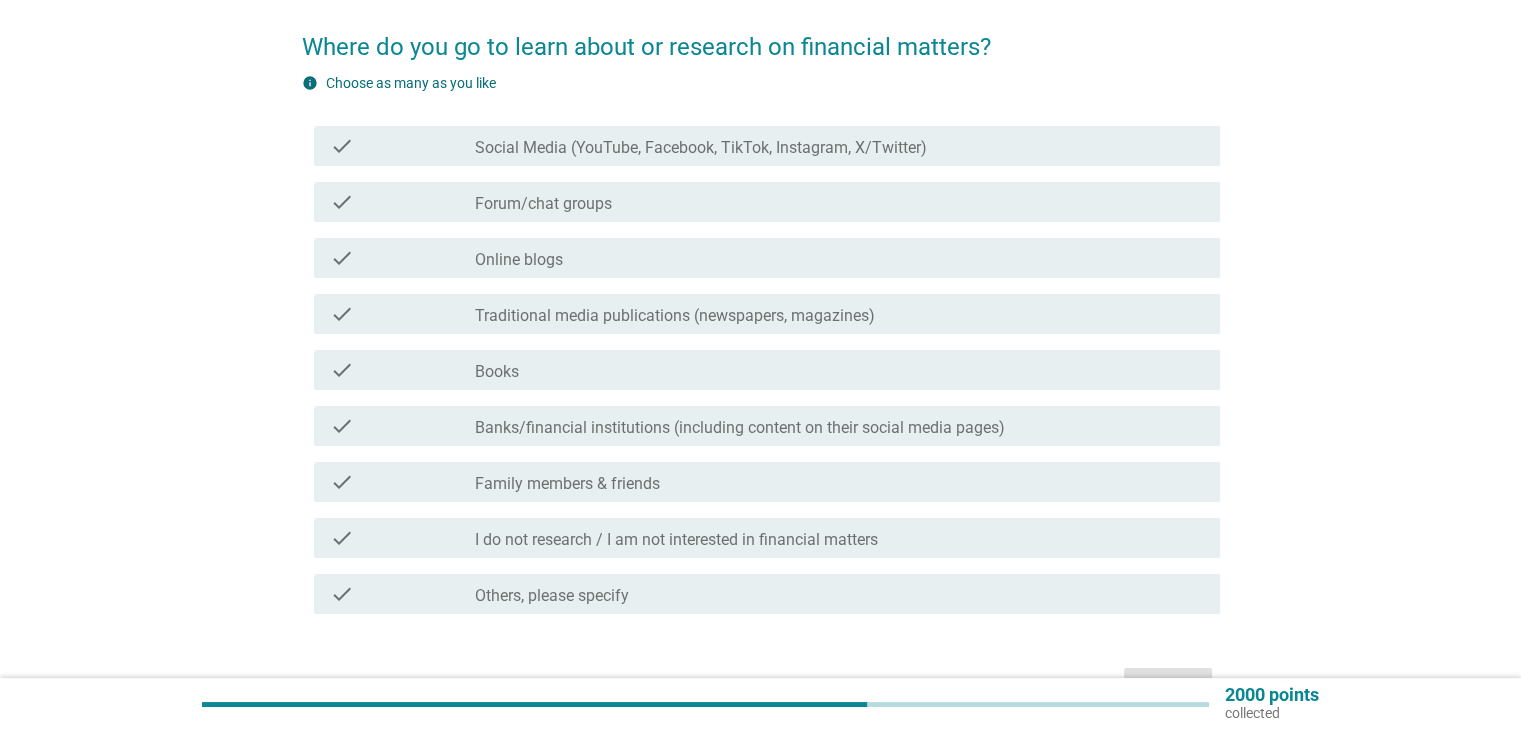 scroll, scrollTop: 200, scrollLeft: 0, axis: vertical 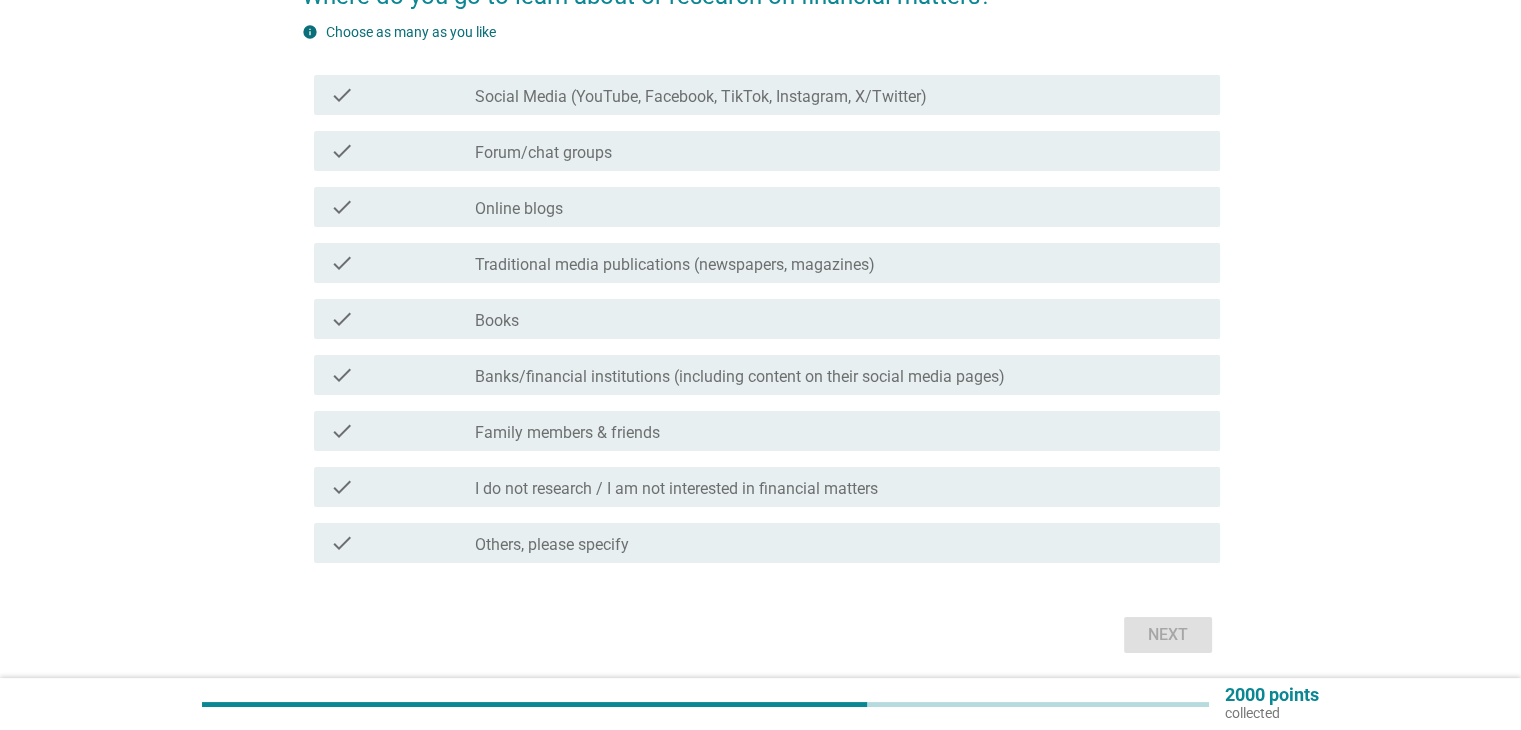 click on "check_box_outline_blank Family members & friends" at bounding box center [839, 431] 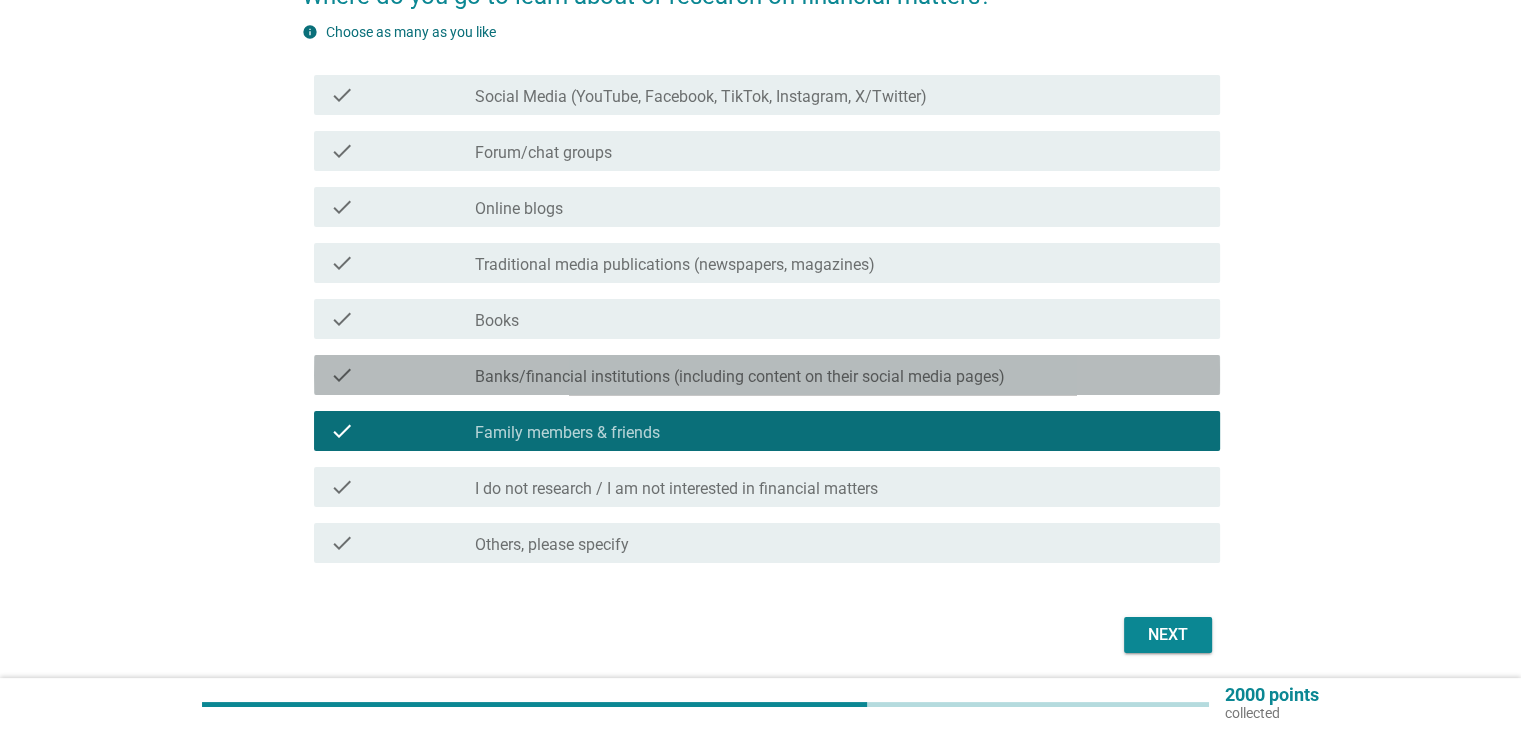 drag, startPoint x: 776, startPoint y: 381, endPoint x: 834, endPoint y: 405, distance: 62.76942 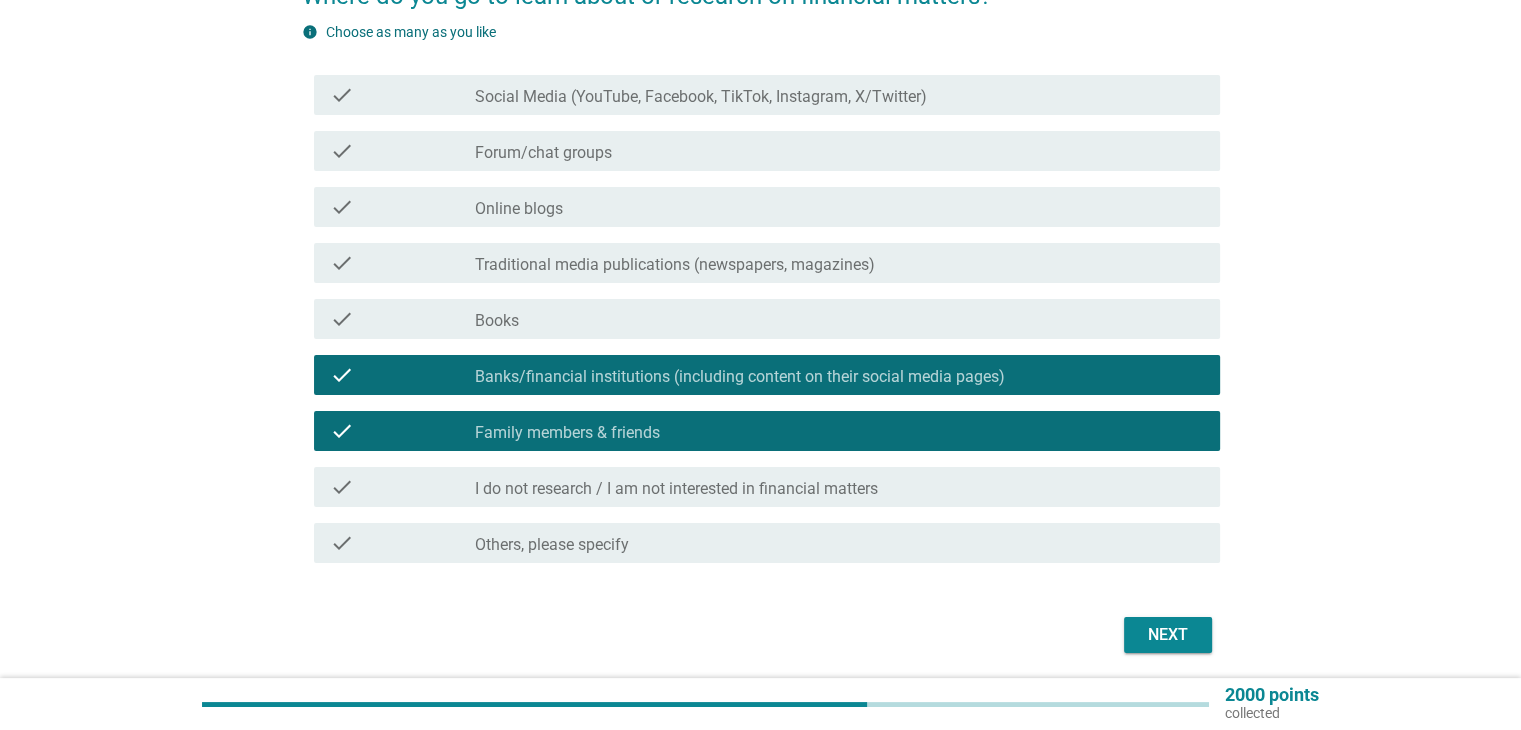 click on "Next" at bounding box center (1168, 635) 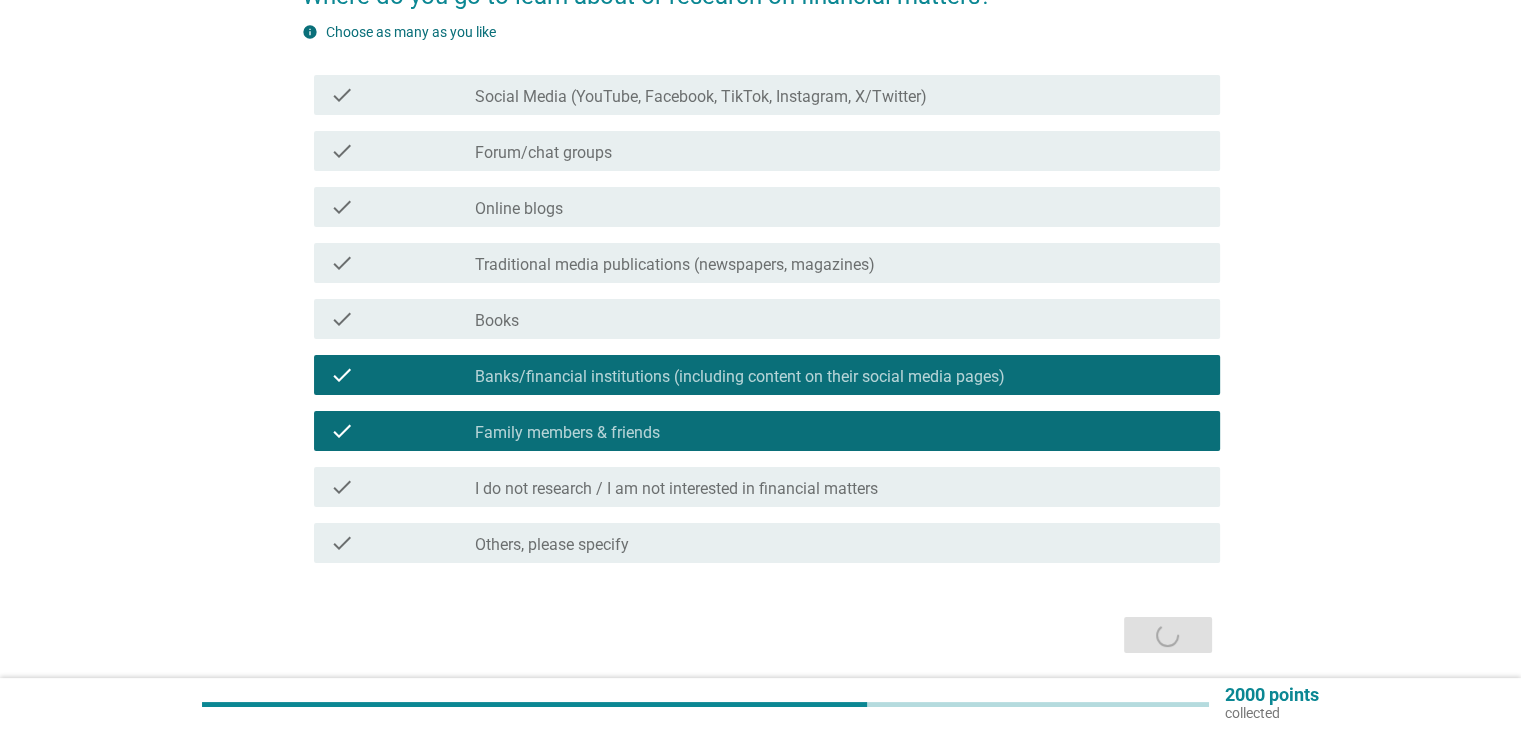 scroll, scrollTop: 0, scrollLeft: 0, axis: both 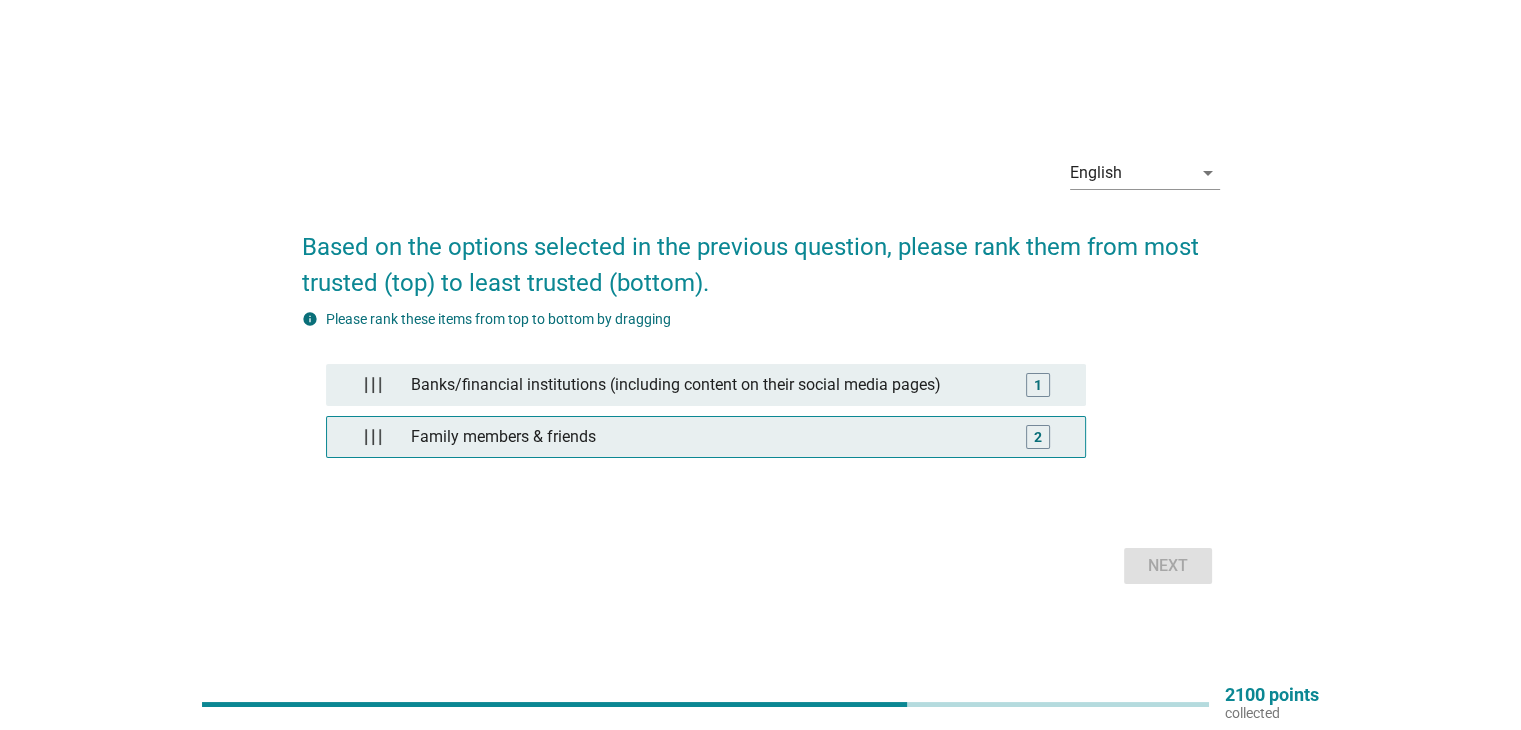 type 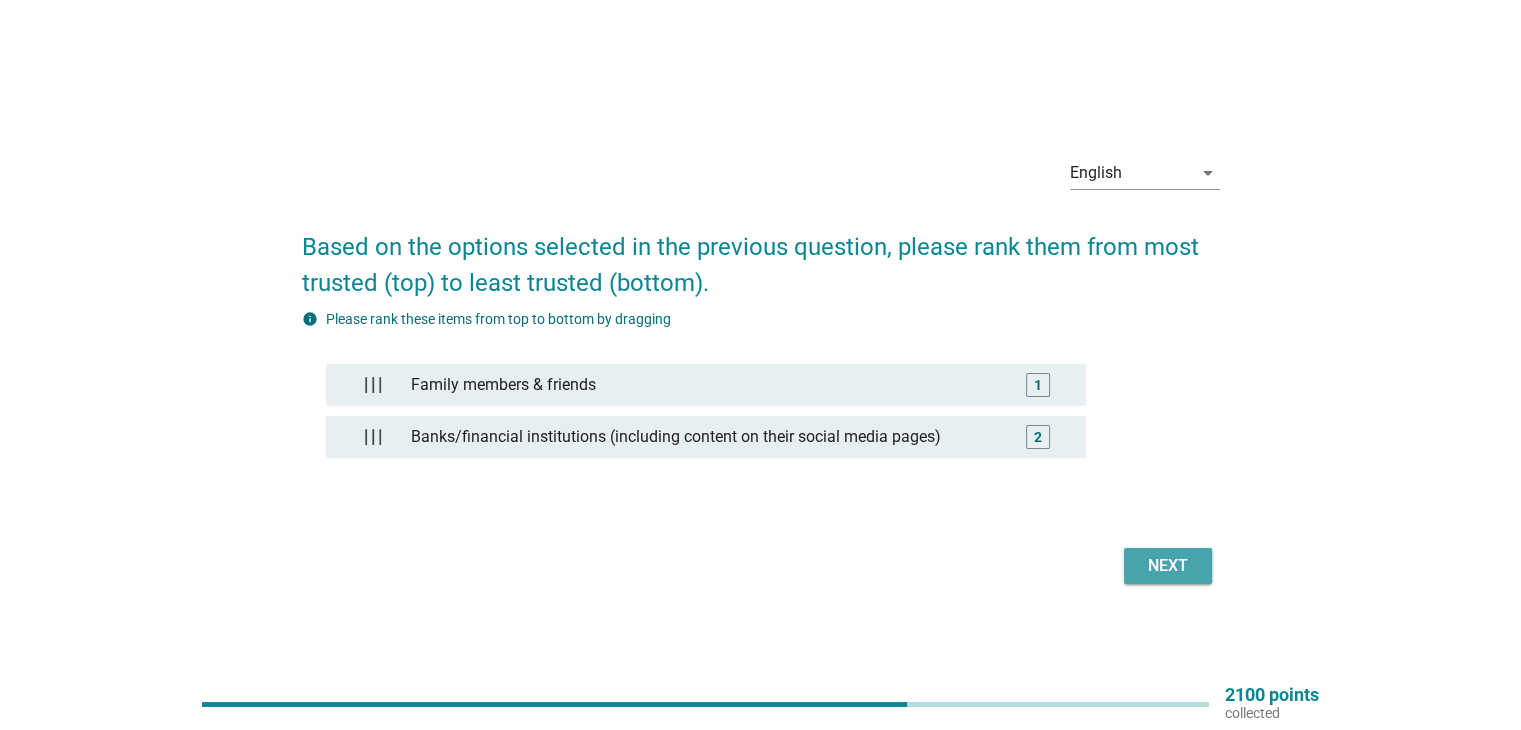 click on "Next" at bounding box center (1168, 566) 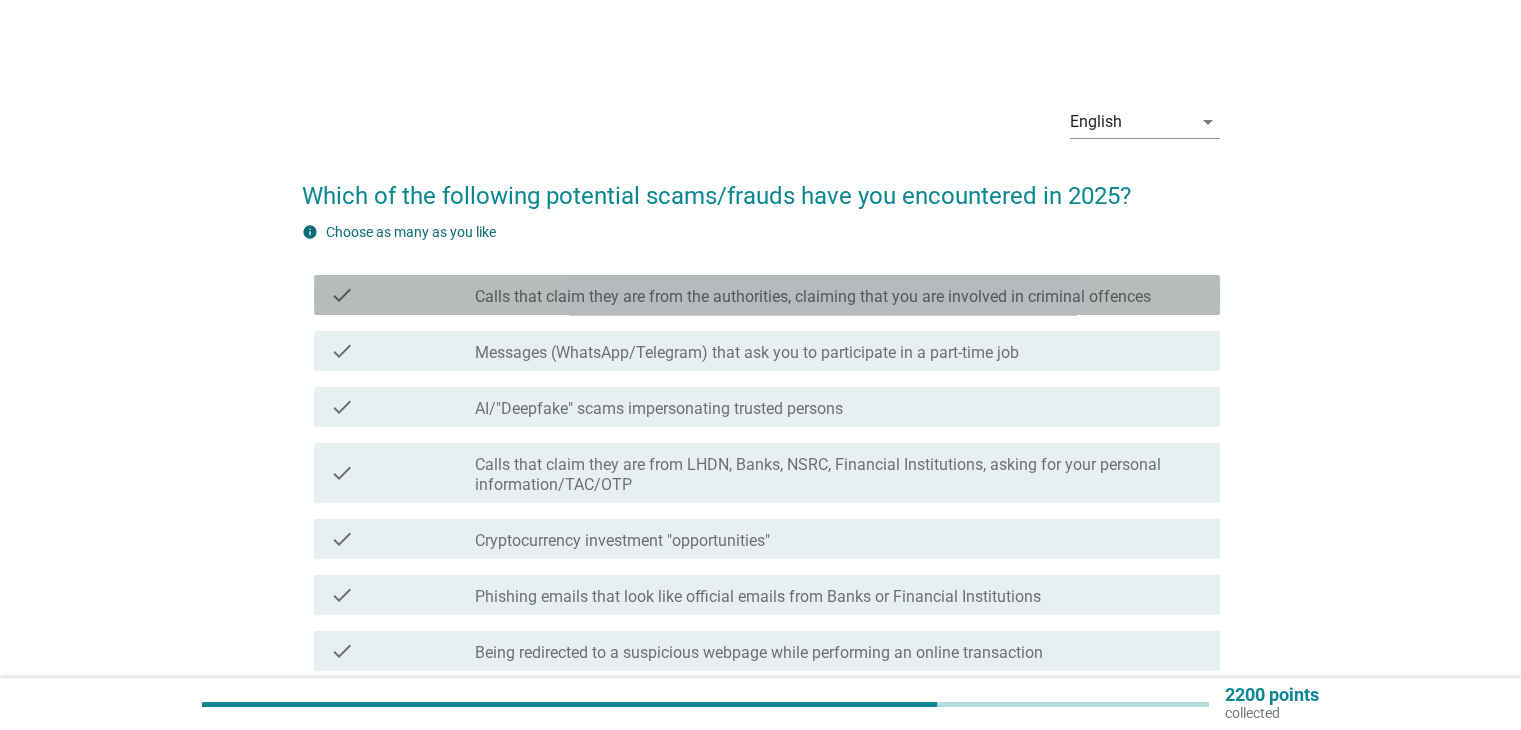 click on "Calls that claim they are from the authorities, claiming that you are involved in criminal offences" at bounding box center (813, 297) 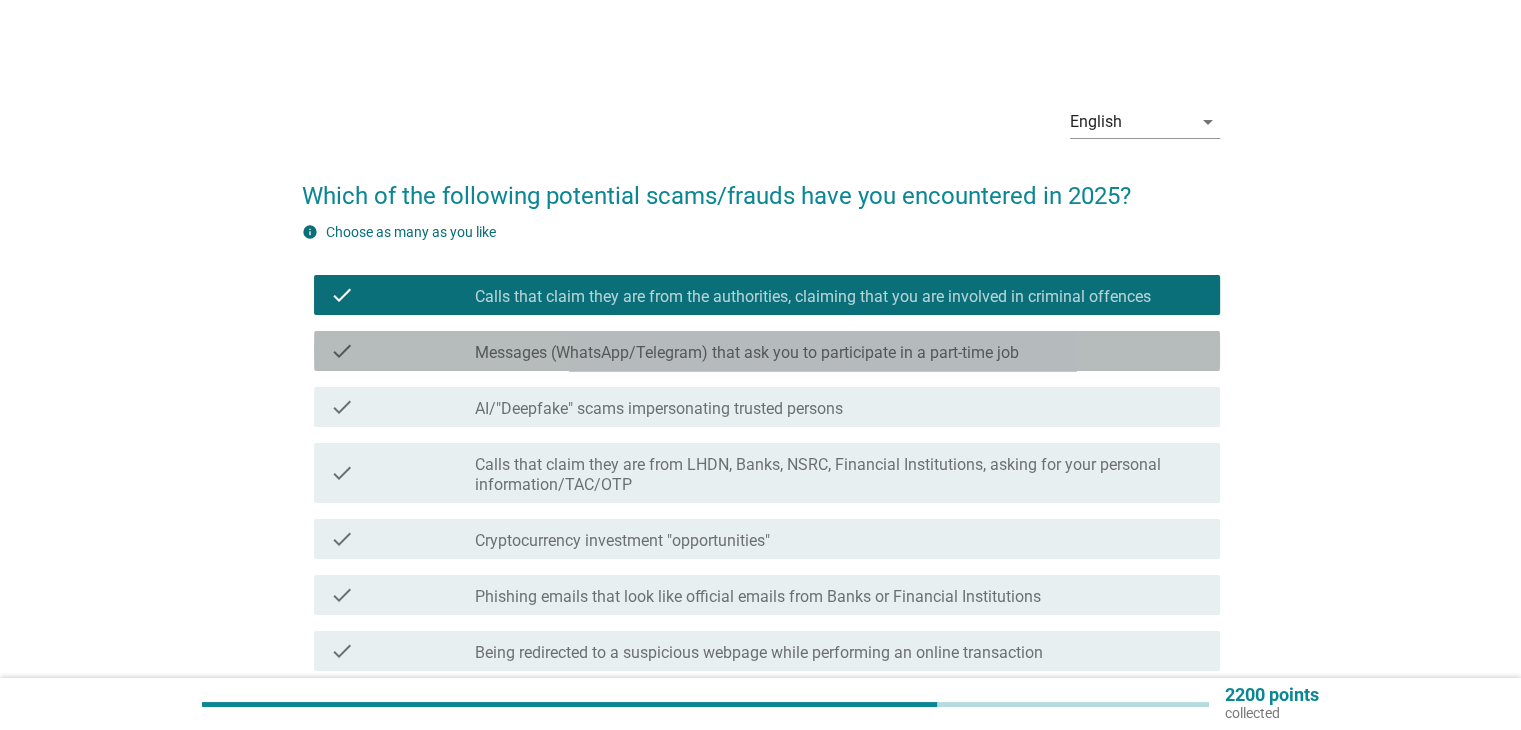 click on "Messages (WhatsApp/Telegram) that ask you to participate in a part-time job" at bounding box center [747, 353] 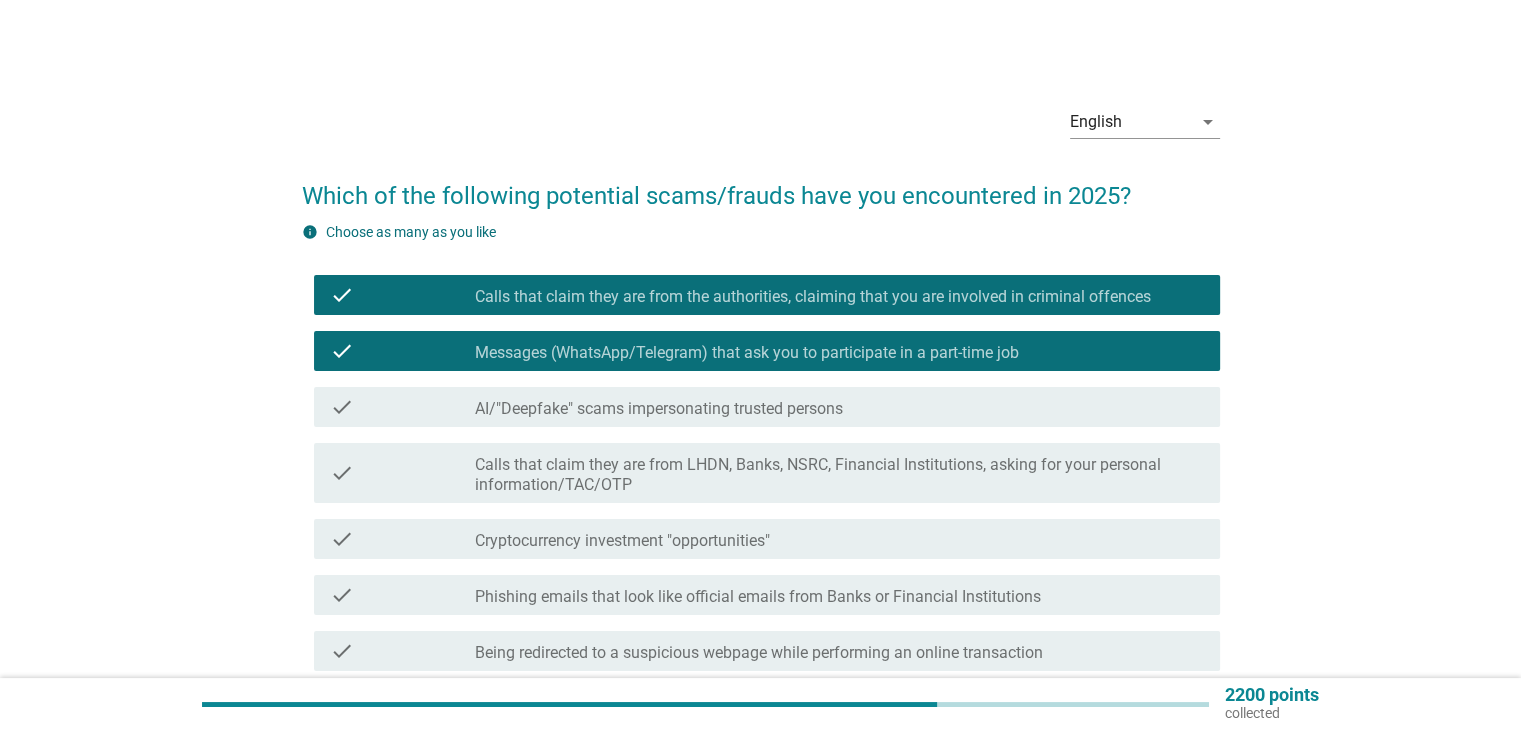 click on "AI/"Deepfake" scams impersonating trusted persons" at bounding box center (659, 409) 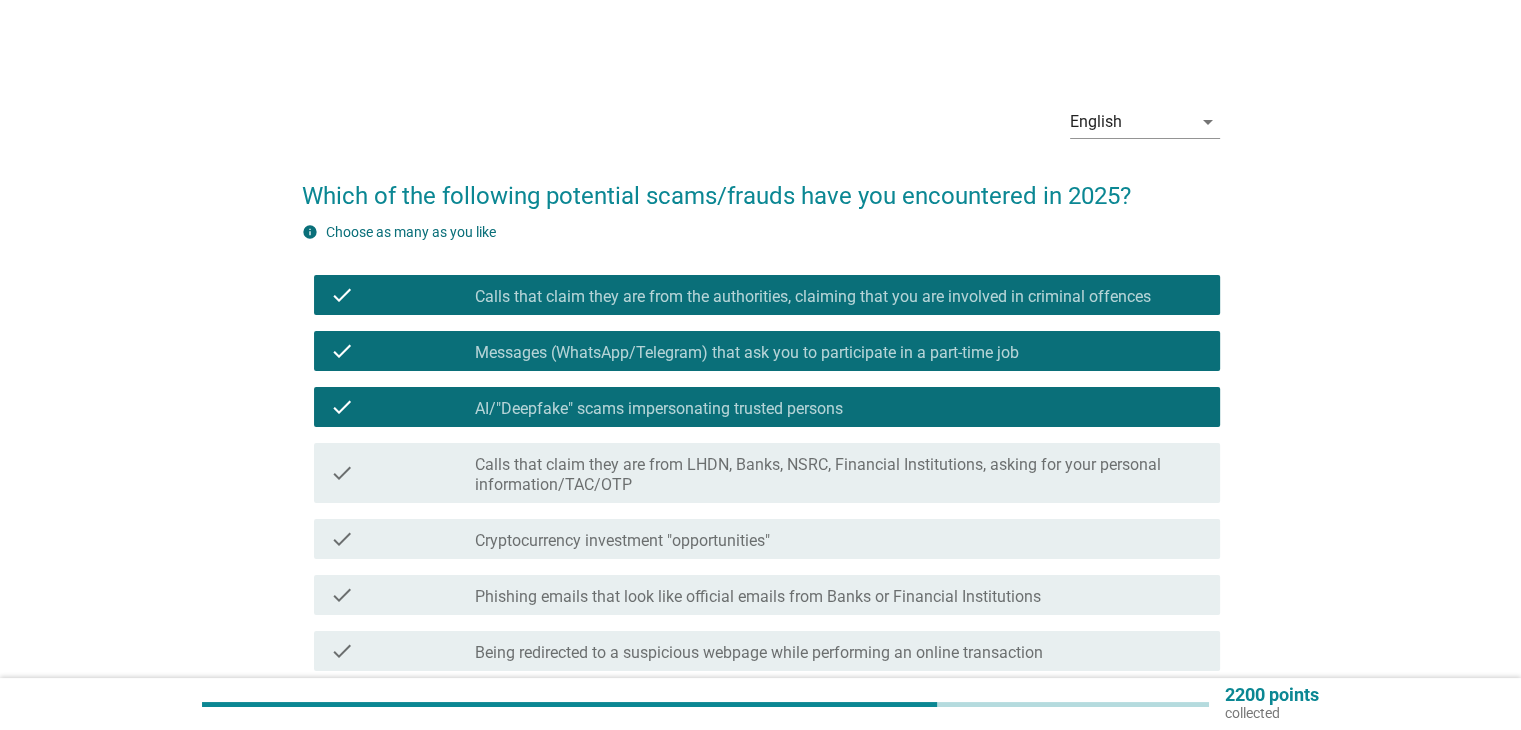 click on "check     check_box_outline_blank Calls that claim they are from LHDN, Banks, NSRC, Financial Institutions, asking for your personal information/TAC/OTP" at bounding box center [767, 473] 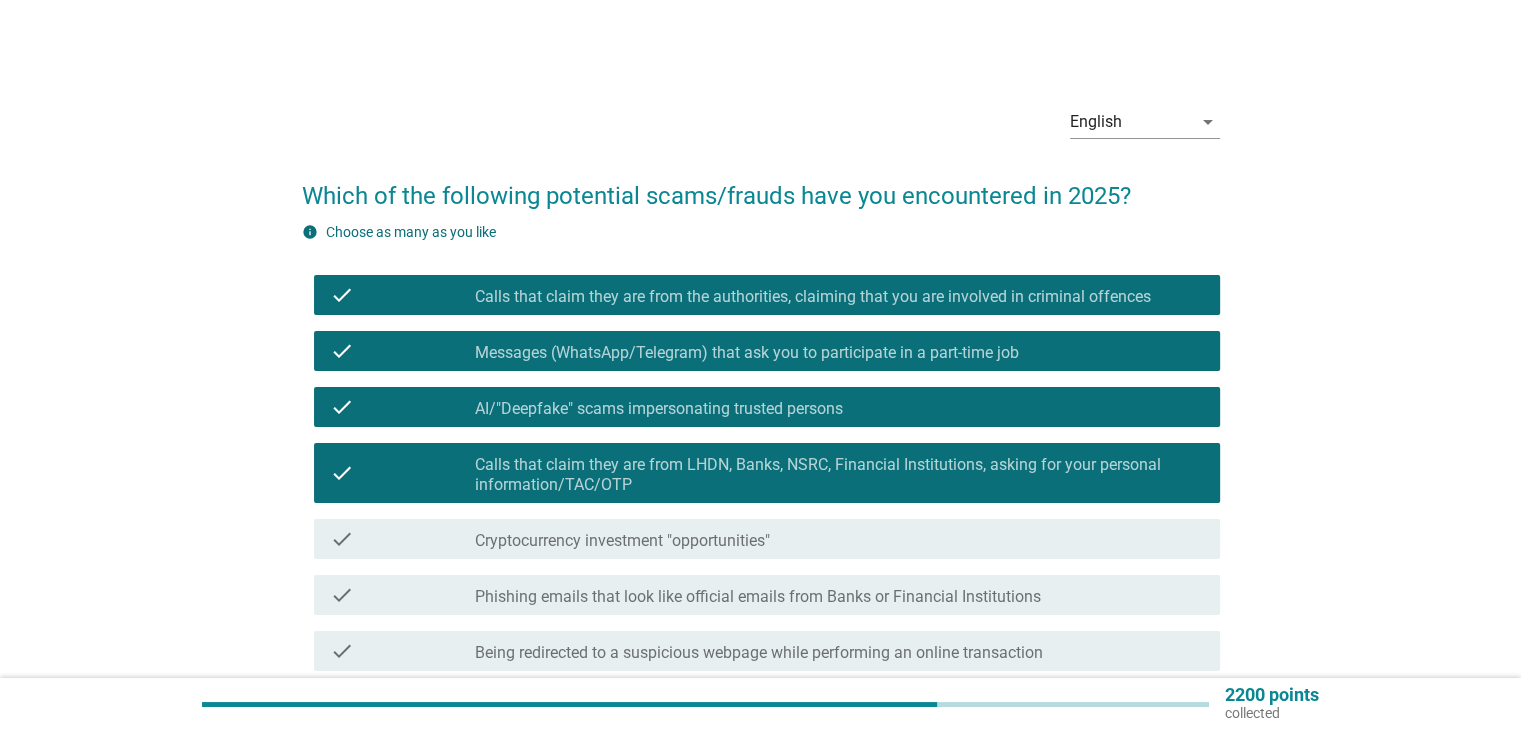 click on "Cryptocurrency investment "opportunities"" at bounding box center (622, 541) 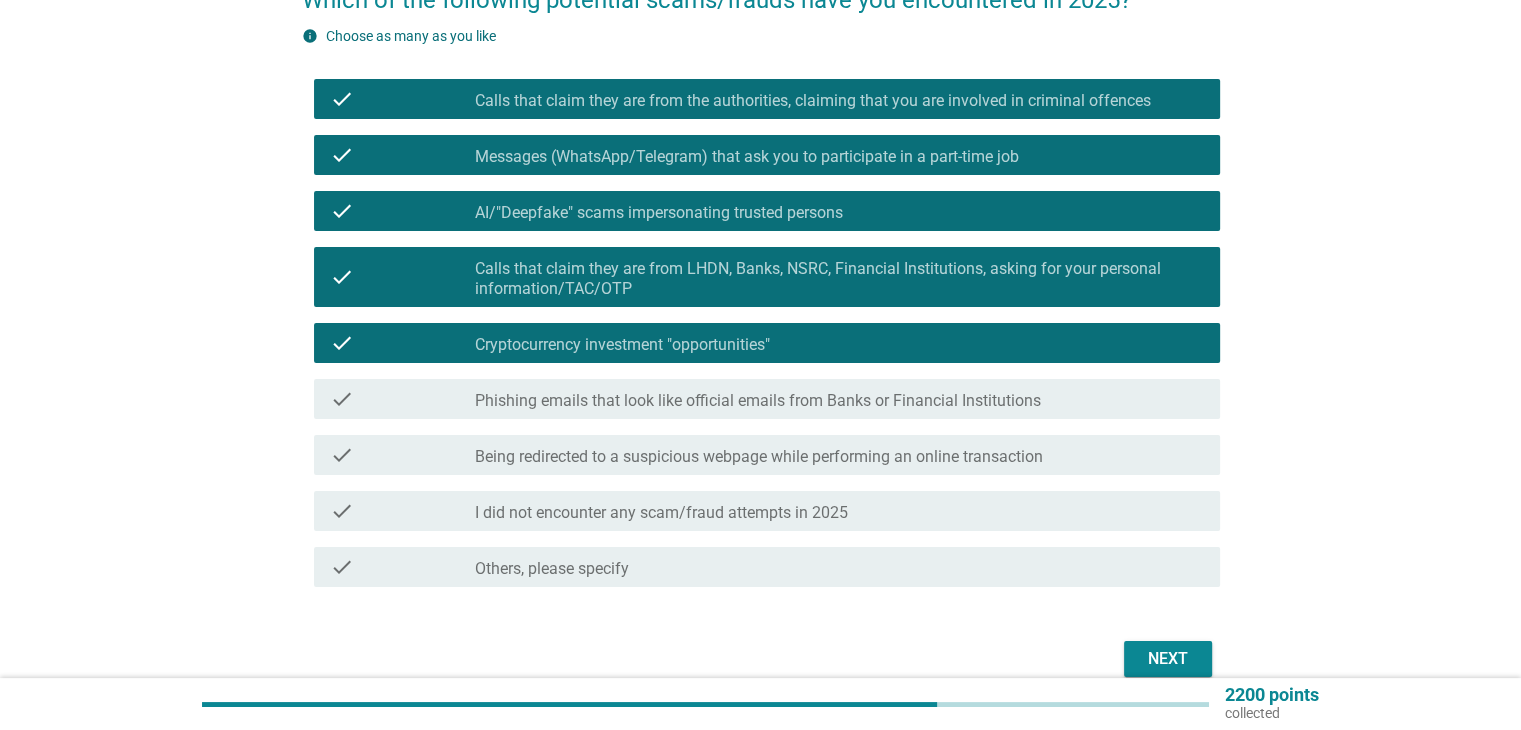 scroll, scrollTop: 200, scrollLeft: 0, axis: vertical 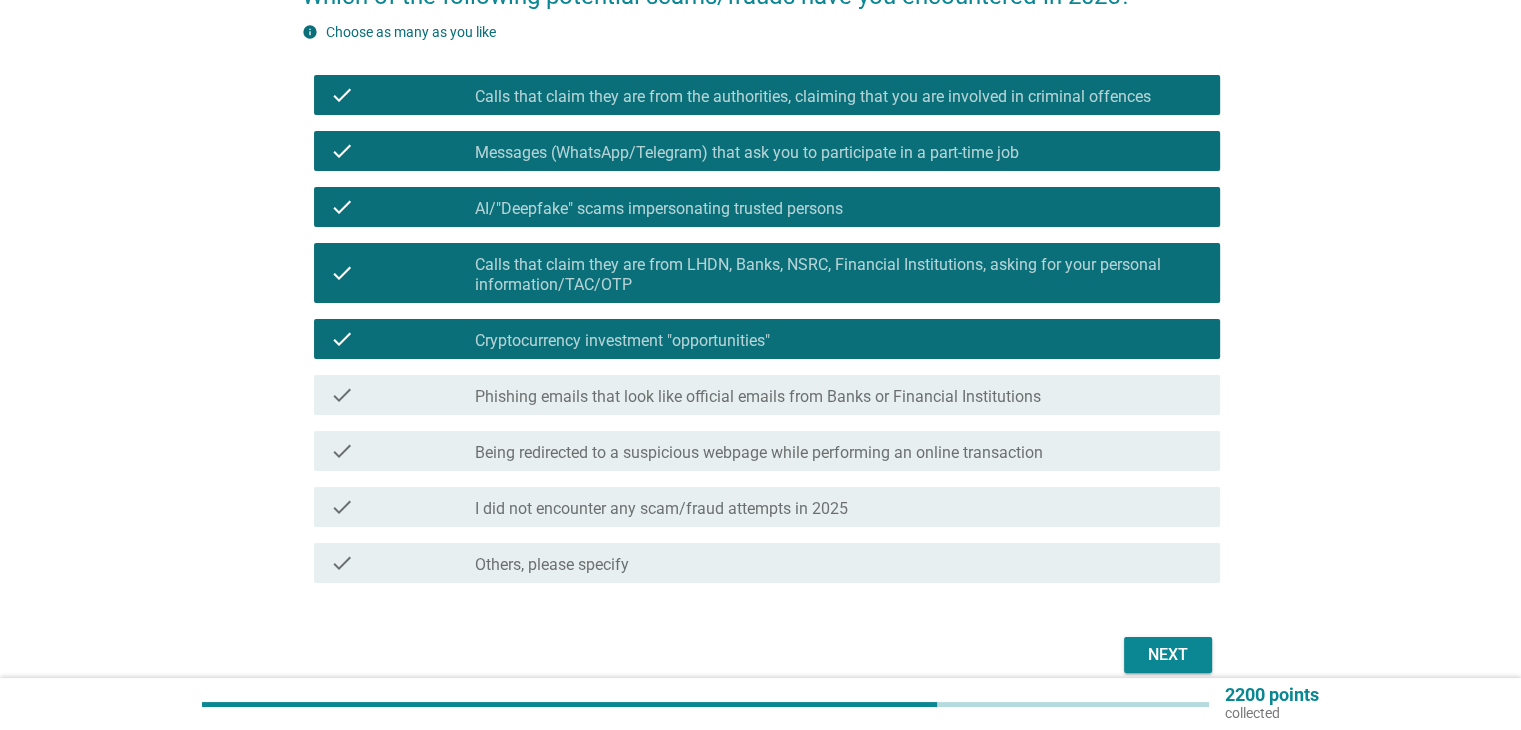 click on "2200 points
collected" at bounding box center (760, 704) 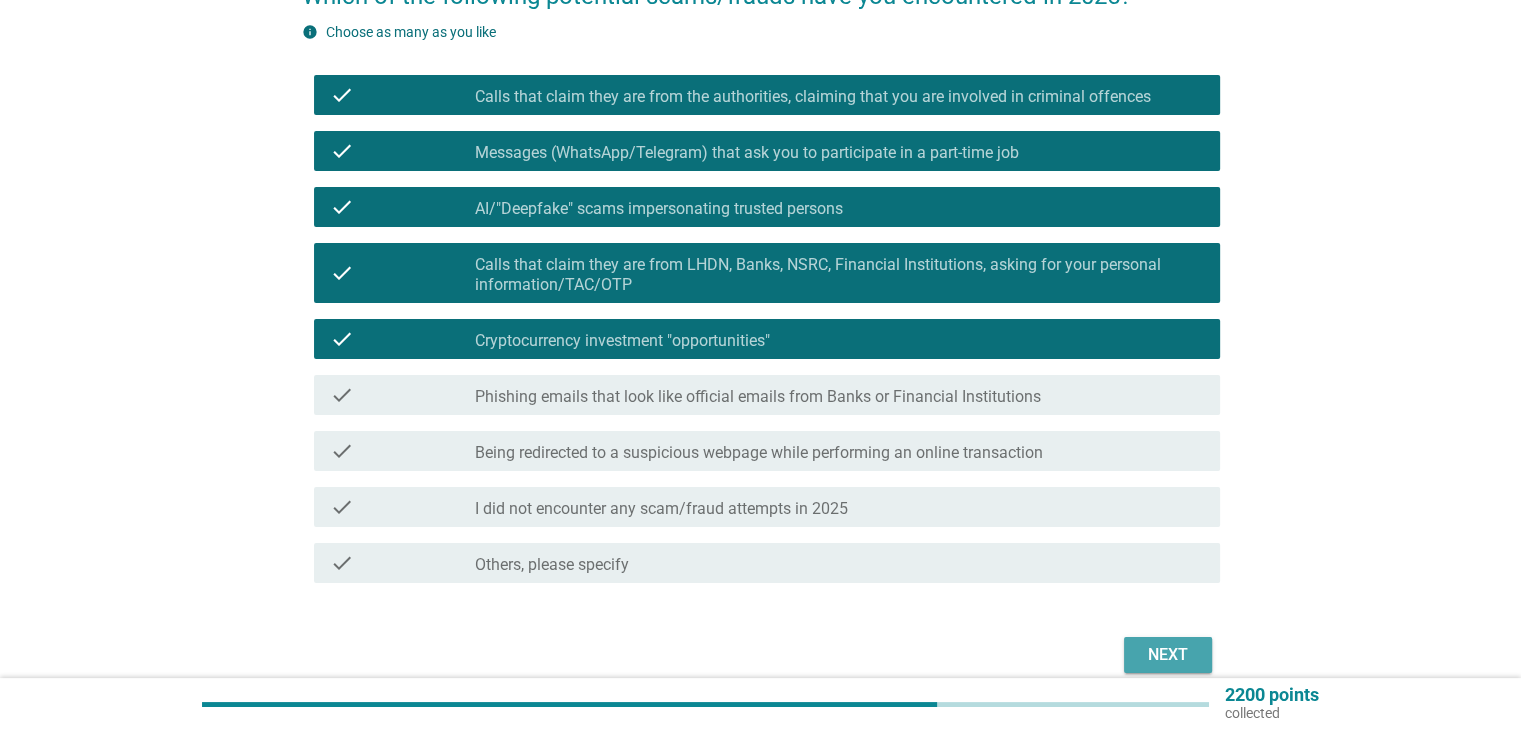 click on "Next" at bounding box center (1168, 655) 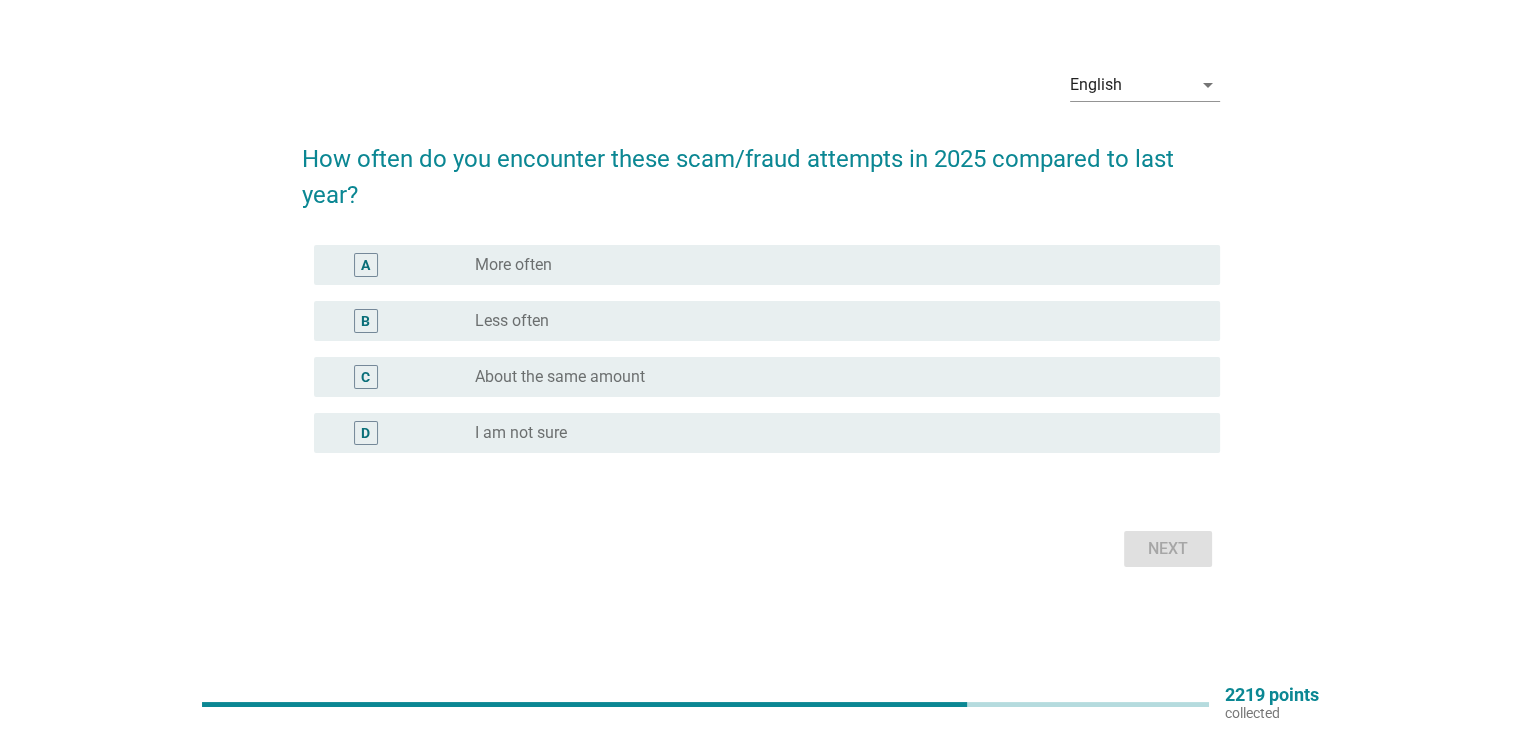 scroll, scrollTop: 0, scrollLeft: 0, axis: both 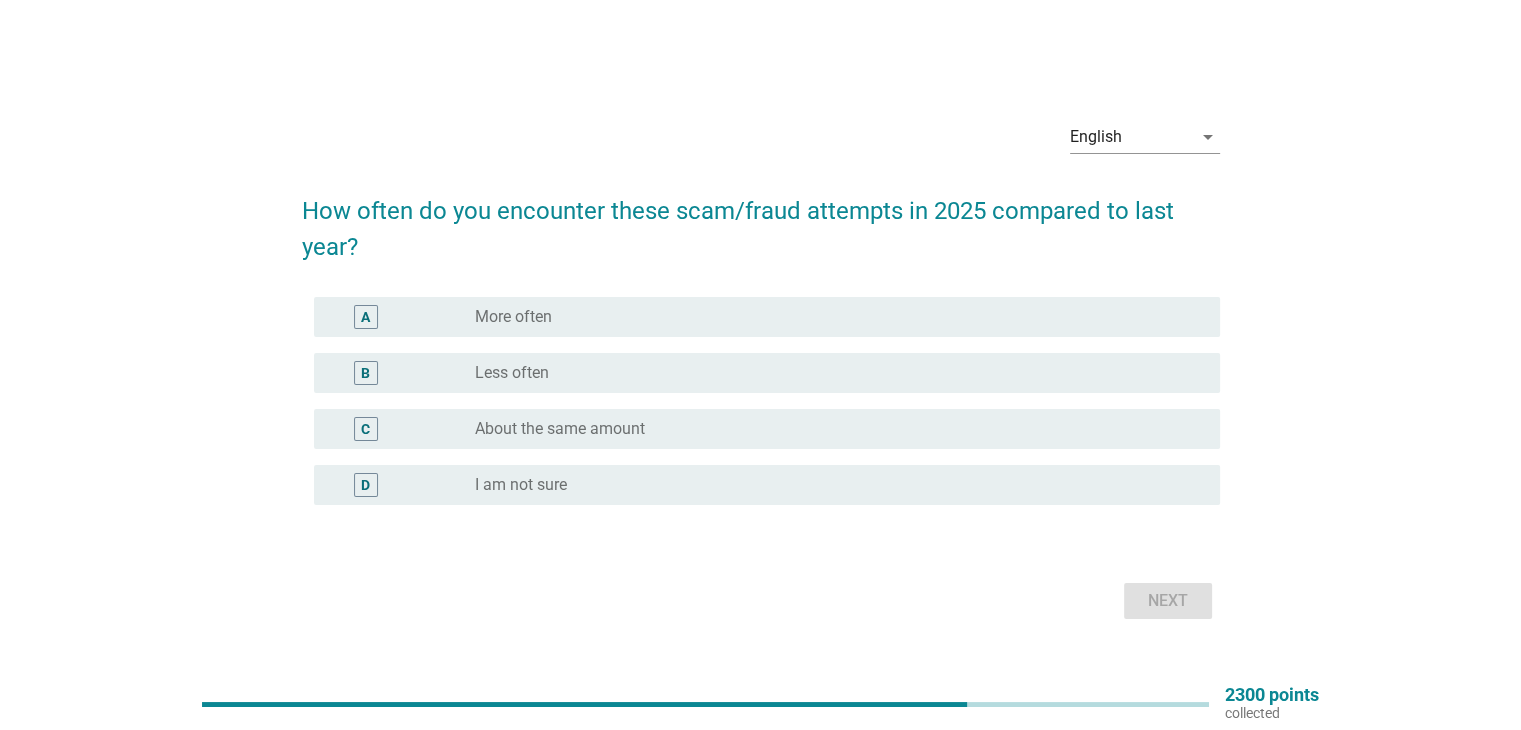 click on "radio_button_unchecked Less often" at bounding box center (831, 373) 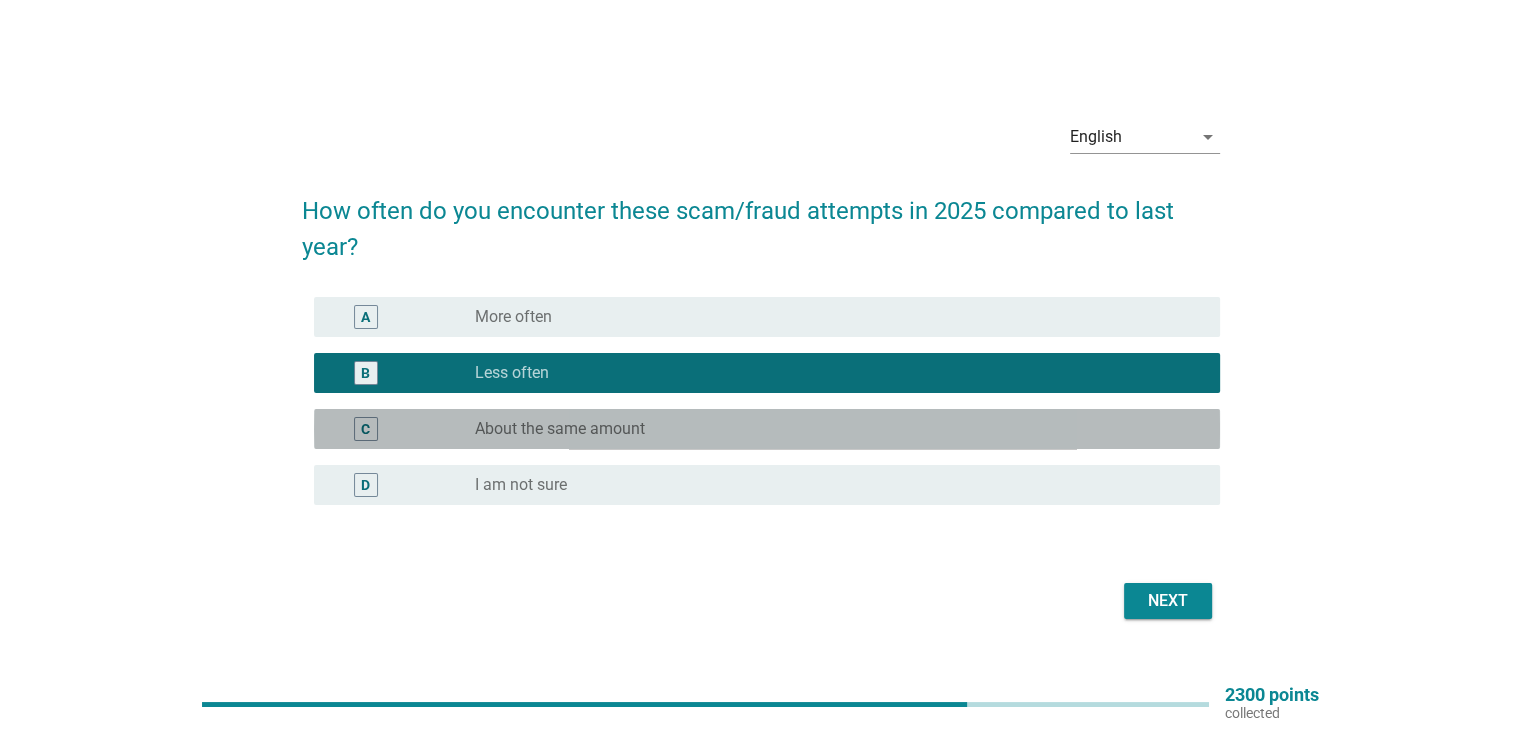 drag, startPoint x: 821, startPoint y: 429, endPoint x: 1106, endPoint y: 529, distance: 302.03476 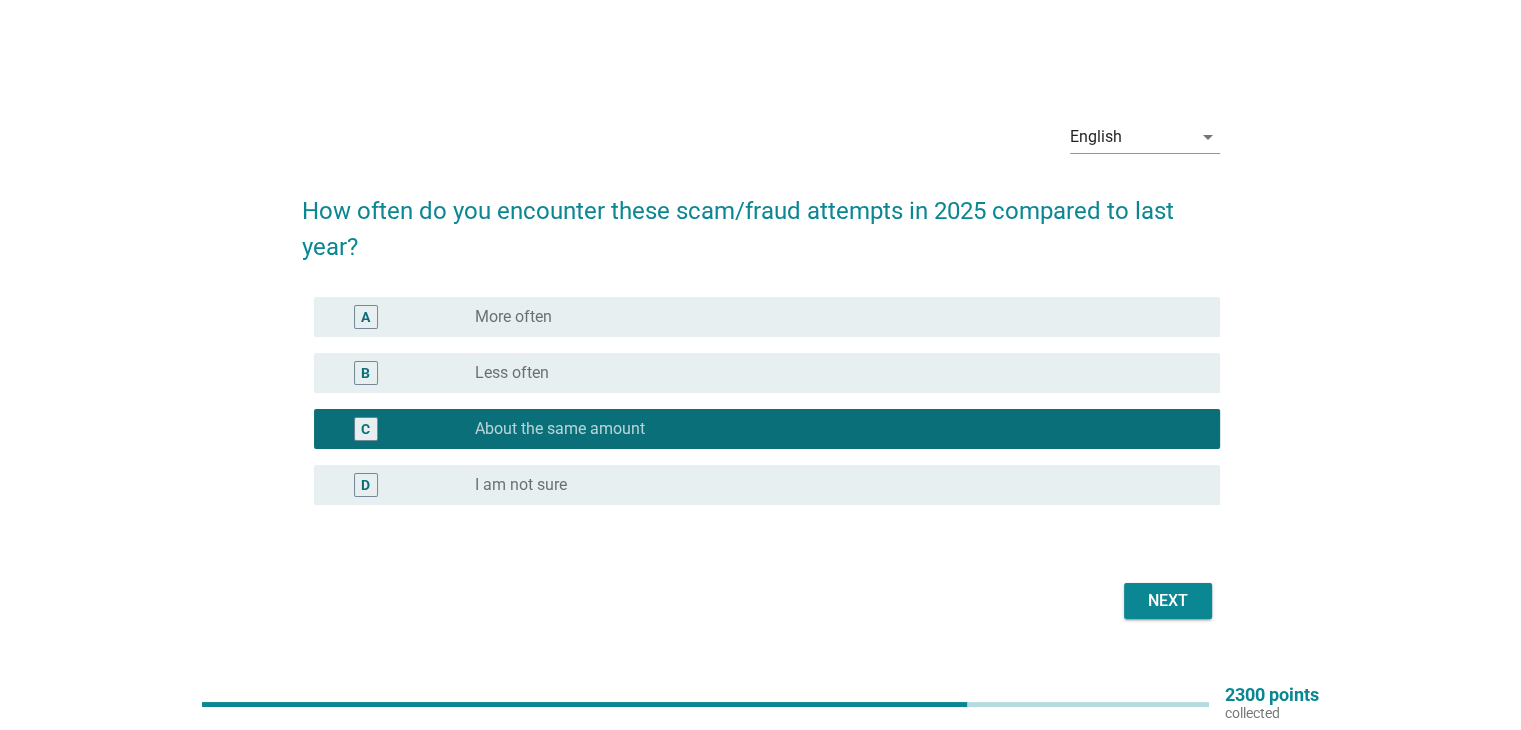 click on "Next" at bounding box center [1168, 601] 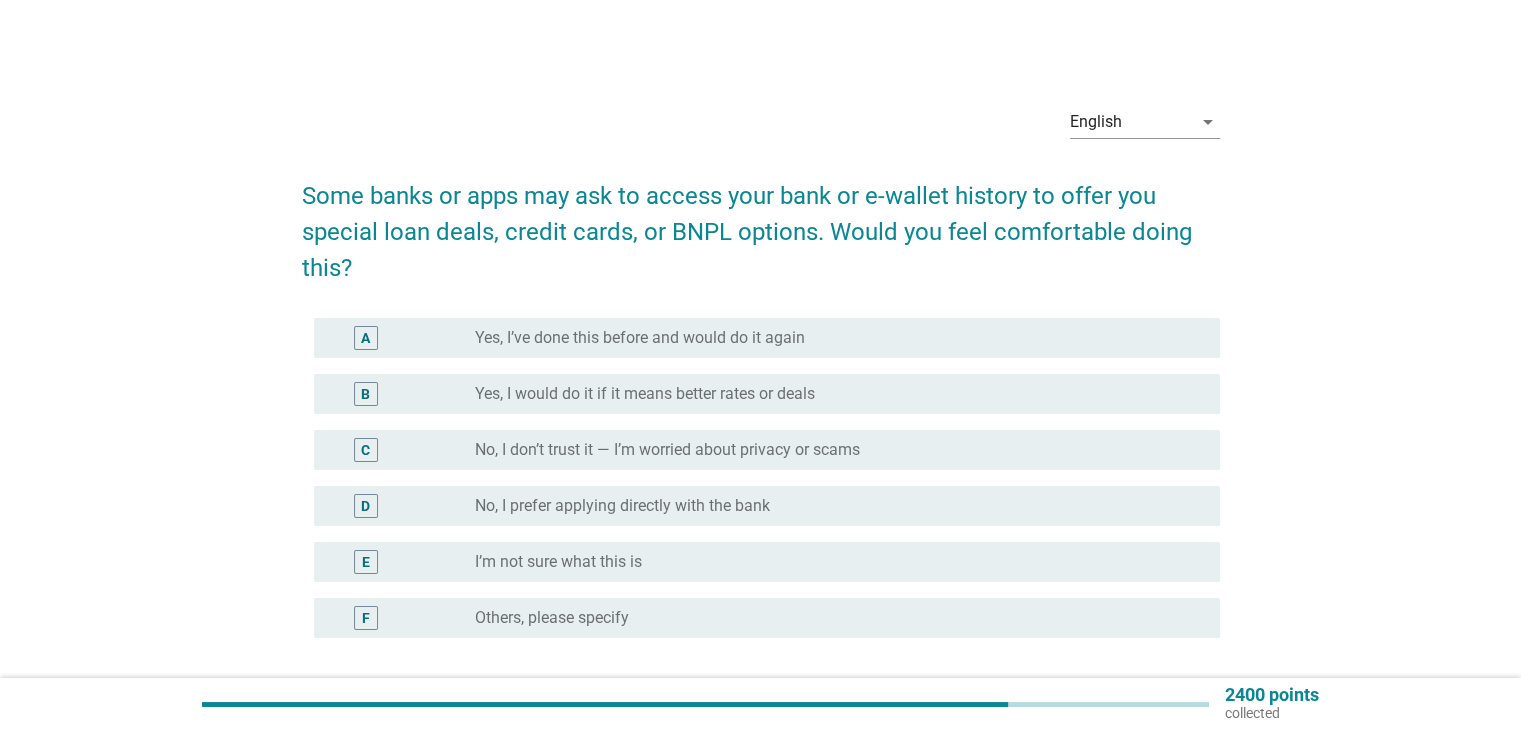 click on "Yes, I would do it if it means better rates or deals" at bounding box center (645, 394) 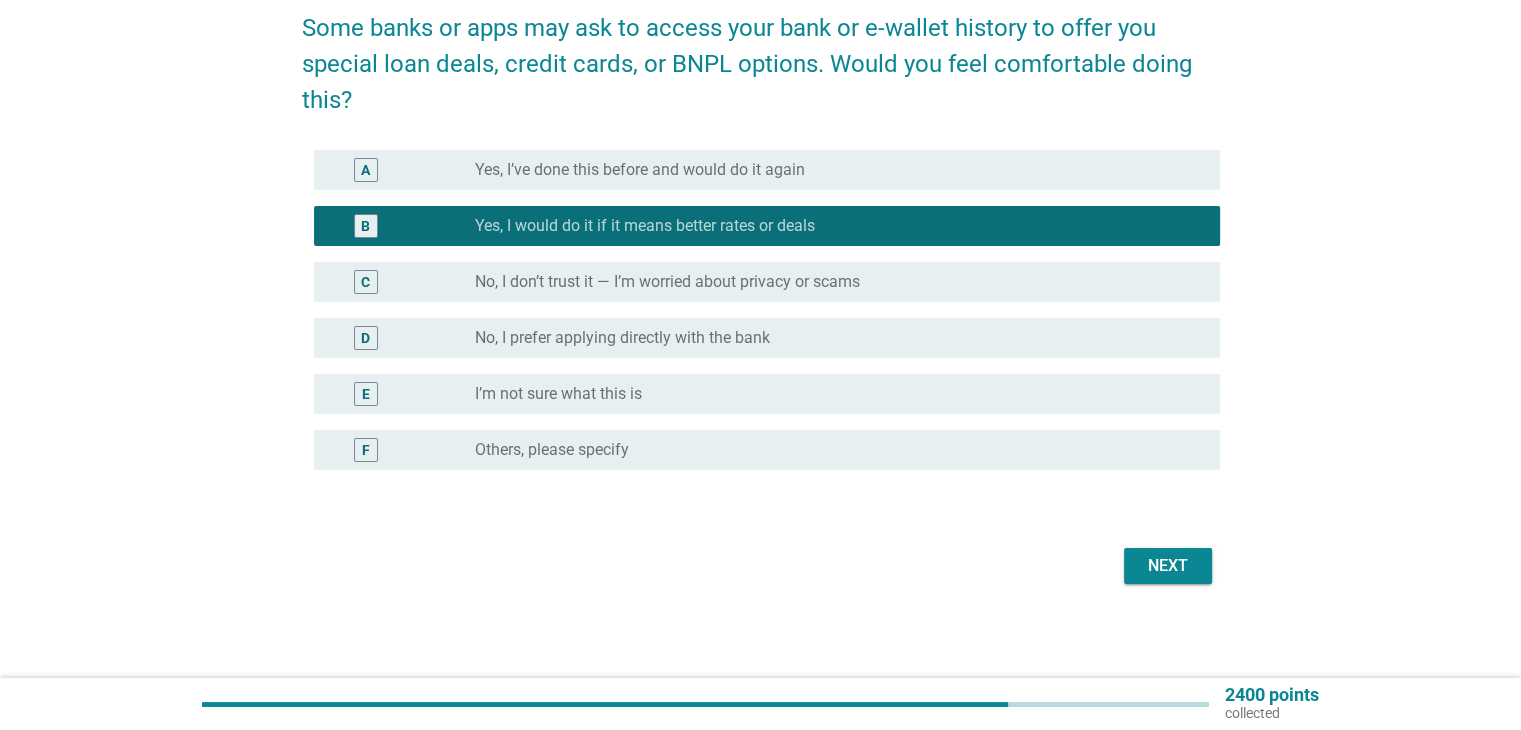 scroll, scrollTop: 170, scrollLeft: 0, axis: vertical 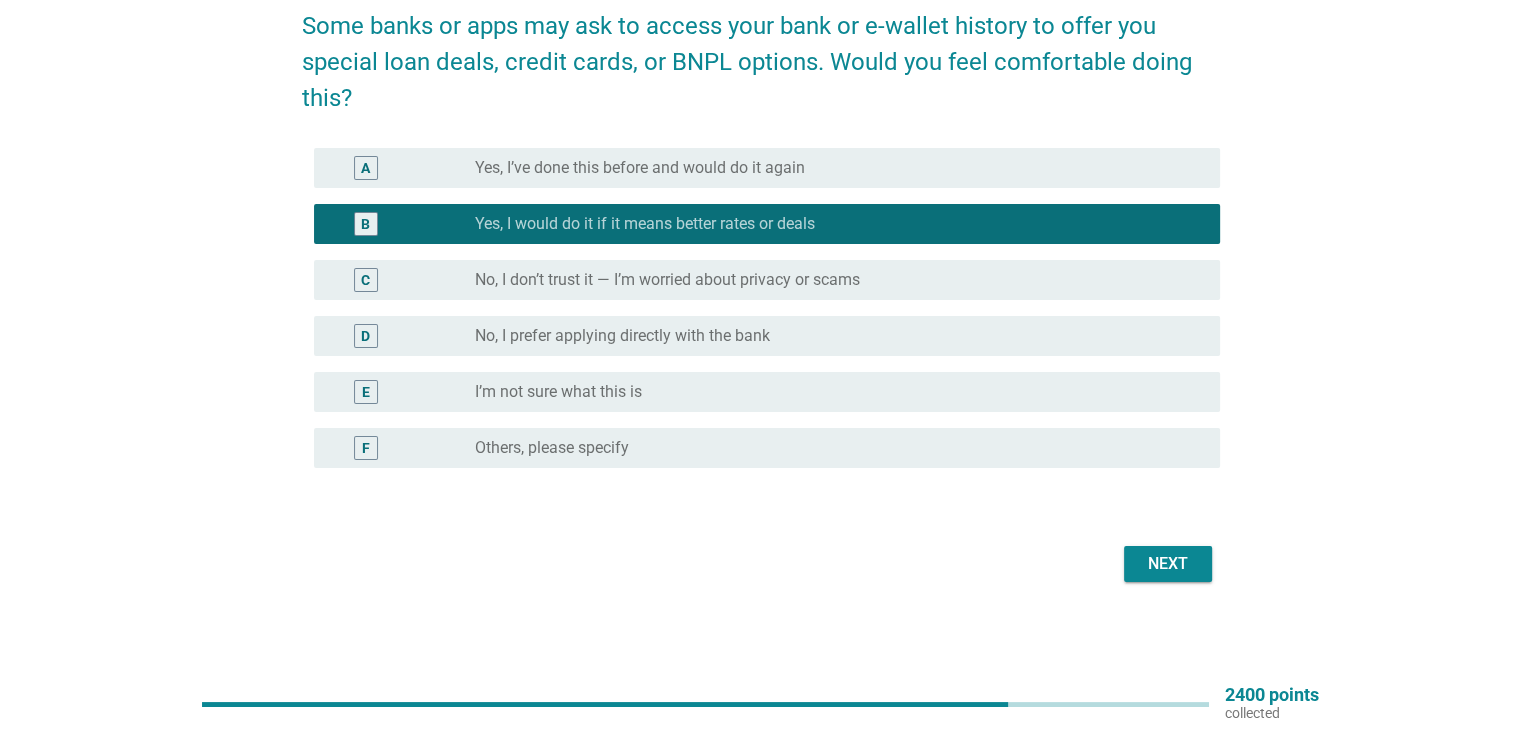 click on "English arrow_drop_down   Some banks or apps may ask to access your bank or e-wallet history to offer you special loan deals, credit cards, or BNPL options. Would you feel comfortable doing this?     A     radio_button_unchecked Yes, I’ve done this before and would do it again   B     radio_button_checked Yes, I would do it if it means better rates or deals   C     radio_button_unchecked No, I don’t trust it — I’m worried about privacy or scams   D     radio_button_unchecked No, I prefer applying directly with the bank   E     radio_button_unchecked I’m not sure what this is   F     radio_button_unchecked Others, please specify     Next" at bounding box center (761, 254) 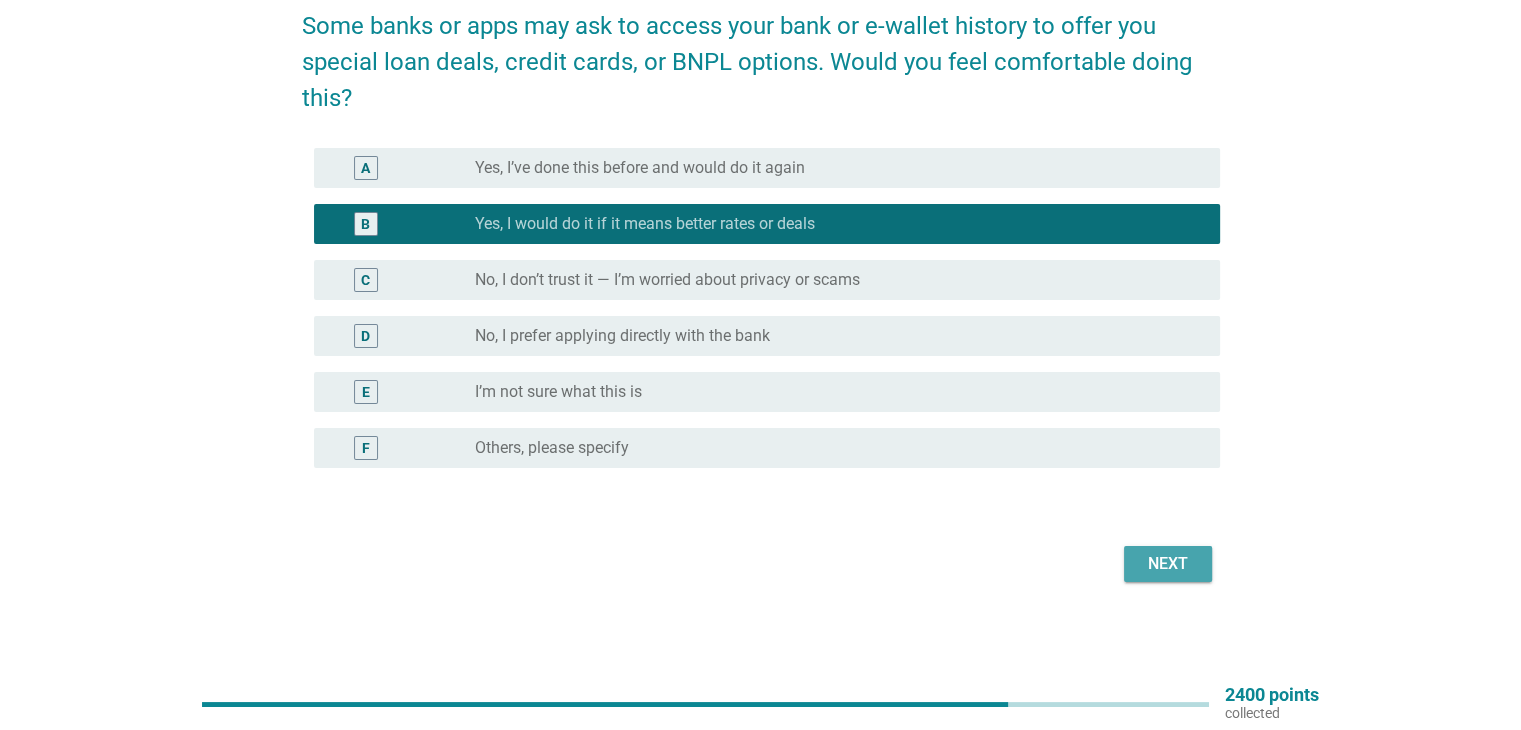 click on "Next" at bounding box center (1168, 564) 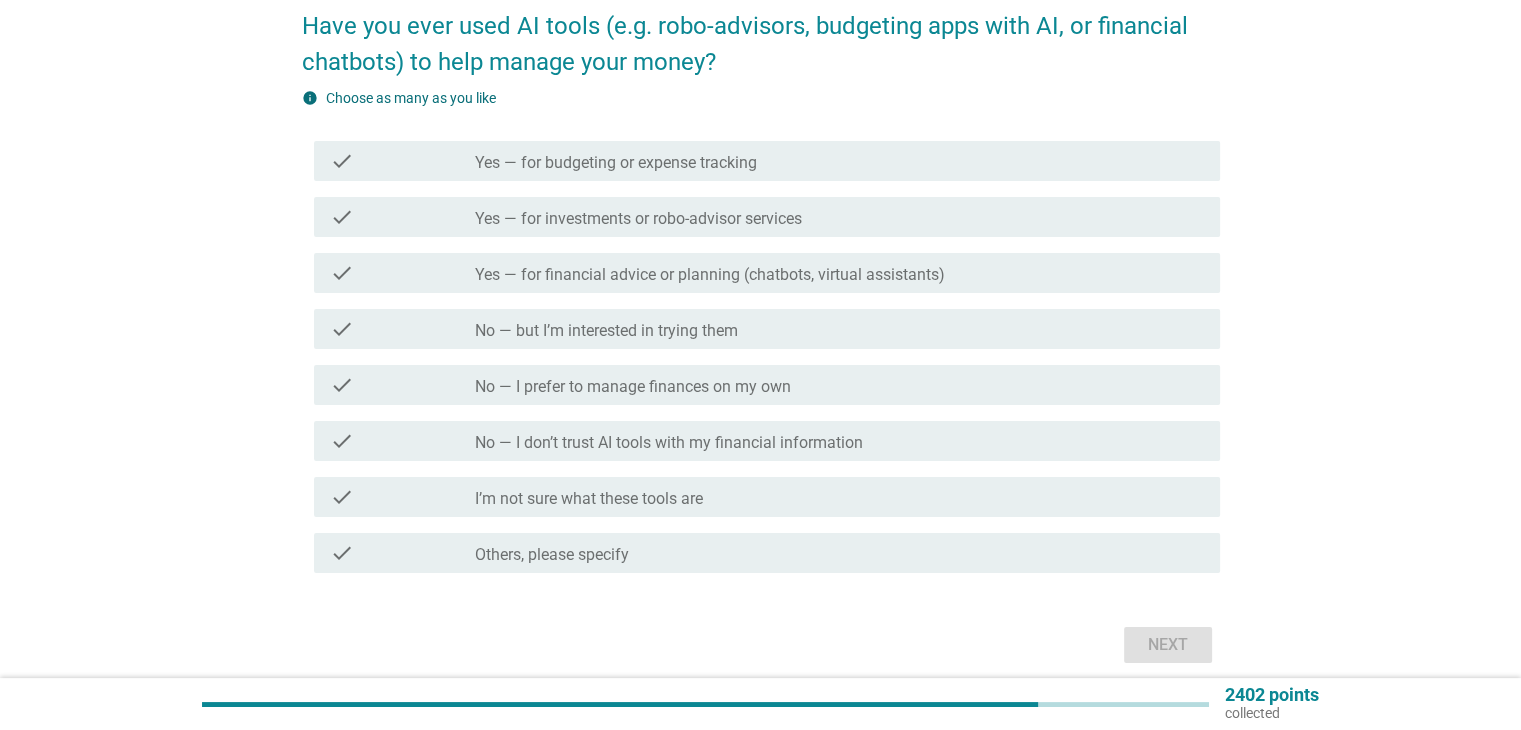 scroll, scrollTop: 0, scrollLeft: 0, axis: both 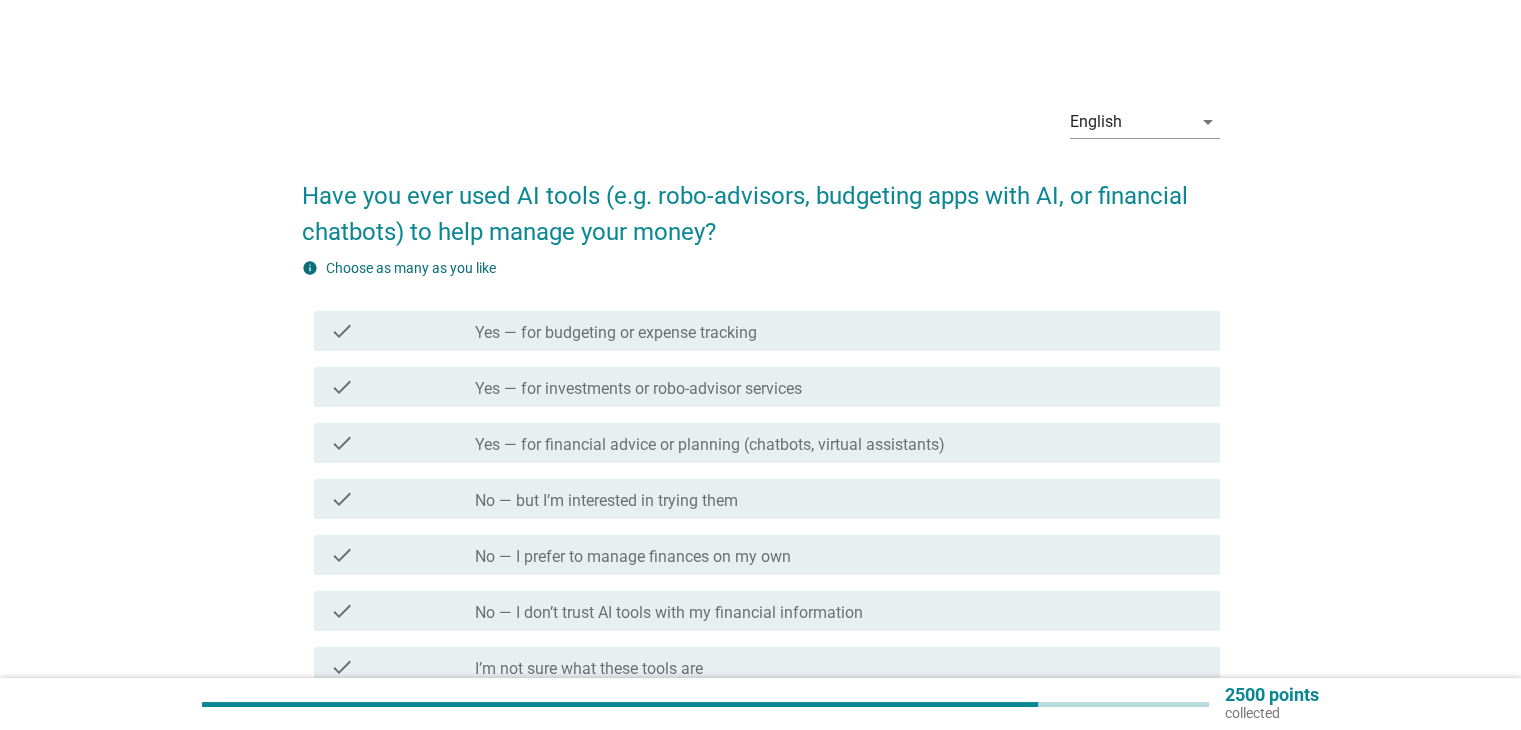 drag, startPoint x: 552, startPoint y: 387, endPoint x: 591, endPoint y: 391, distance: 39.20459 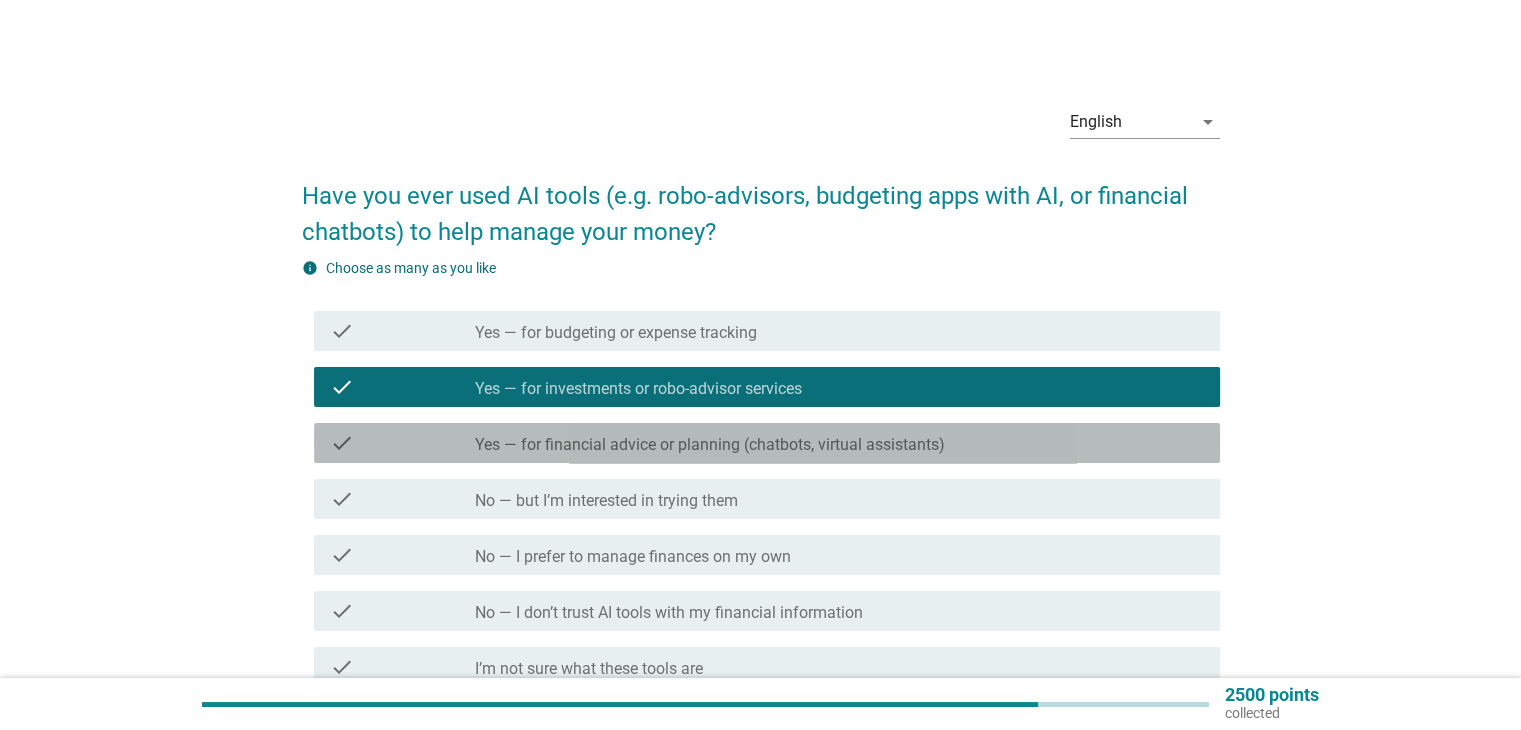 click on "Yes — for financial advice or planning (chatbots, virtual assistants)" at bounding box center [710, 445] 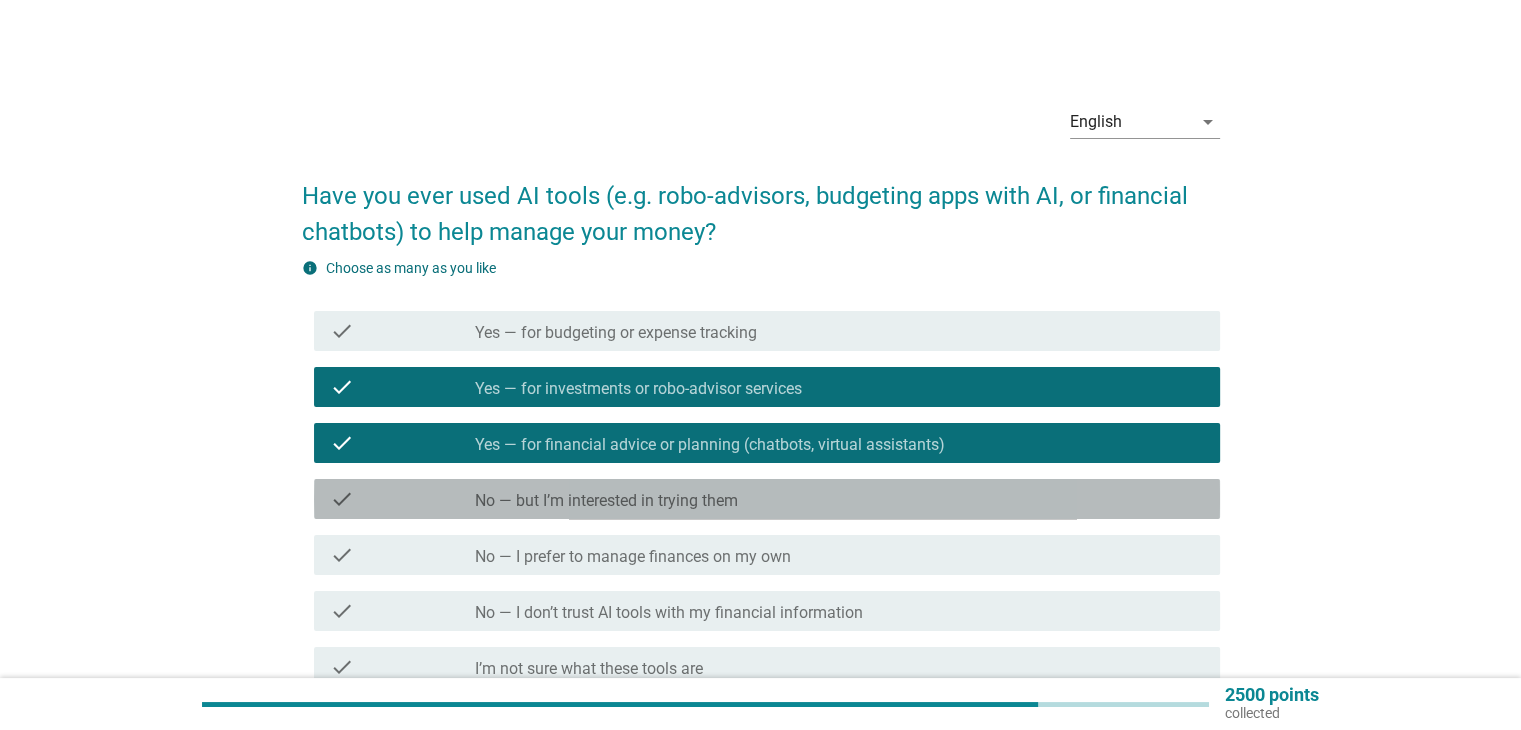 click on "No — but I’m interested in trying them" at bounding box center (606, 501) 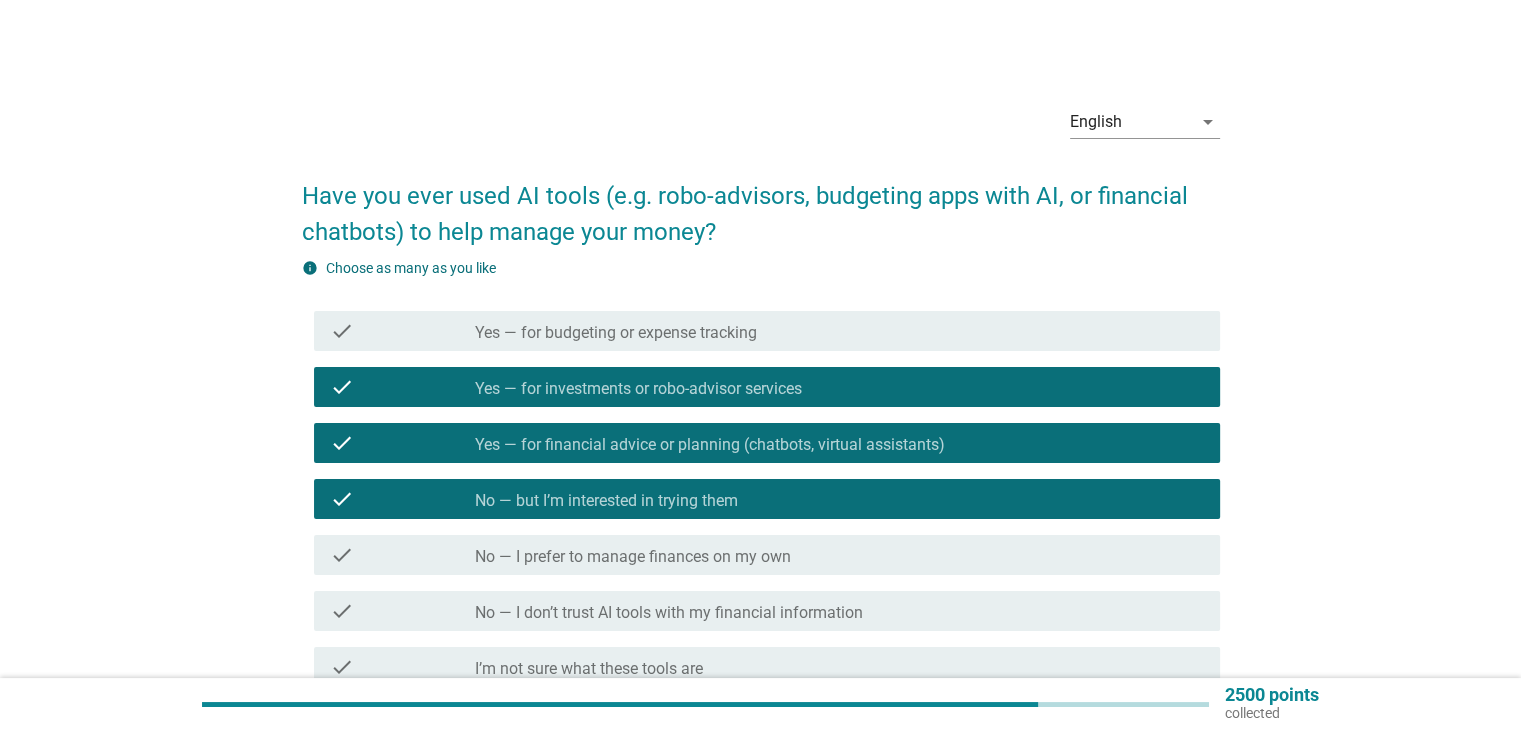 scroll, scrollTop: 251, scrollLeft: 0, axis: vertical 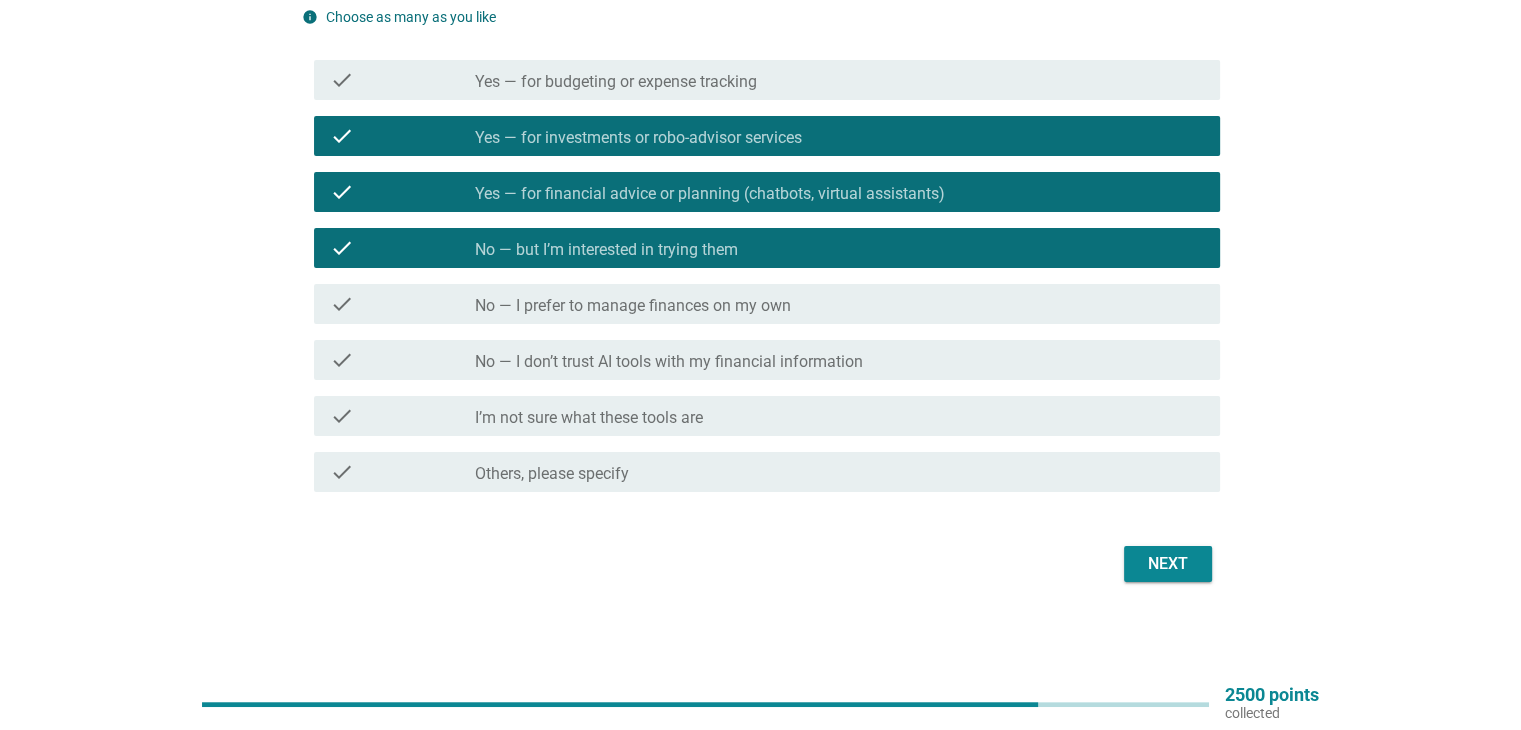 click on "Next" at bounding box center [1168, 564] 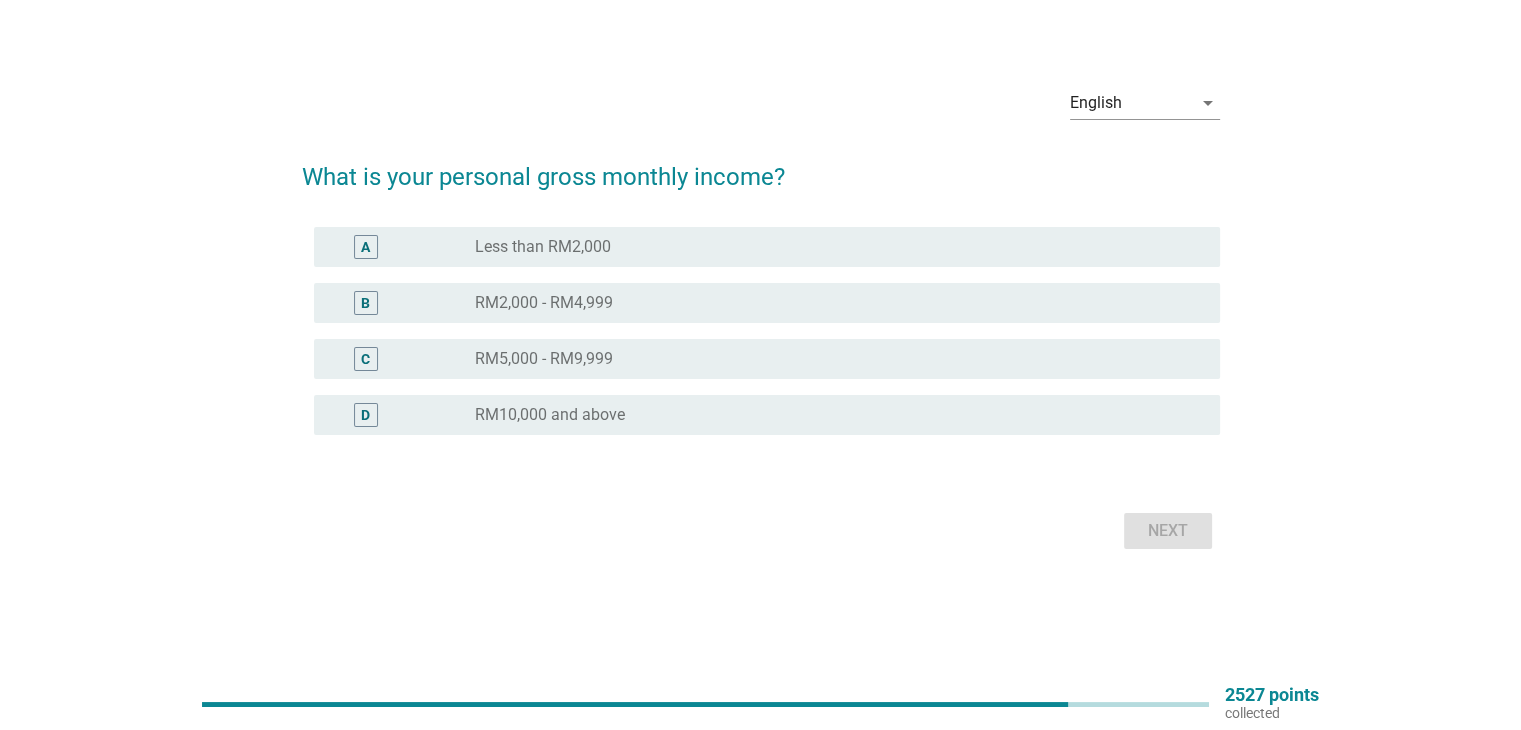 scroll, scrollTop: 0, scrollLeft: 0, axis: both 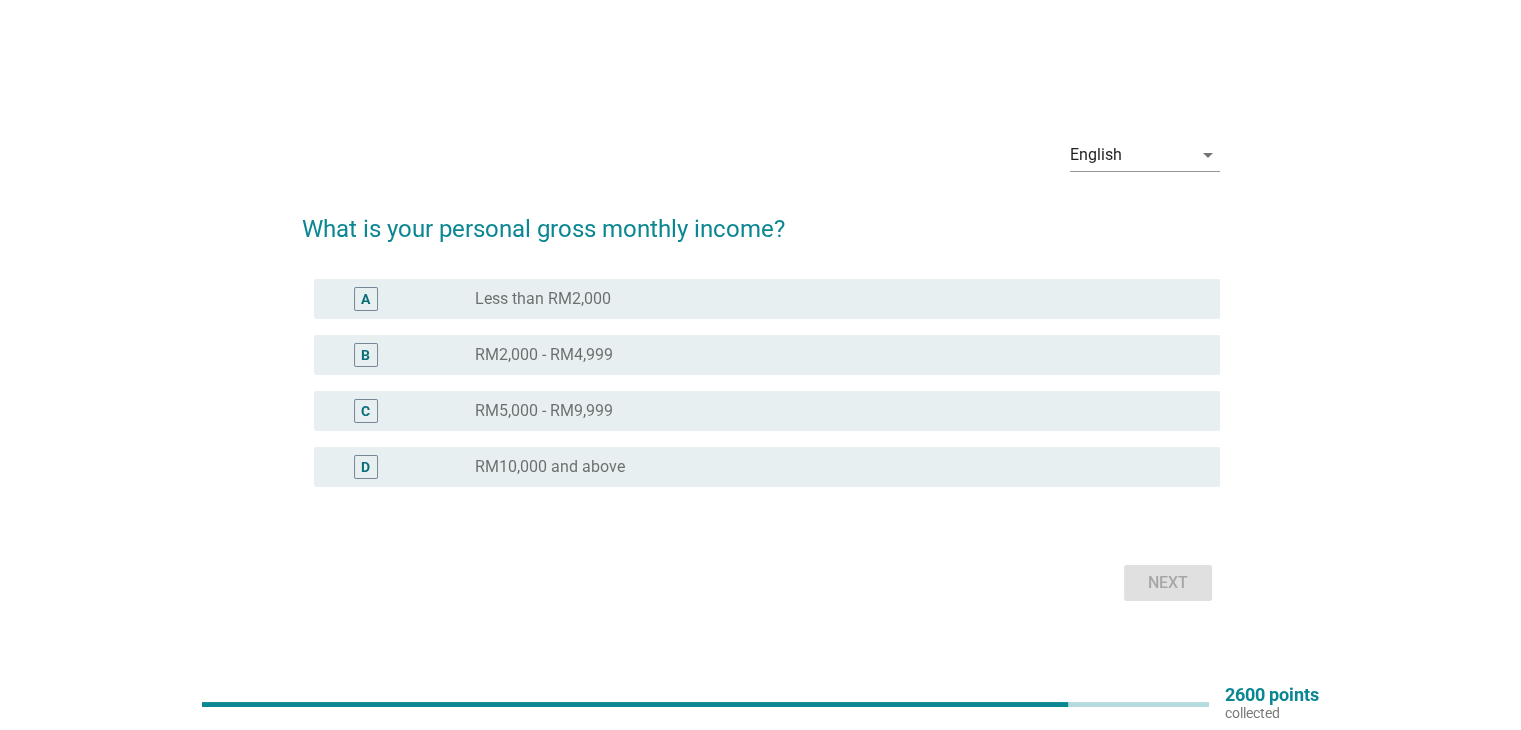 click on "RM10,000 and above" at bounding box center (550, 467) 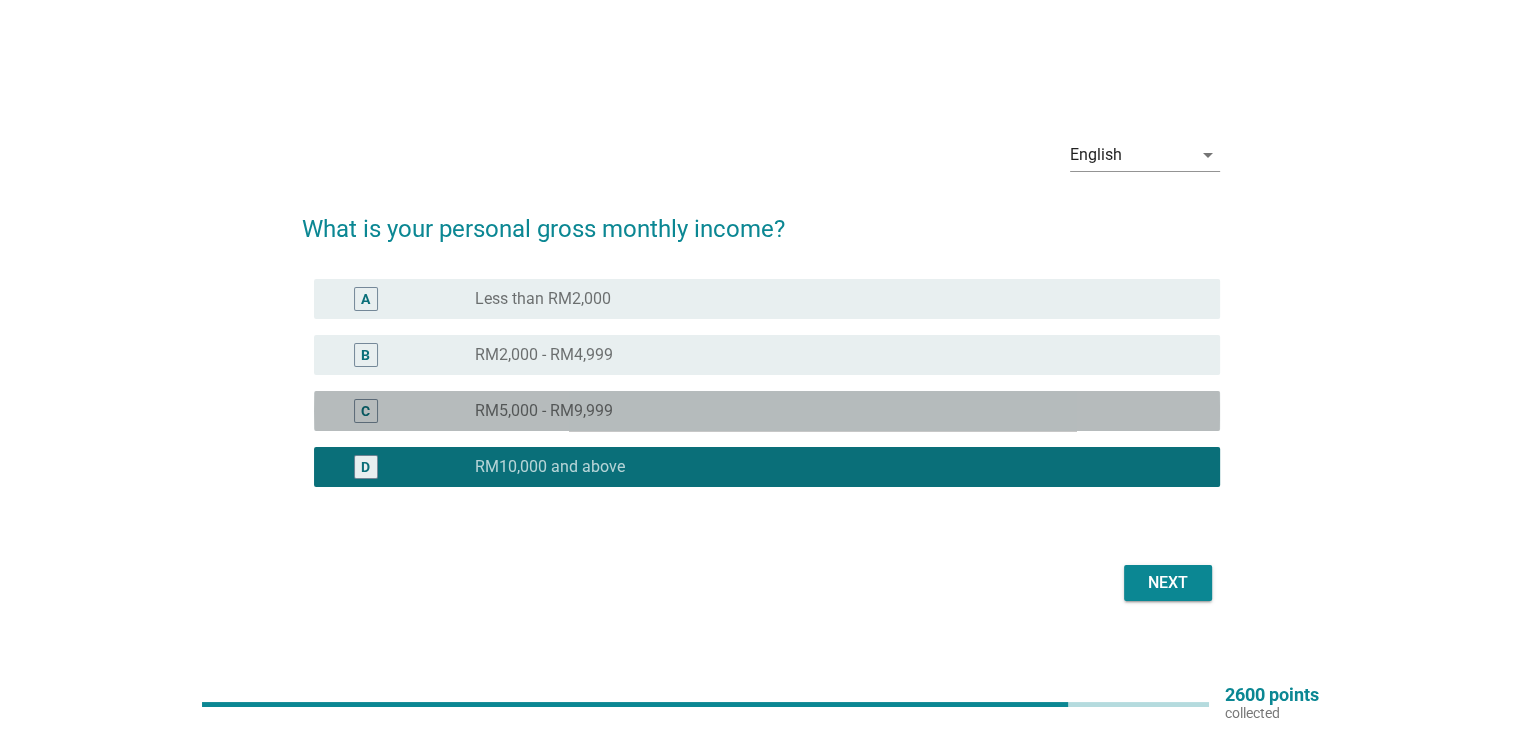 click on "radio_button_unchecked RM5,000 - RM9,999" at bounding box center [831, 411] 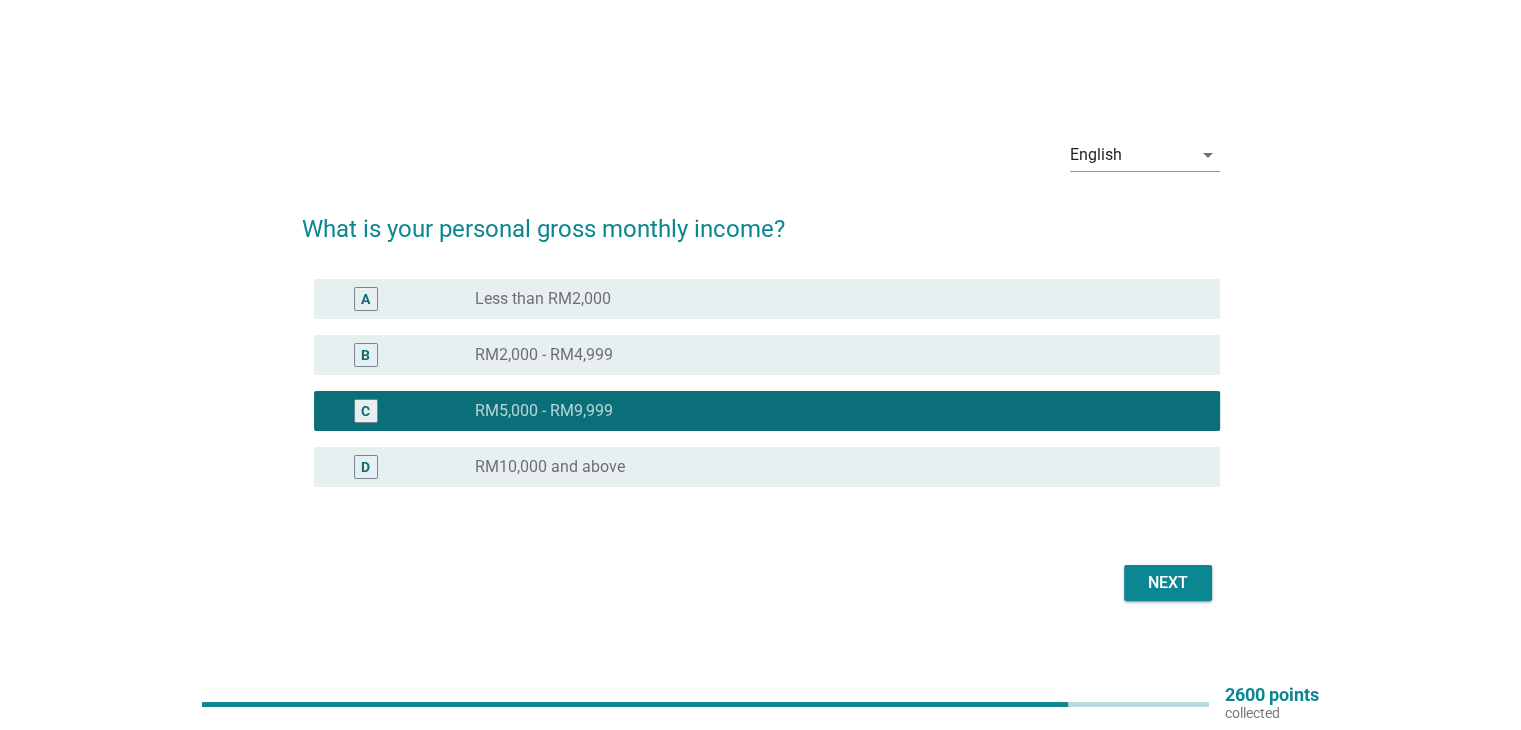 click on "Next" at bounding box center (1168, 583) 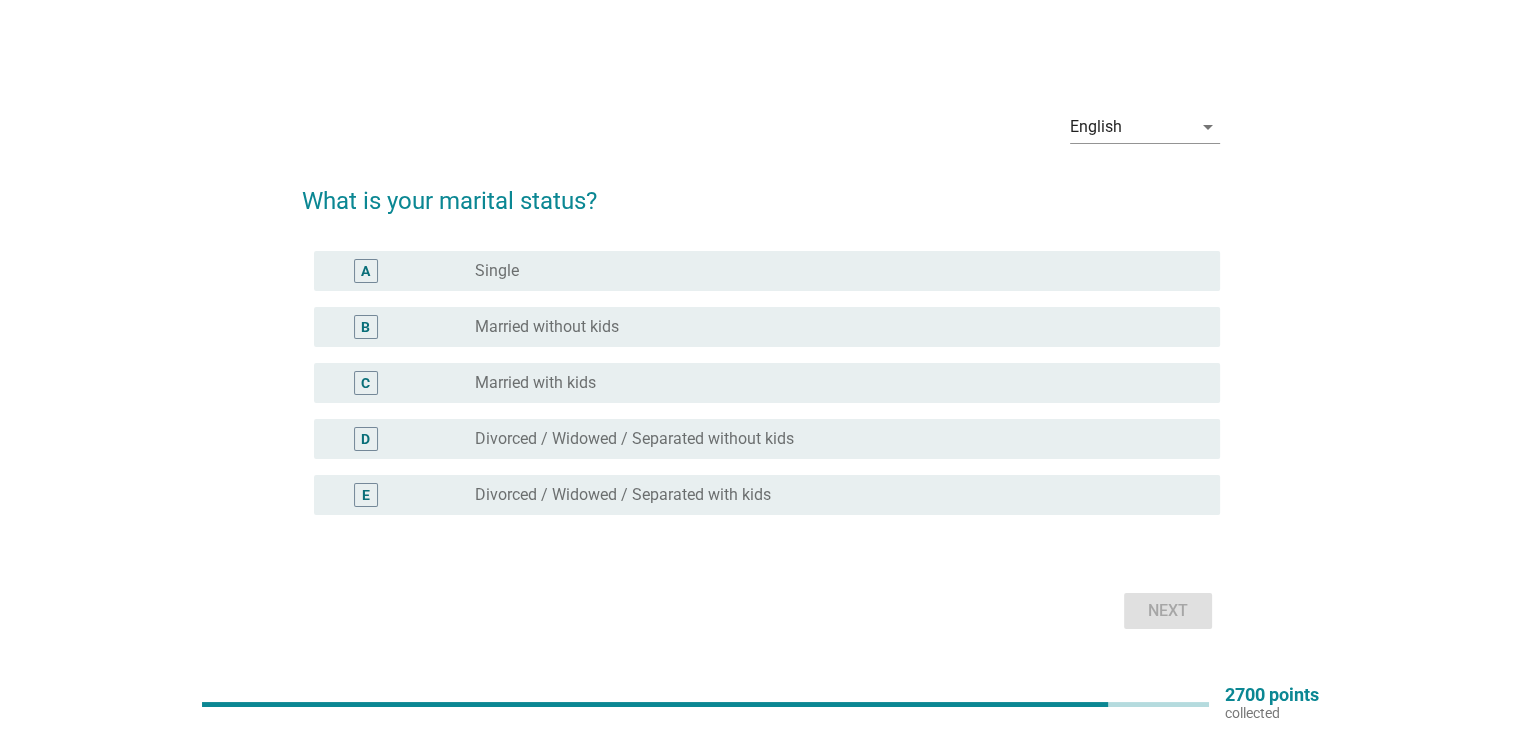 click on "radio_button_unchecked Single" at bounding box center (839, 271) 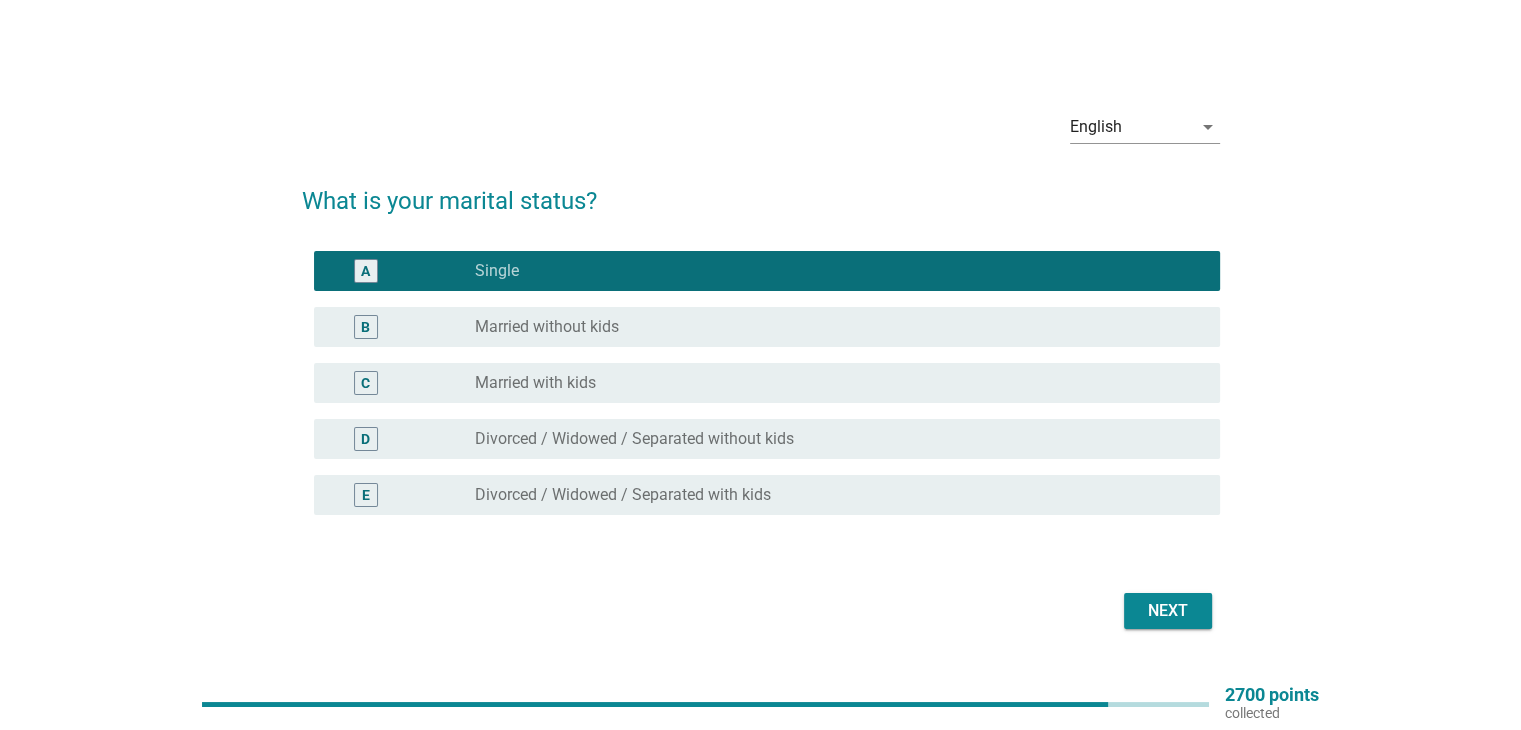 click on "Next" at bounding box center [1168, 611] 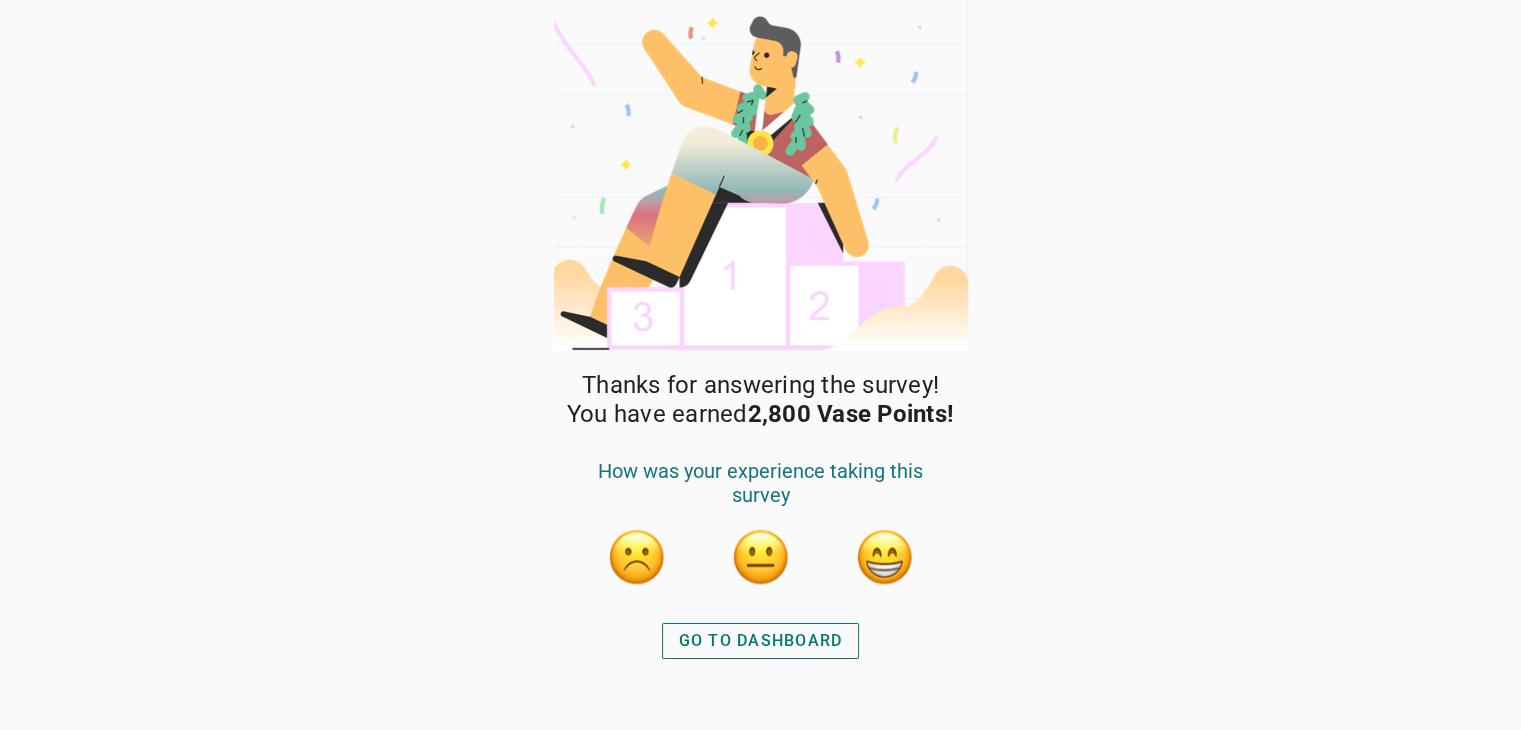 click on "GO TO DASHBOARD" at bounding box center (761, 641) 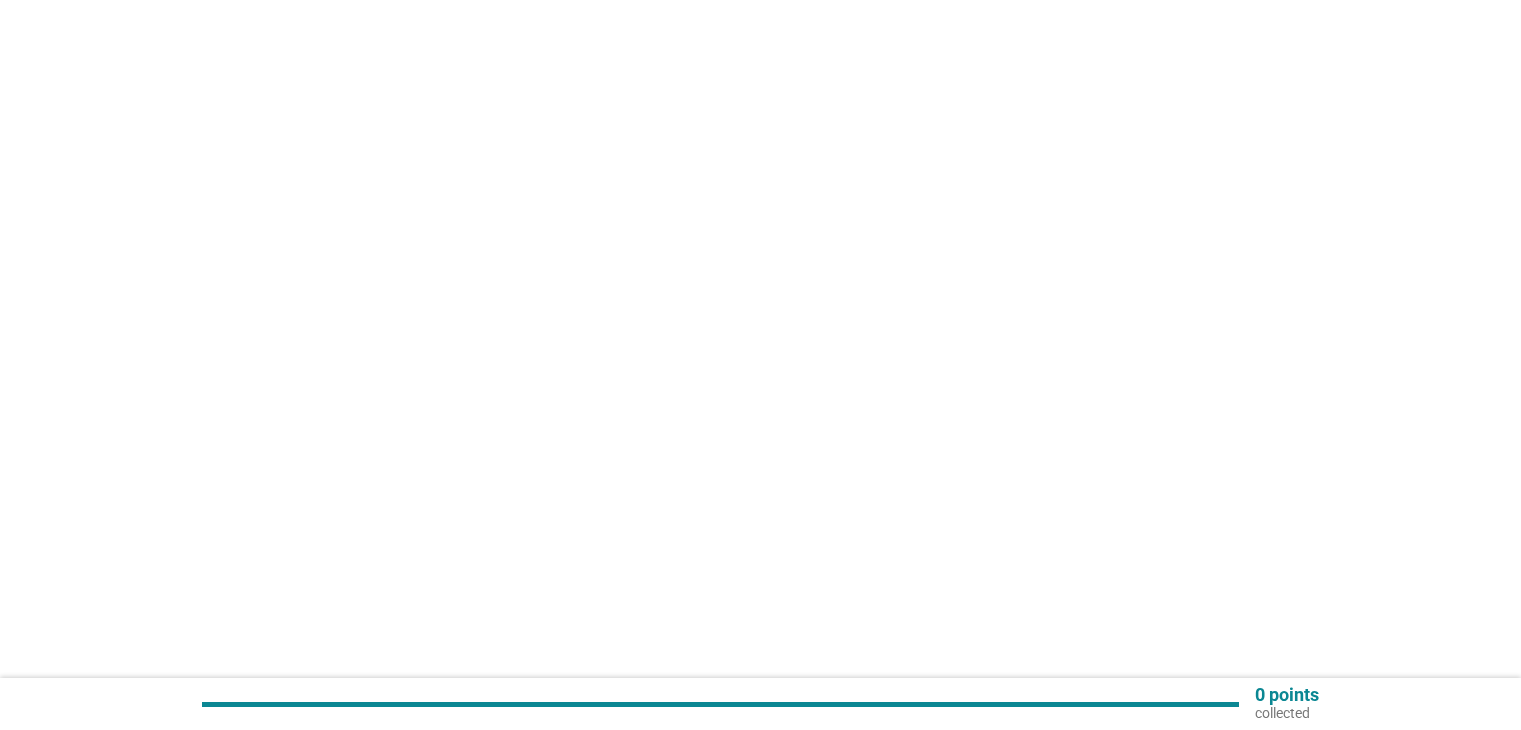 scroll, scrollTop: 0, scrollLeft: 0, axis: both 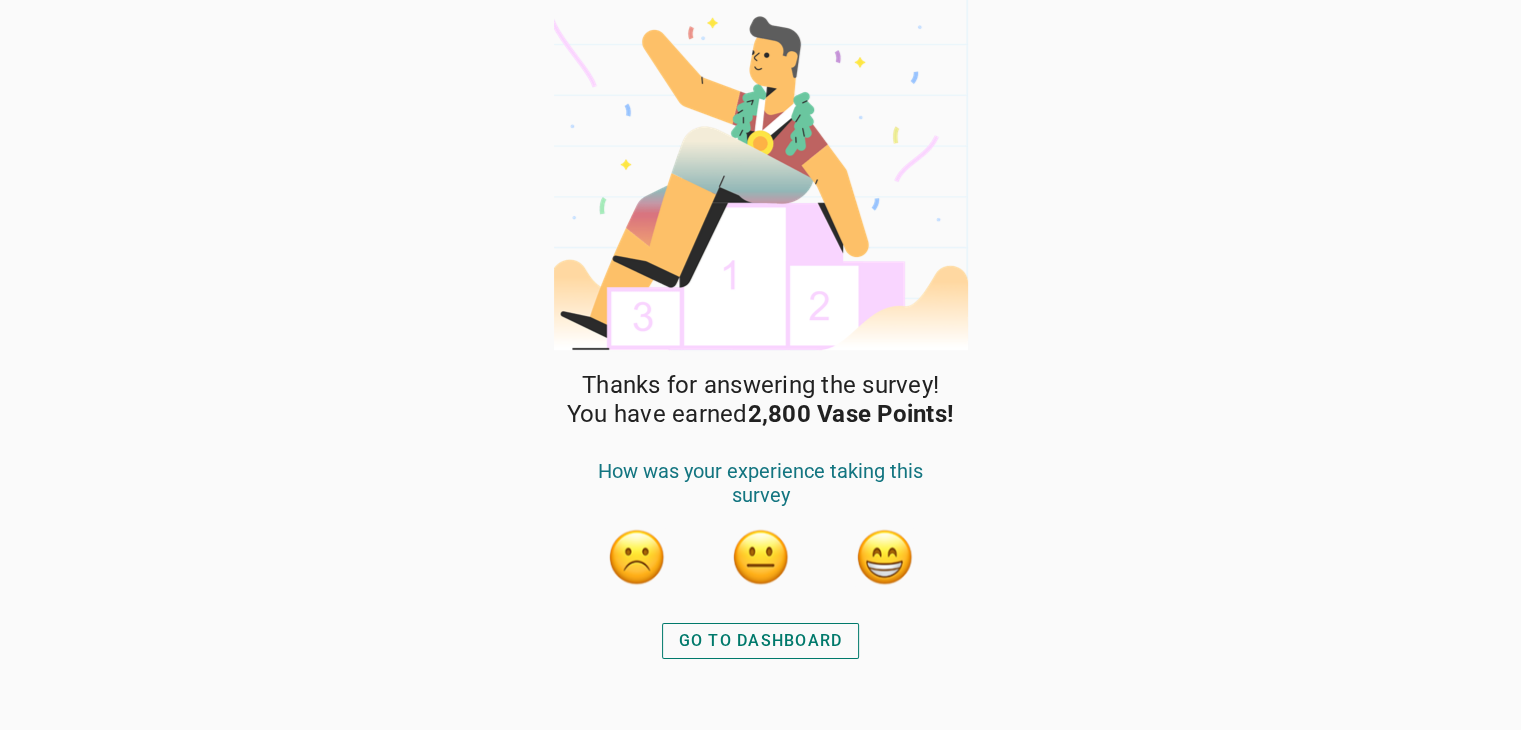 click on "GO TO DASHBOARD" at bounding box center [761, 641] 